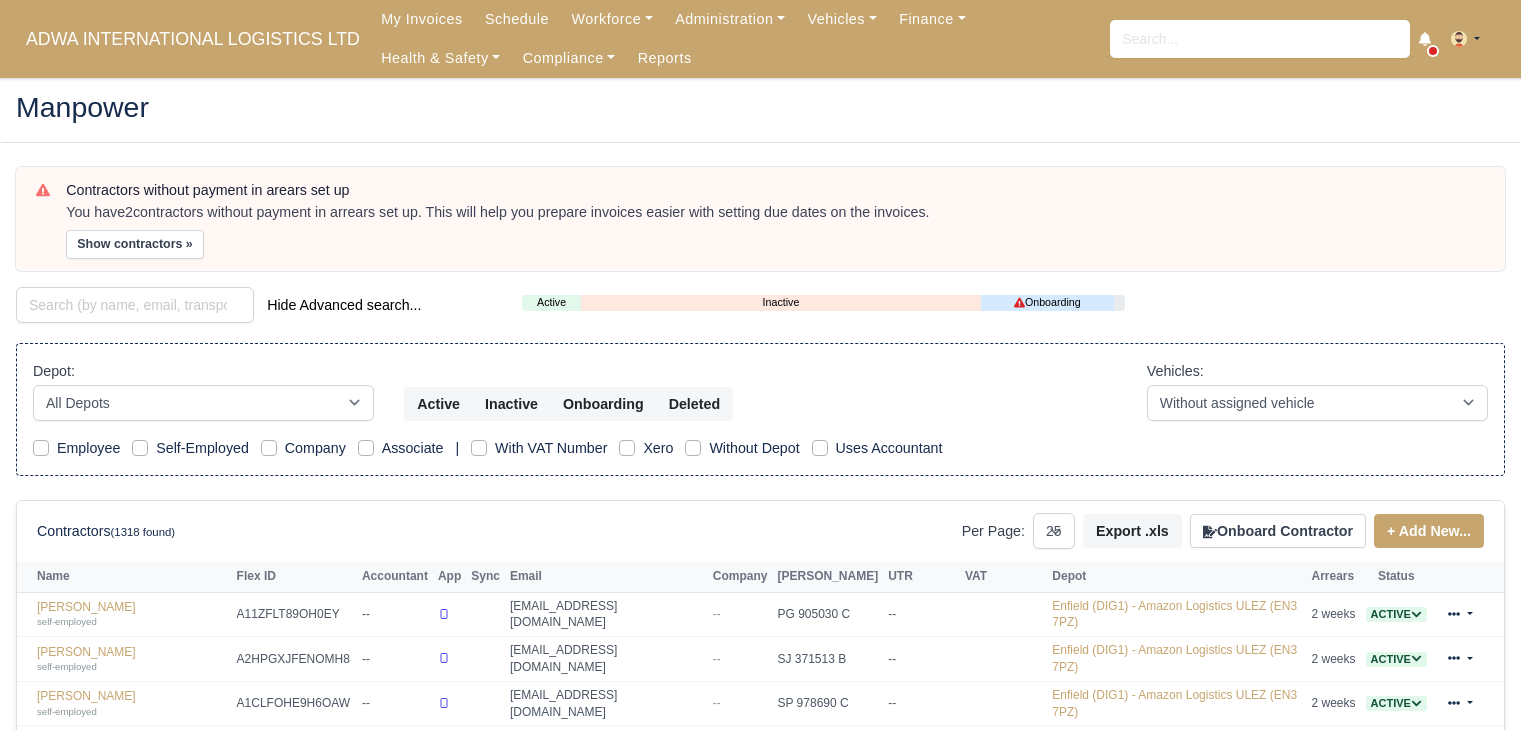 select on "25" 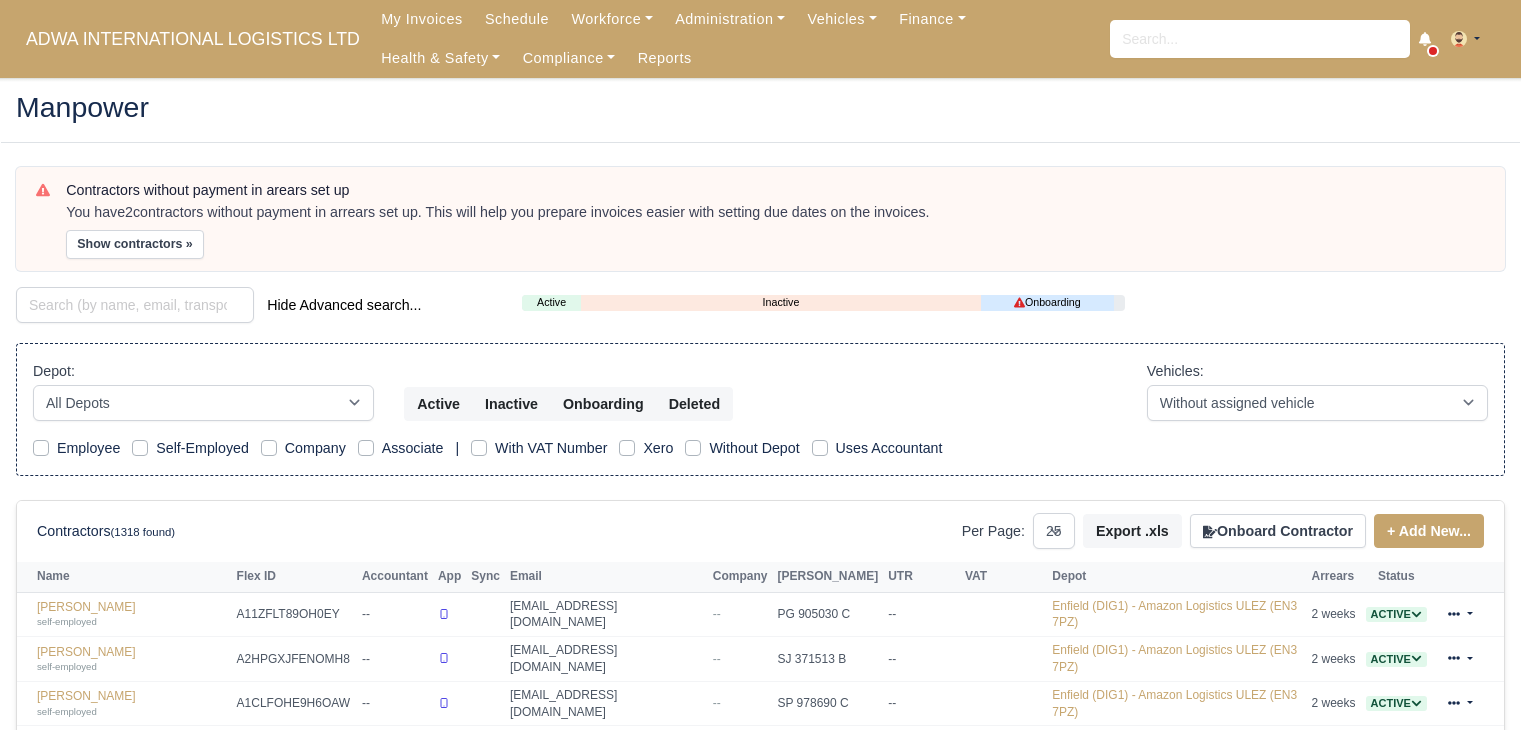 scroll, scrollTop: 0, scrollLeft: 0, axis: both 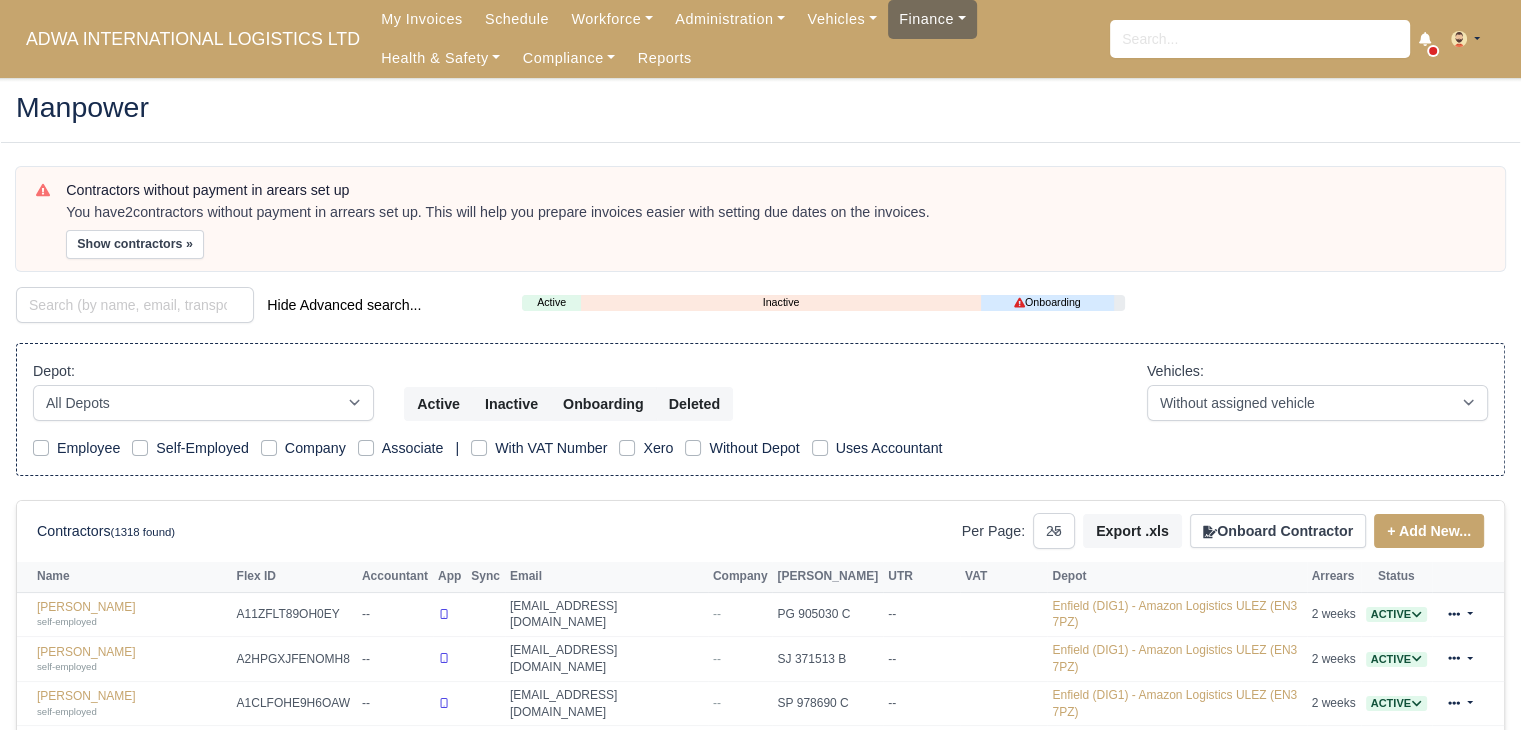 click on "Finance" at bounding box center (932, 19) 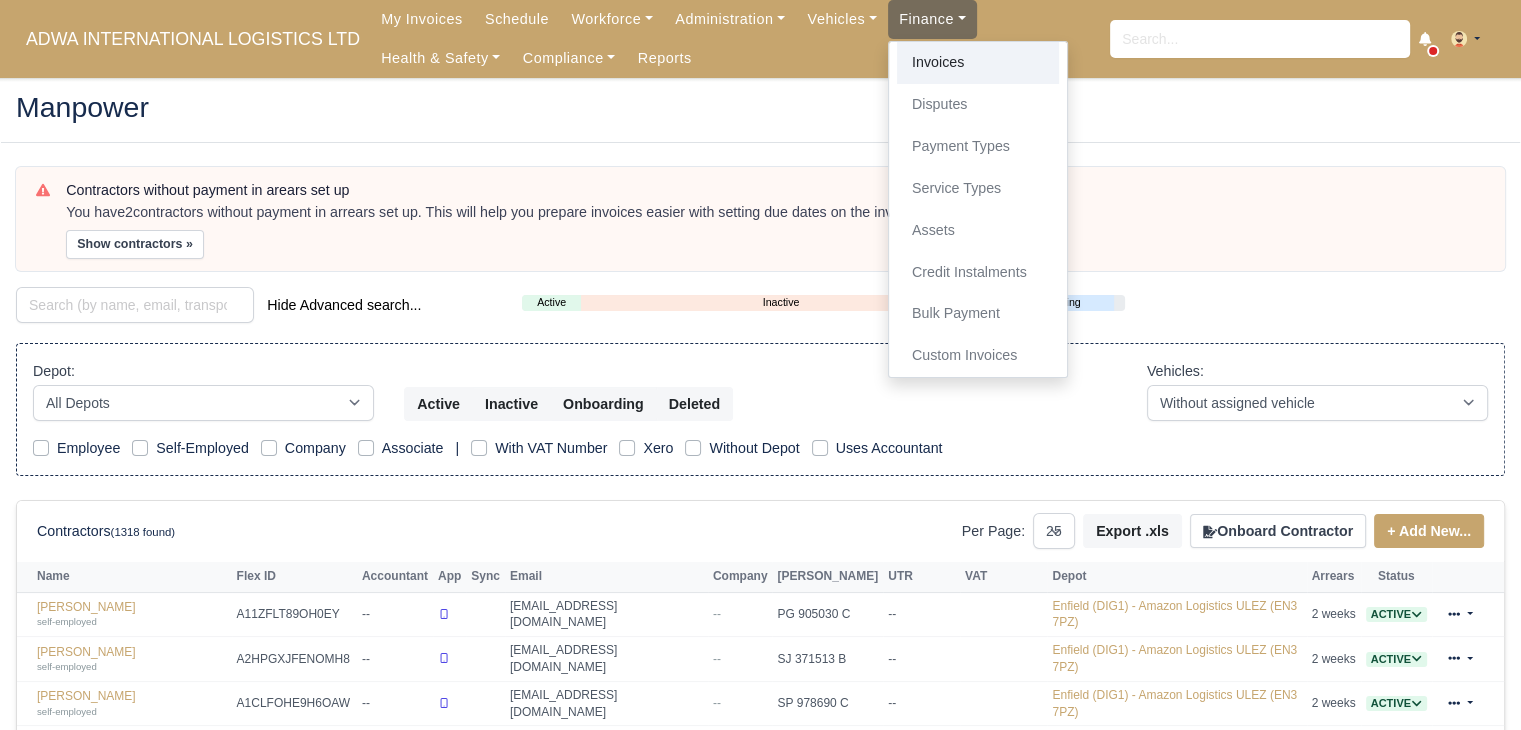 click on "Invoices" at bounding box center (978, 63) 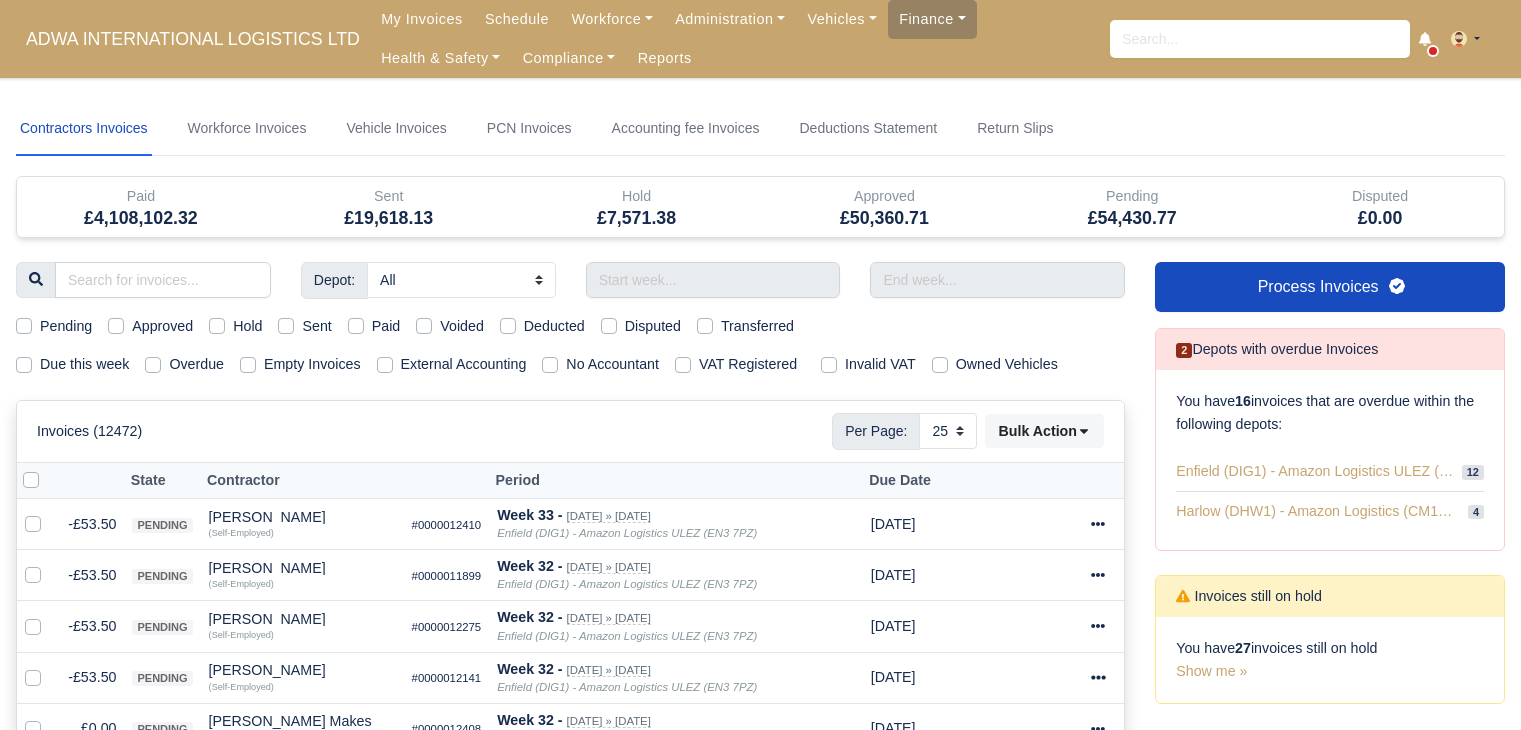 select on "25" 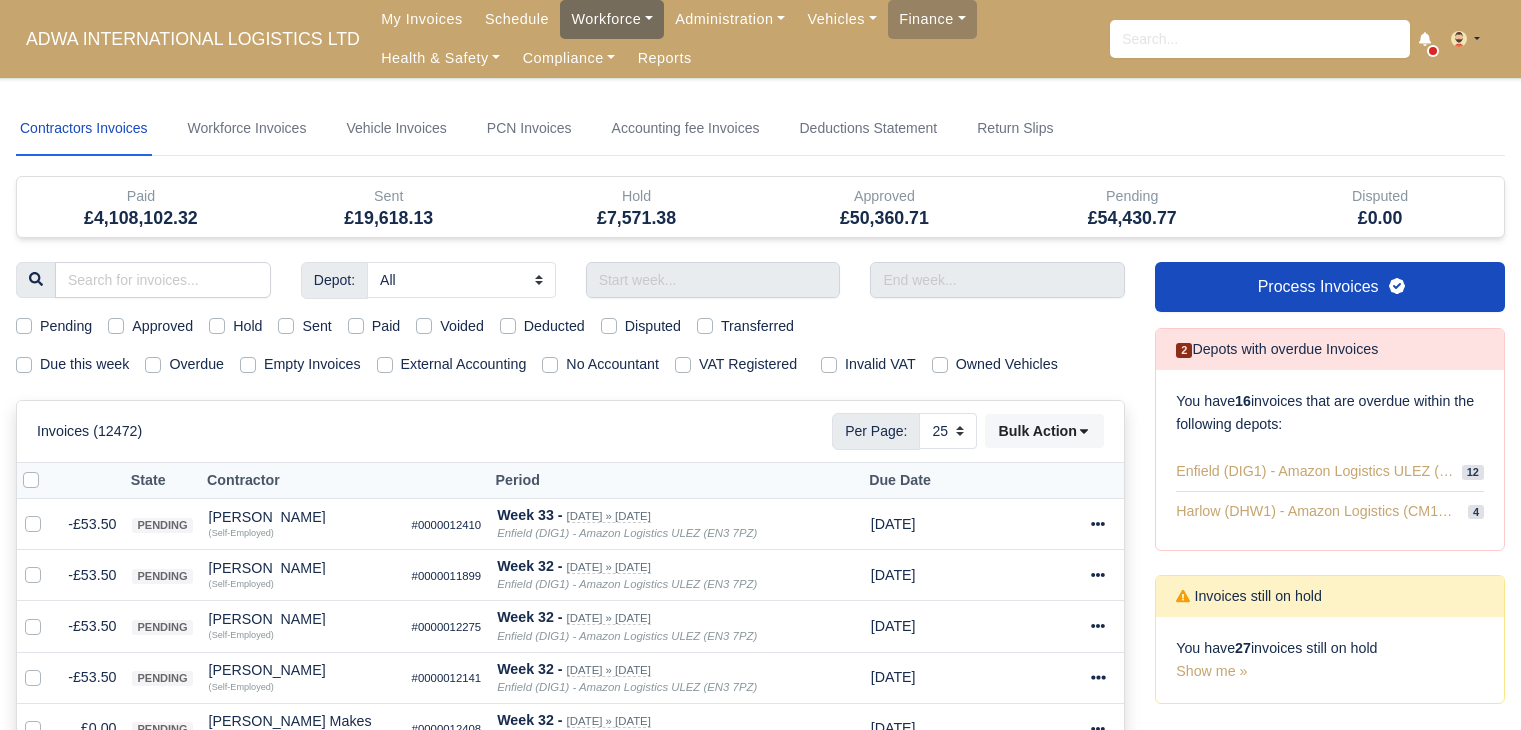 scroll, scrollTop: 0, scrollLeft: 0, axis: both 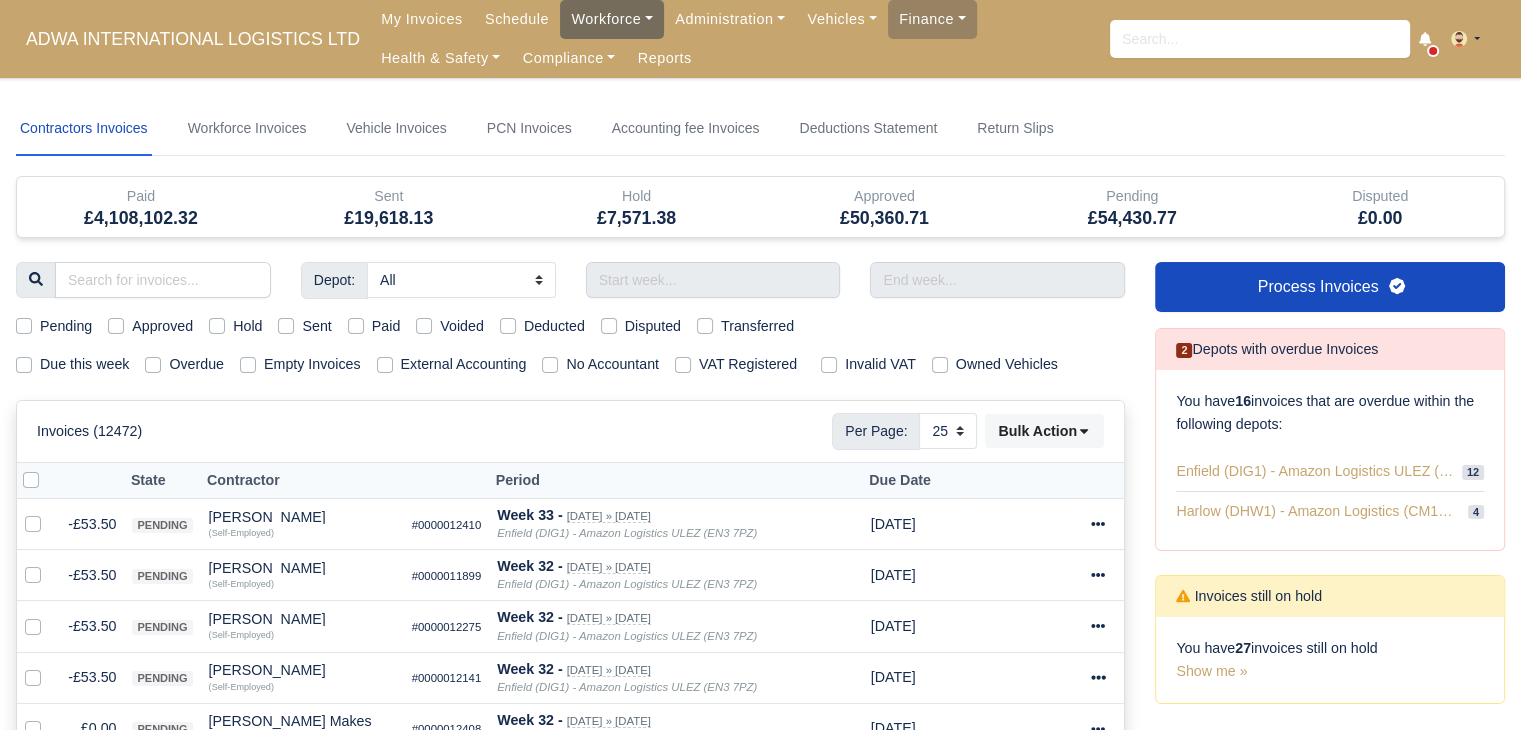 click on "Workforce" at bounding box center (612, 19) 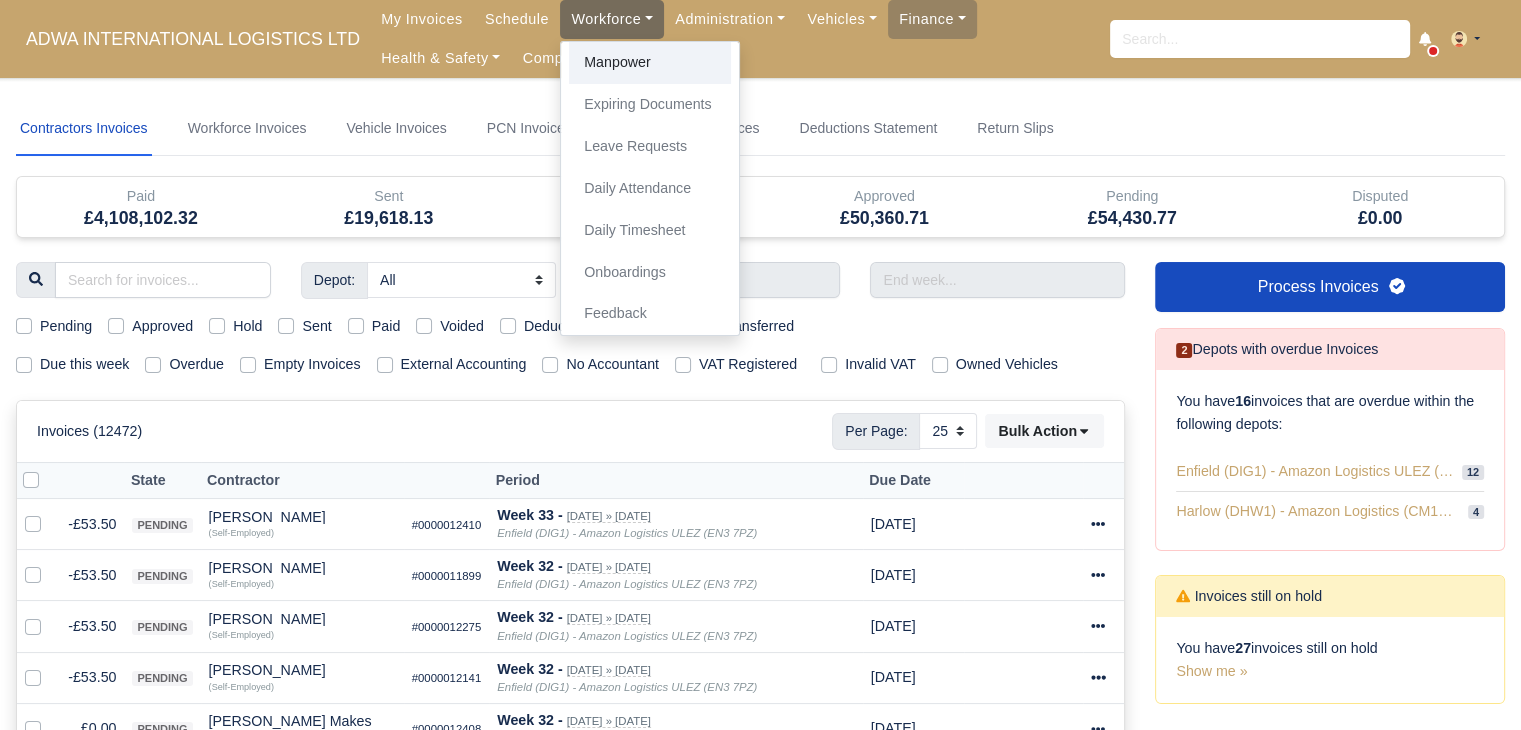 click on "Manpower" at bounding box center [650, 63] 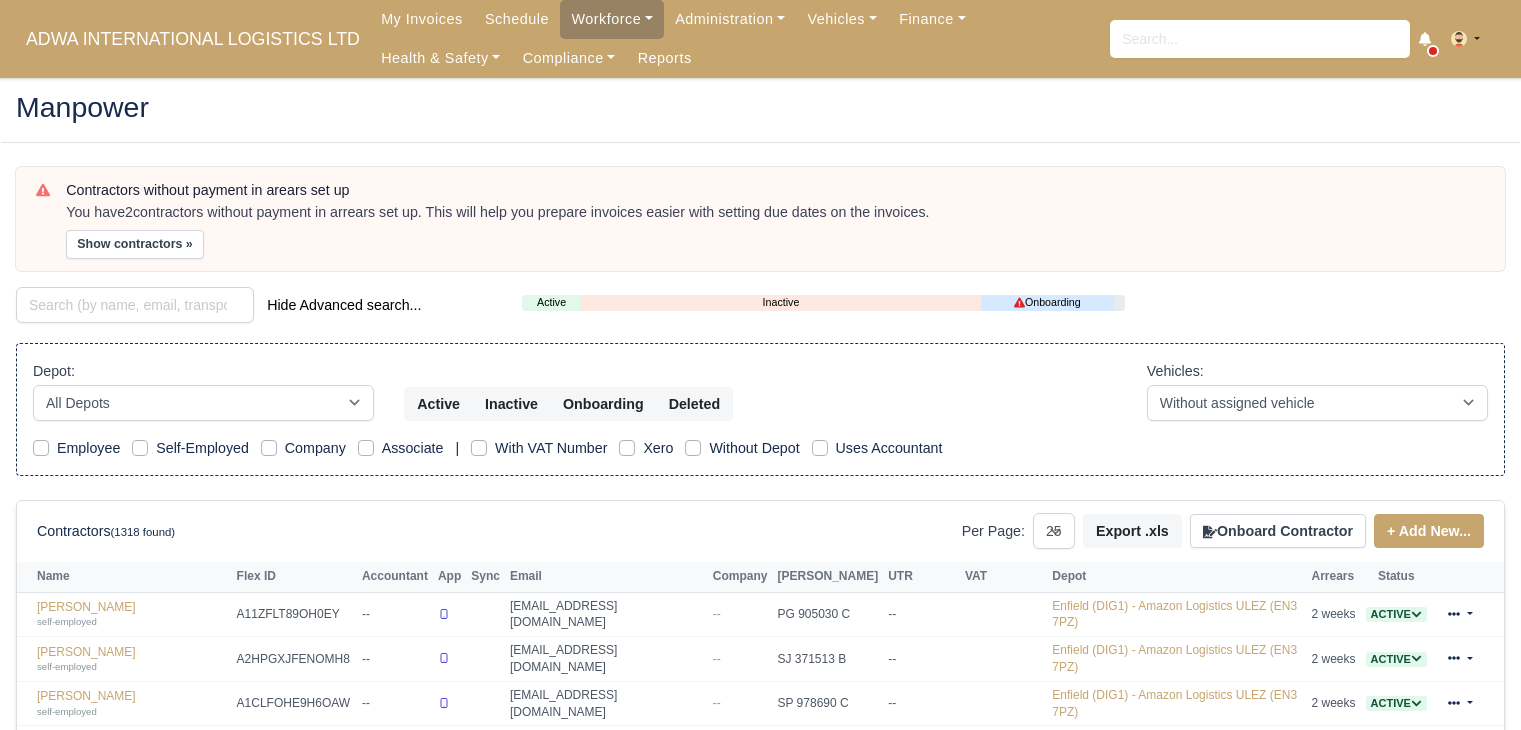 select on "25" 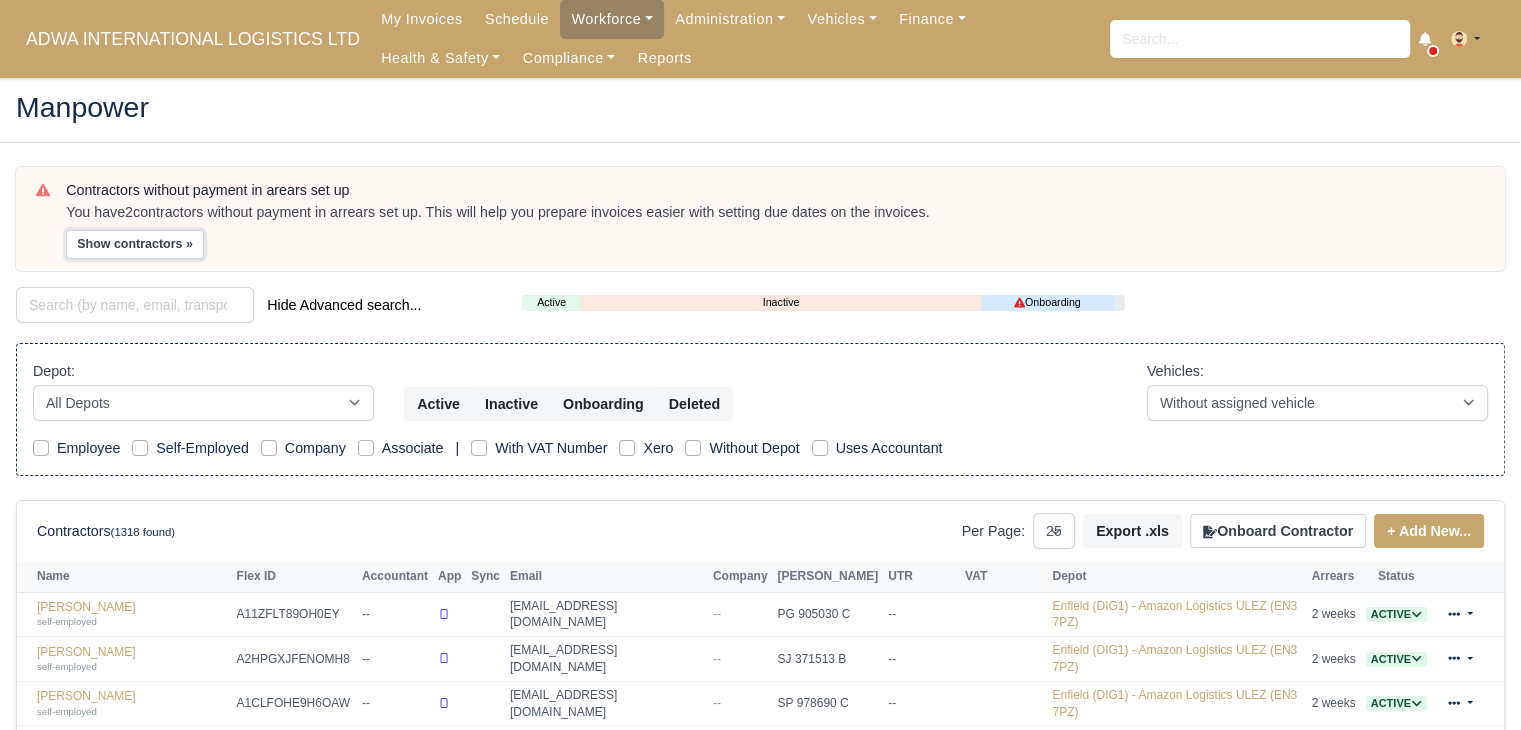 click on "Show contractors »" at bounding box center [135, 244] 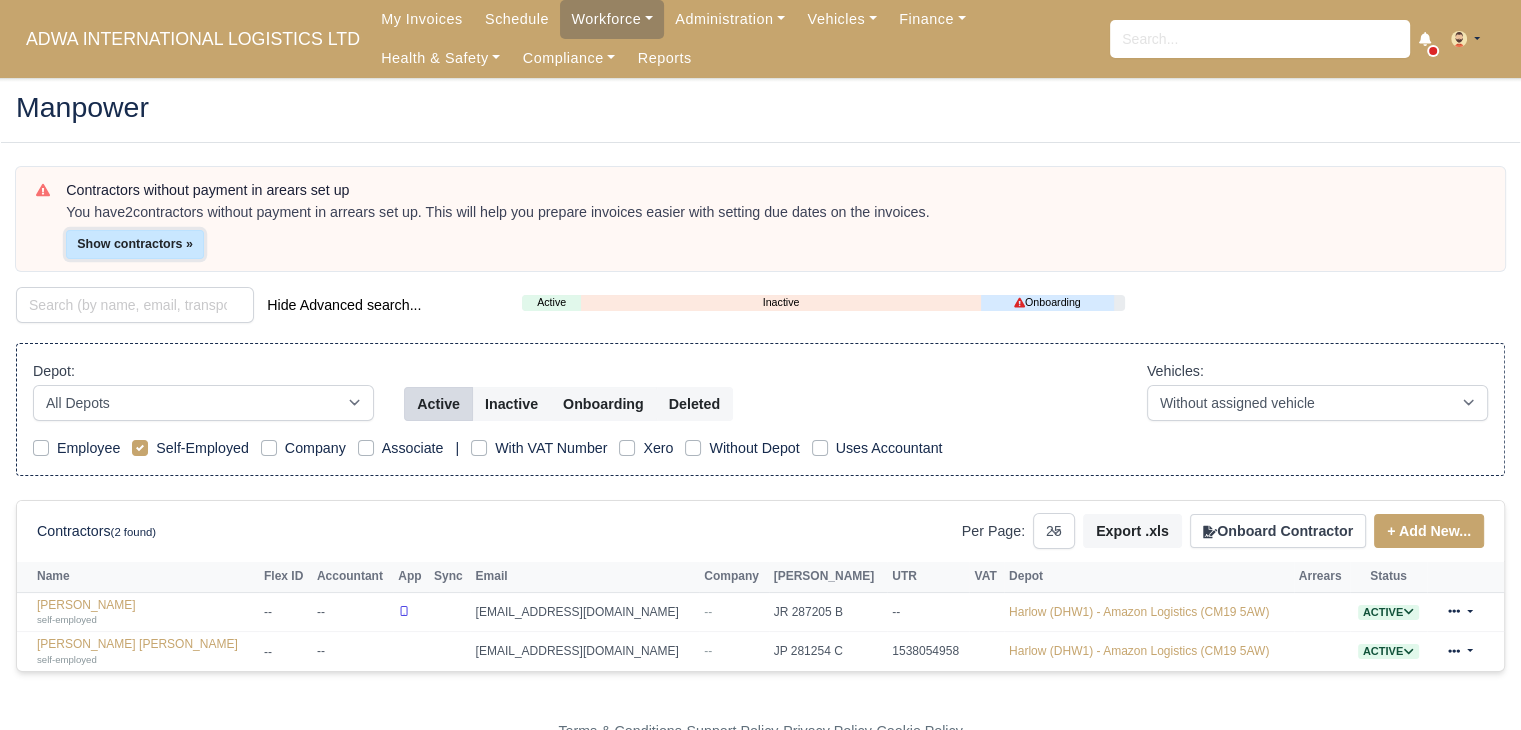 scroll, scrollTop: 11, scrollLeft: 0, axis: vertical 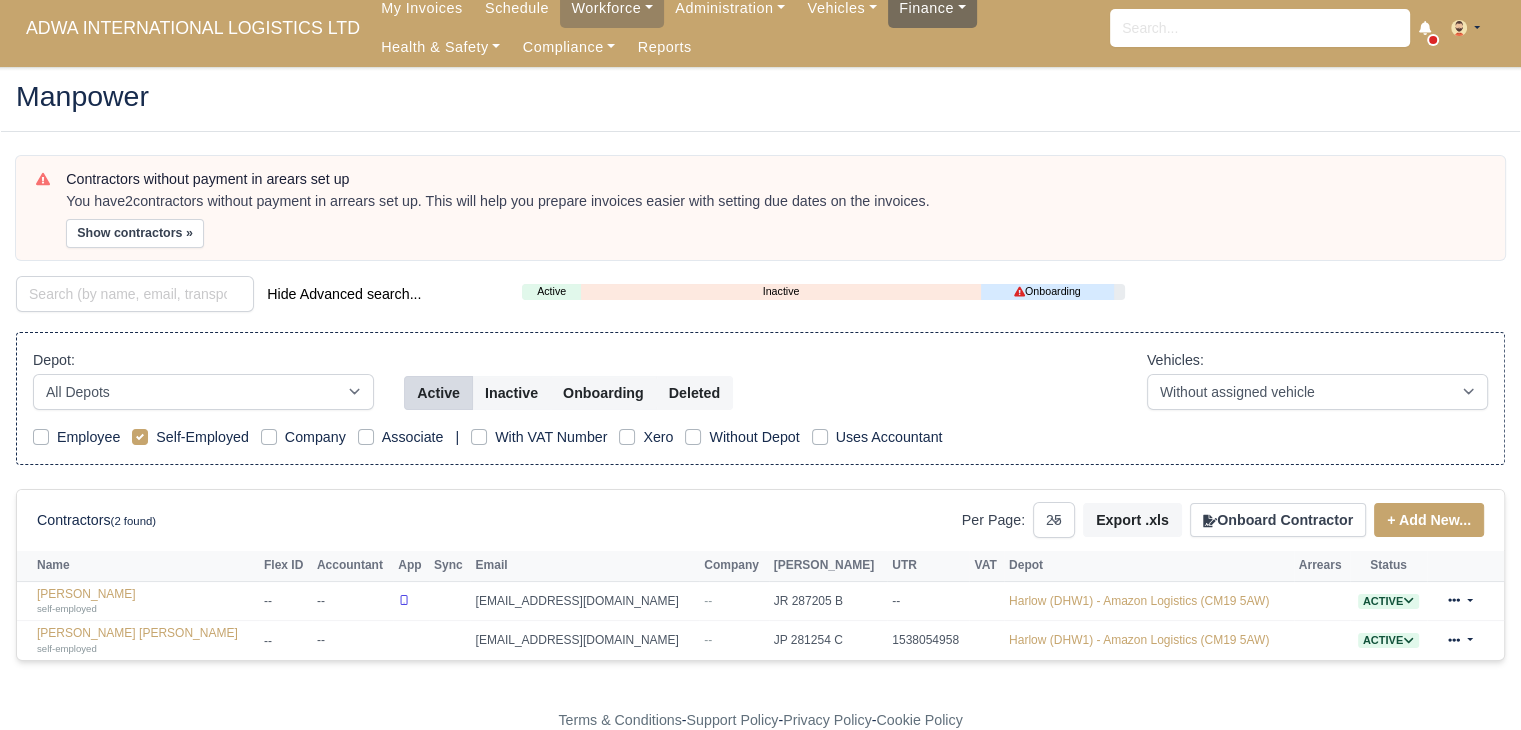 click on "Finance" at bounding box center (932, 8) 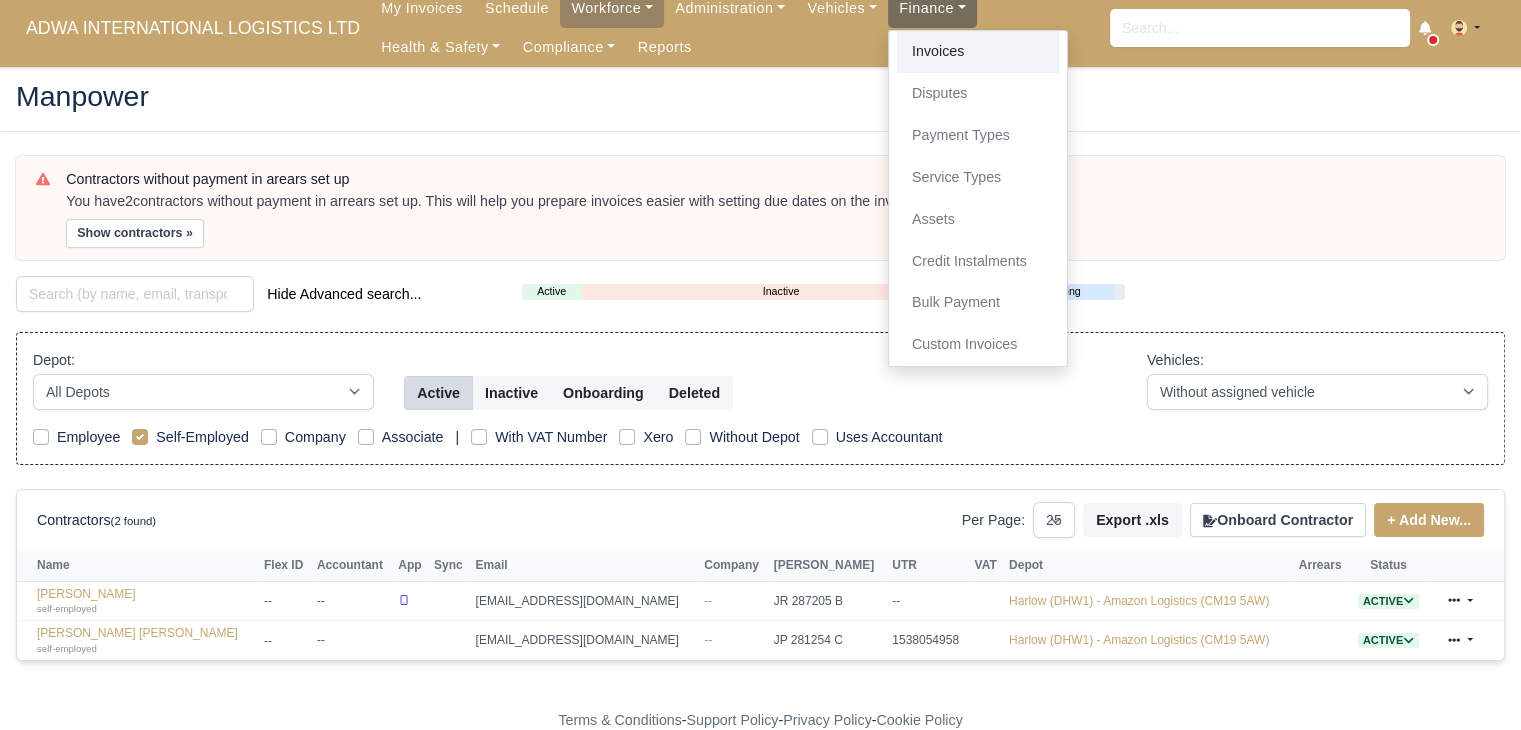 click on "Invoices" at bounding box center [978, 52] 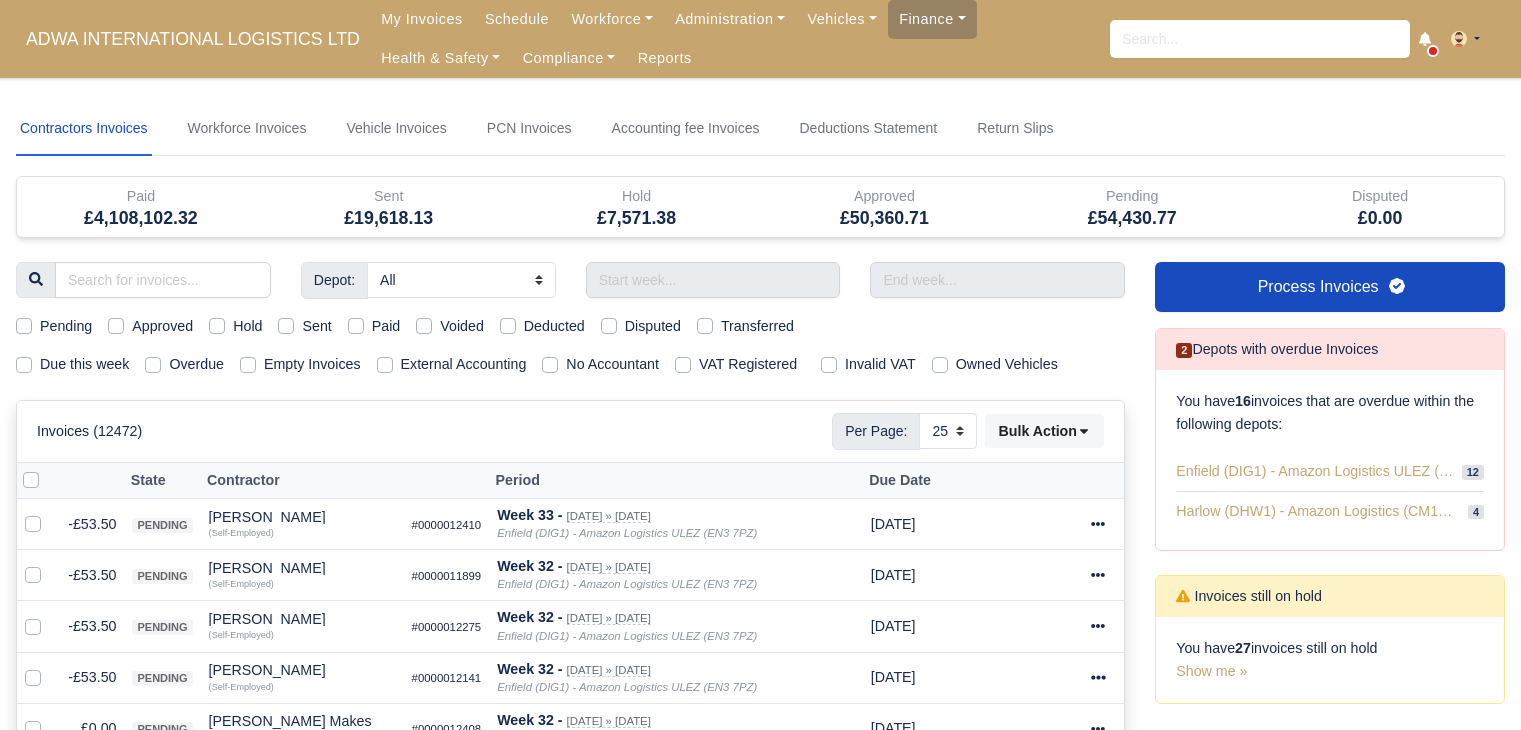 select on "25" 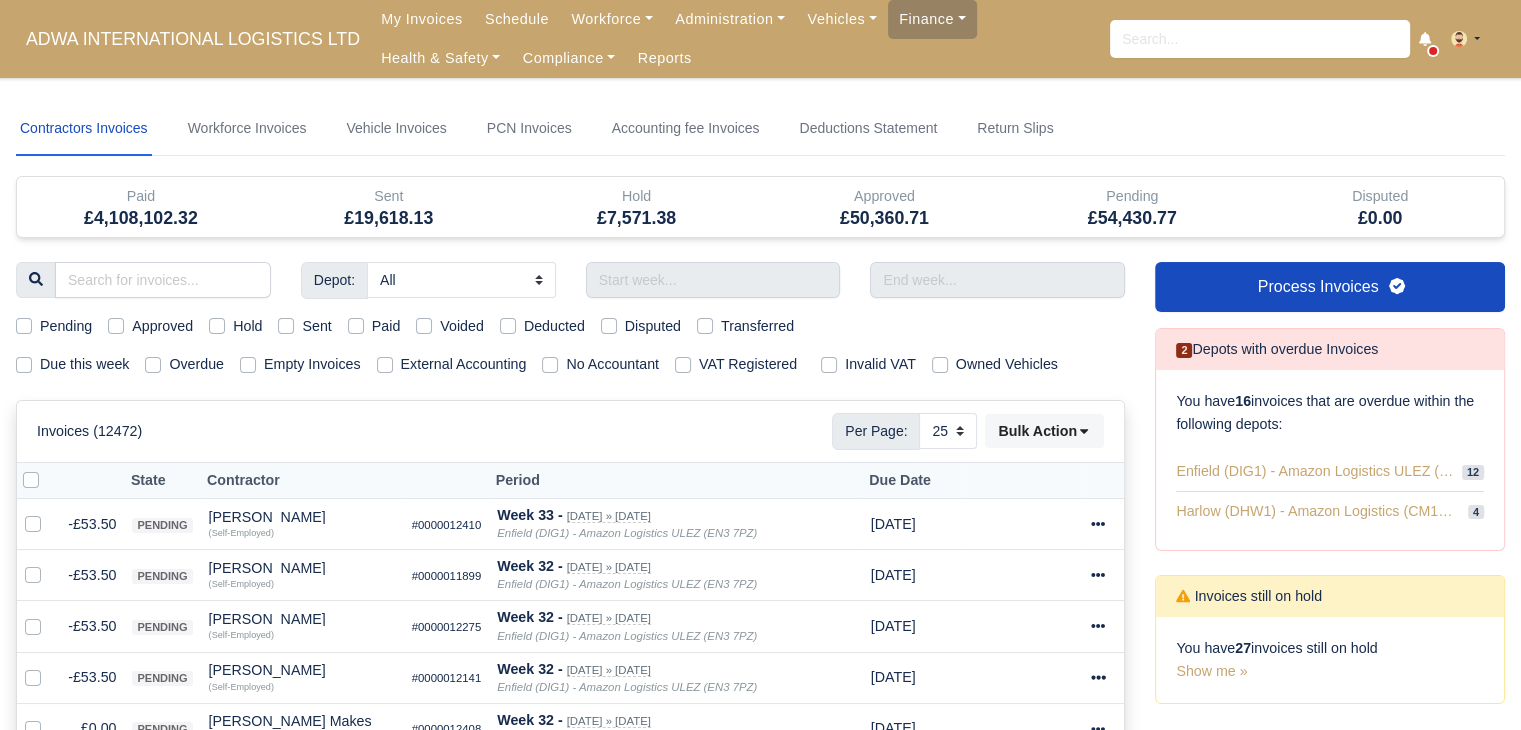 click on "Due this week" at bounding box center (84, 364) 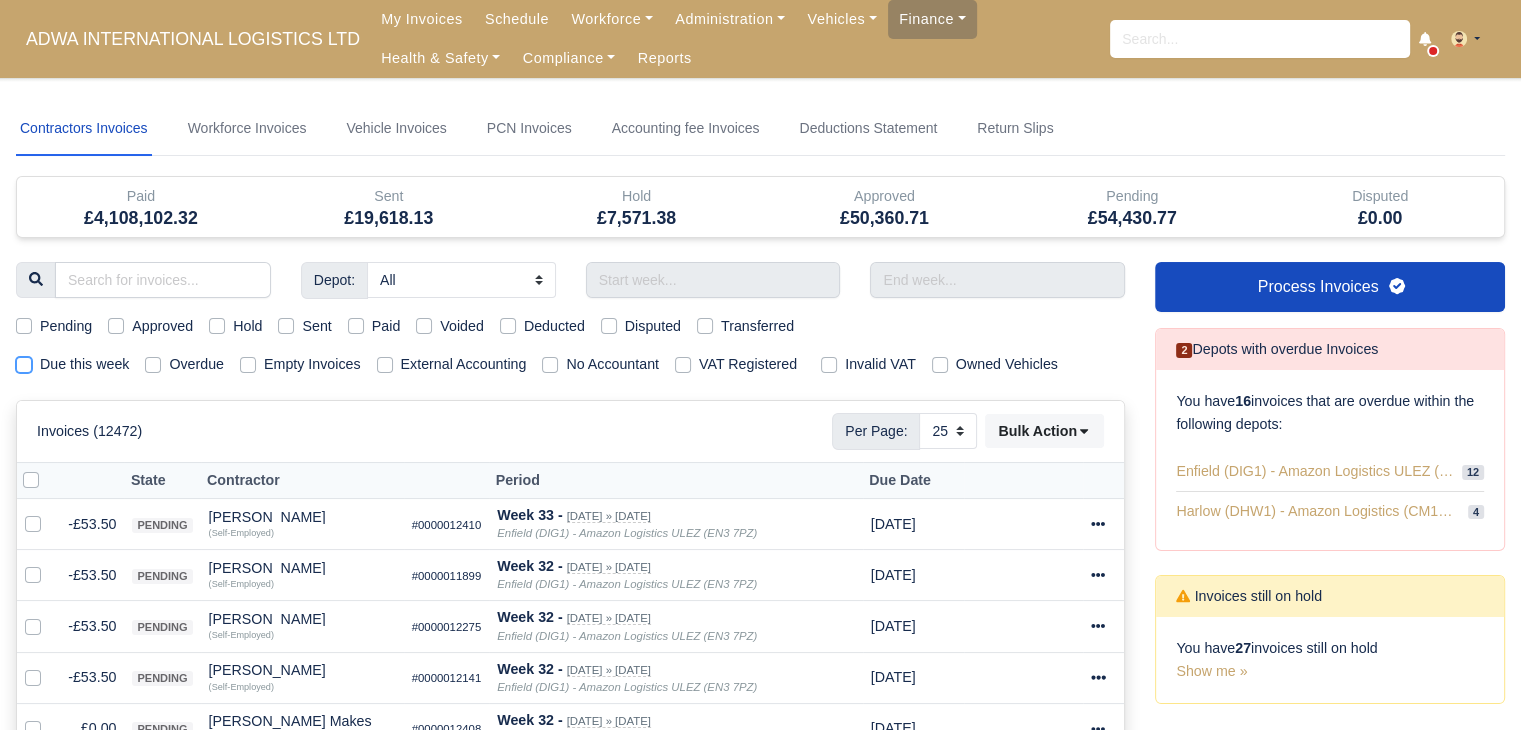 click on "Due this week" at bounding box center (24, 361) 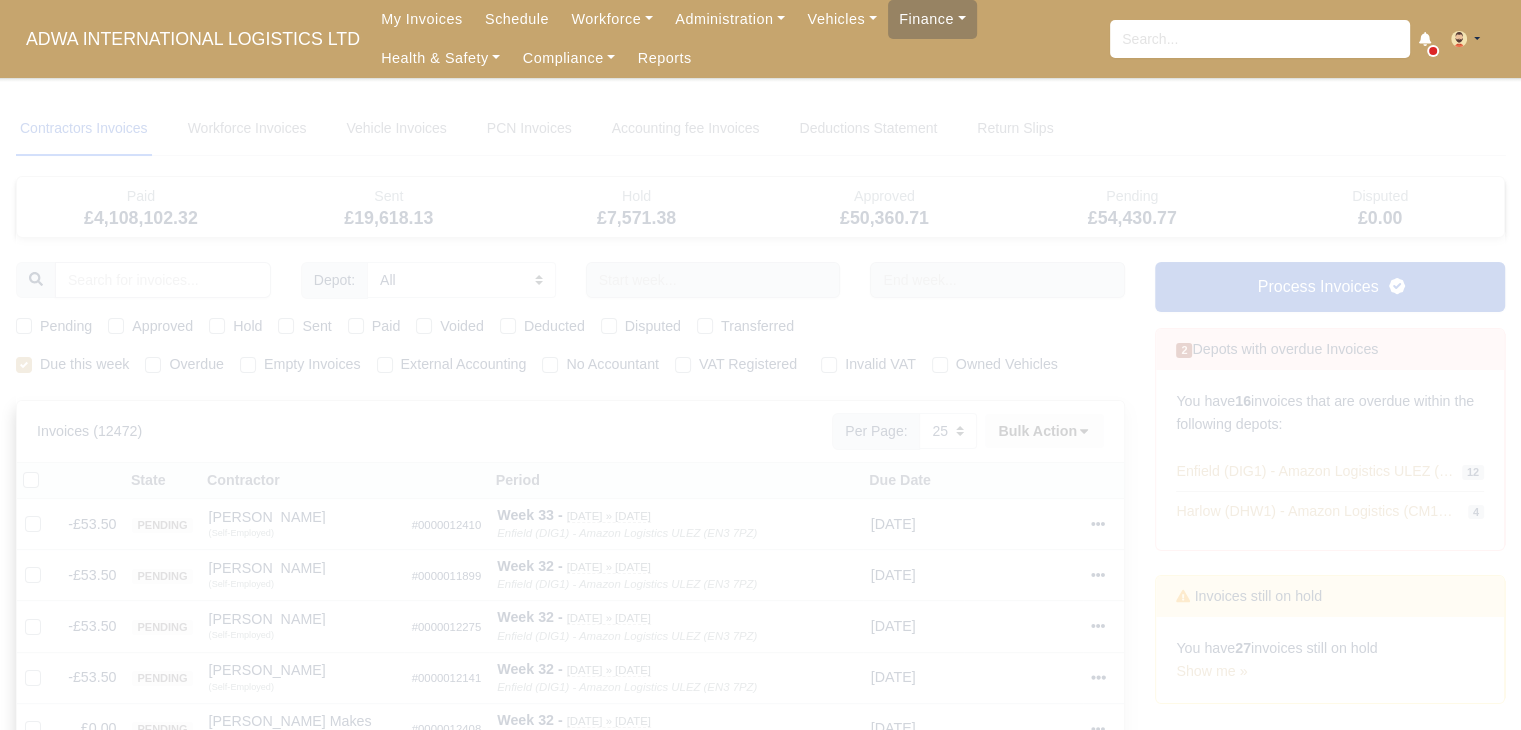 type 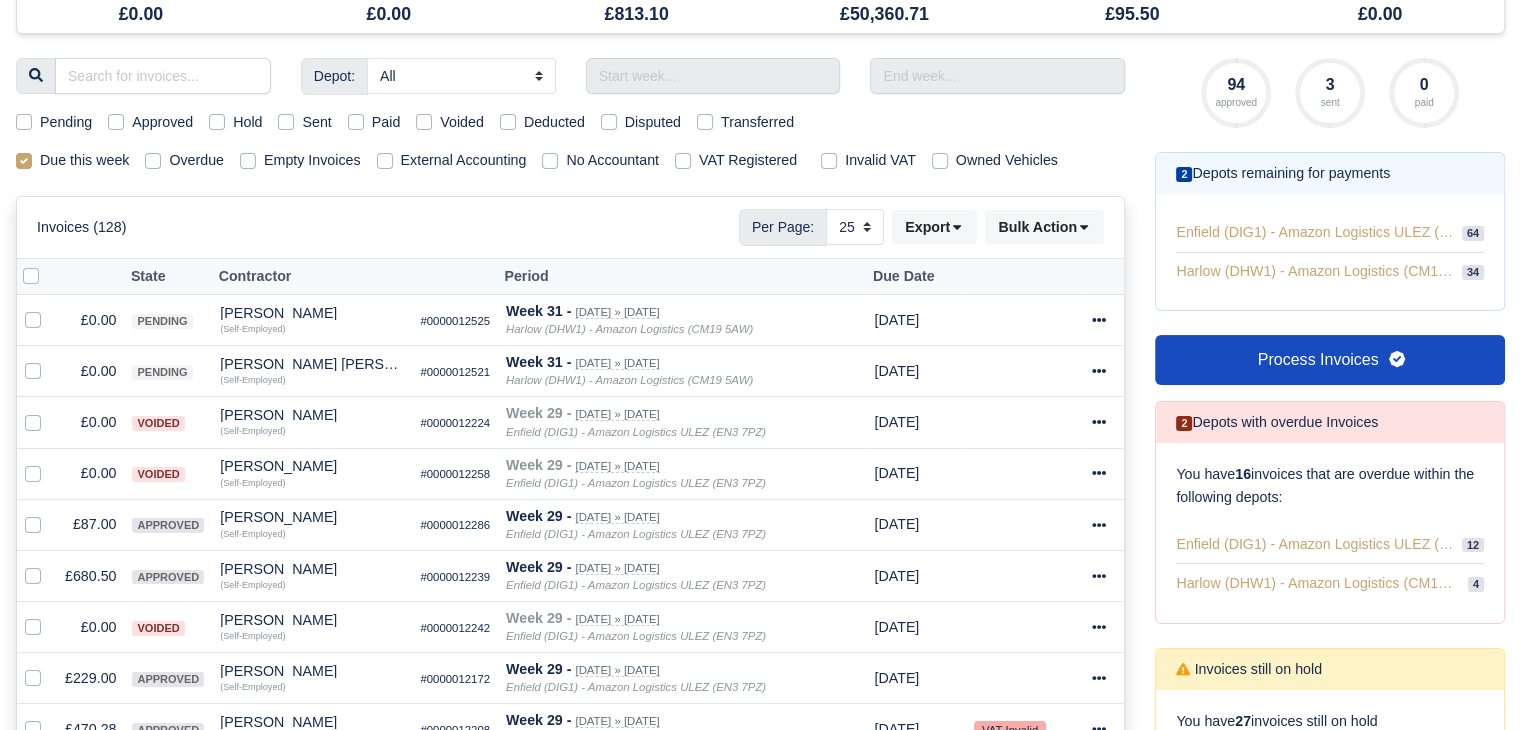 scroll, scrollTop: 308, scrollLeft: 0, axis: vertical 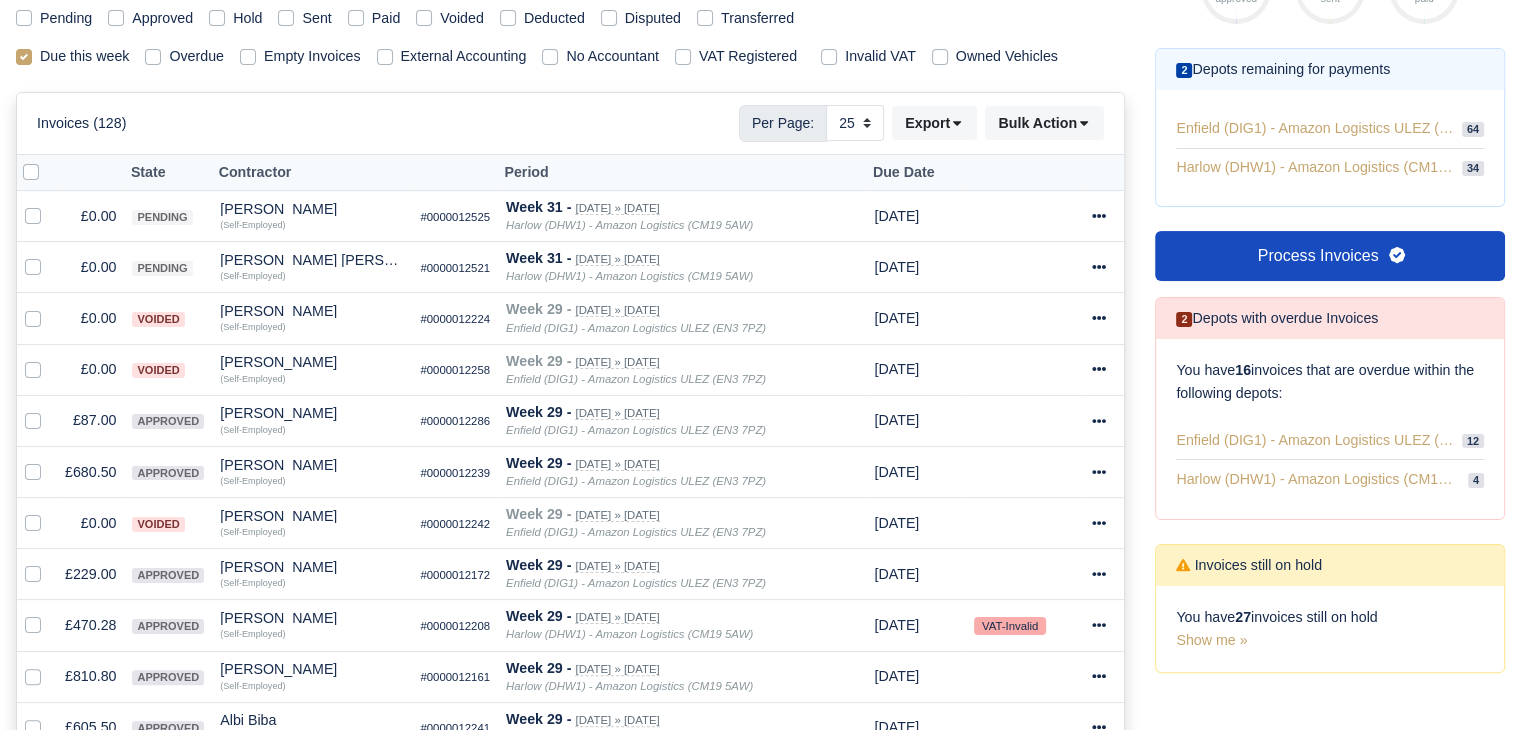 click on "Due this week" at bounding box center [84, 56] 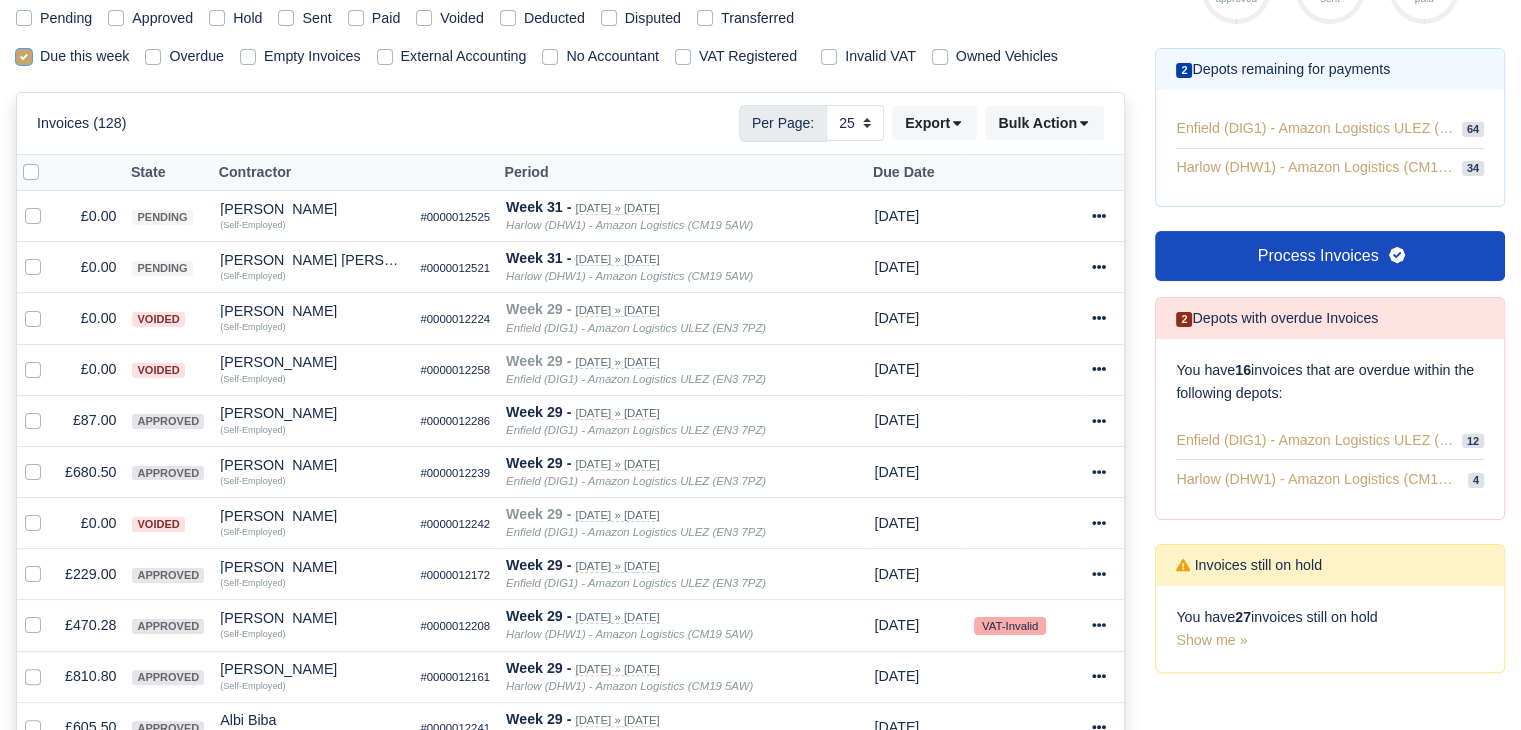 click on "Due this week" at bounding box center (24, 53) 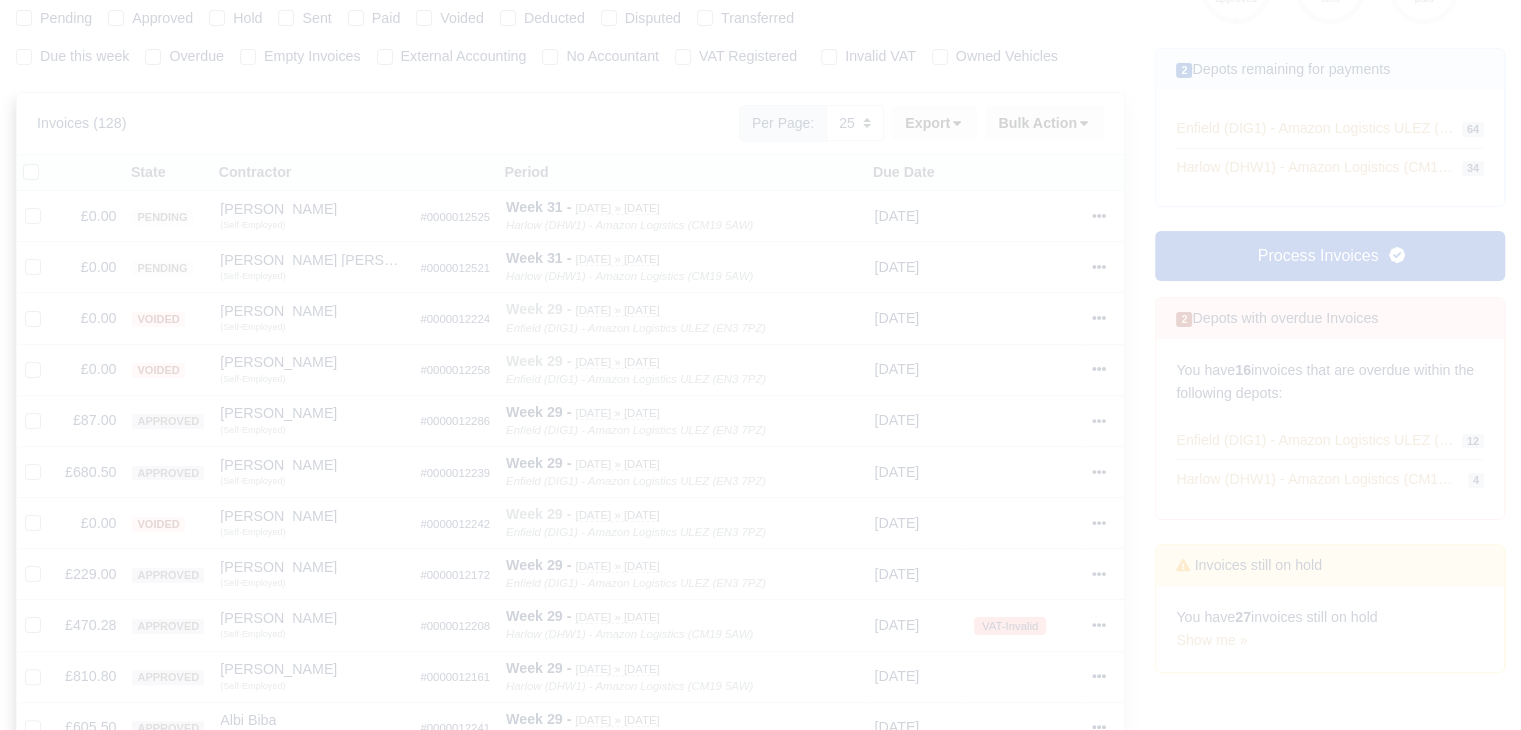 type 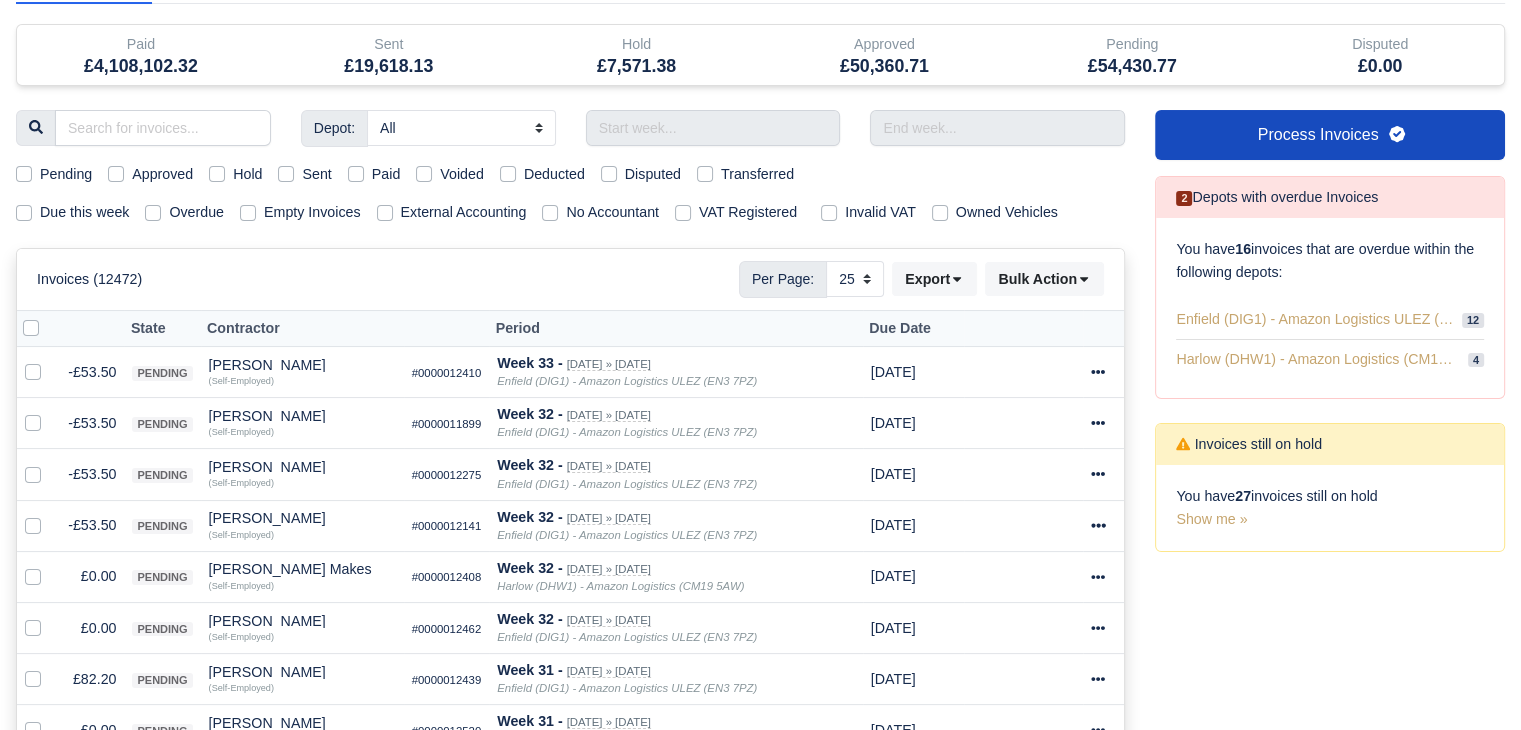 scroll, scrollTop: 152, scrollLeft: 0, axis: vertical 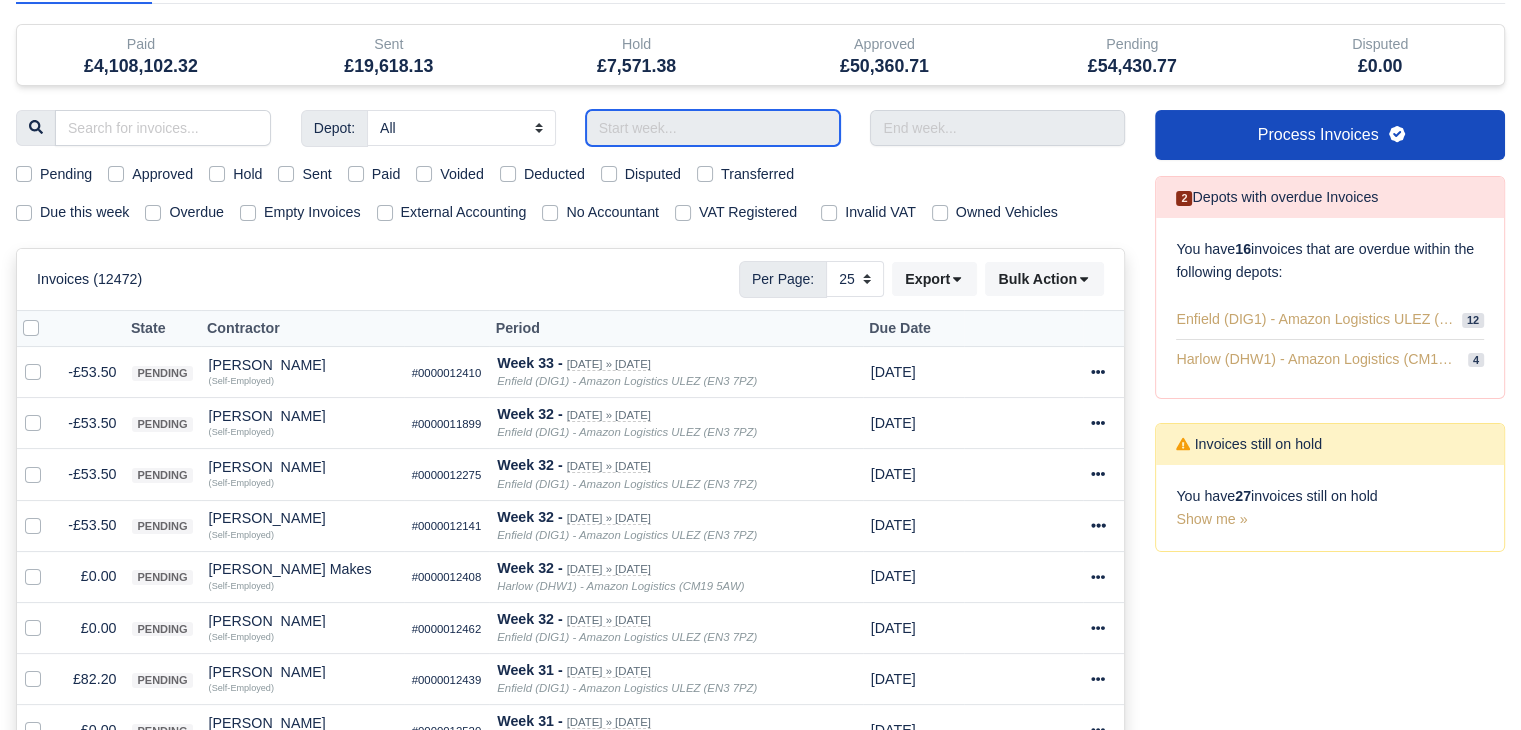 click at bounding box center (713, 128) 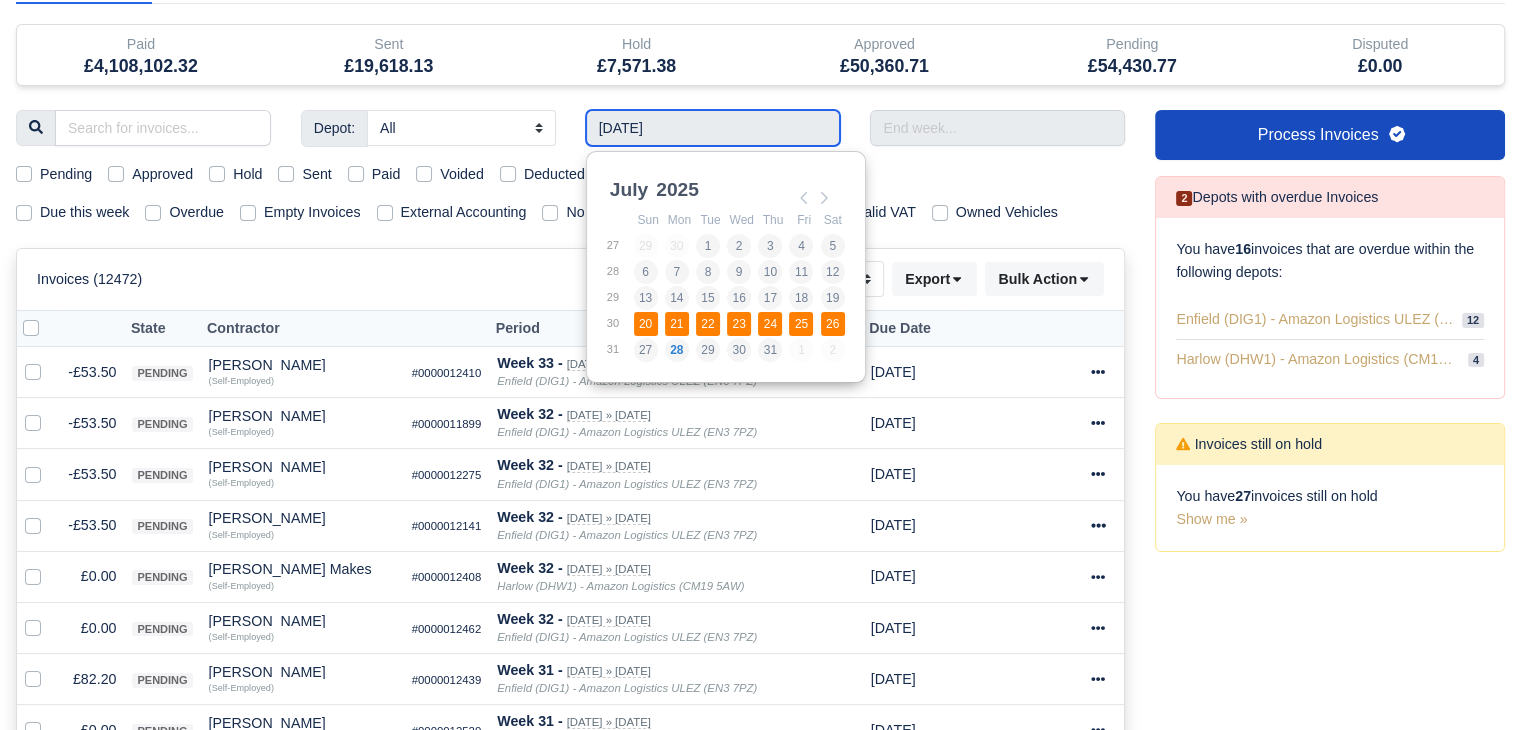 type on "[DATE] - [DATE]" 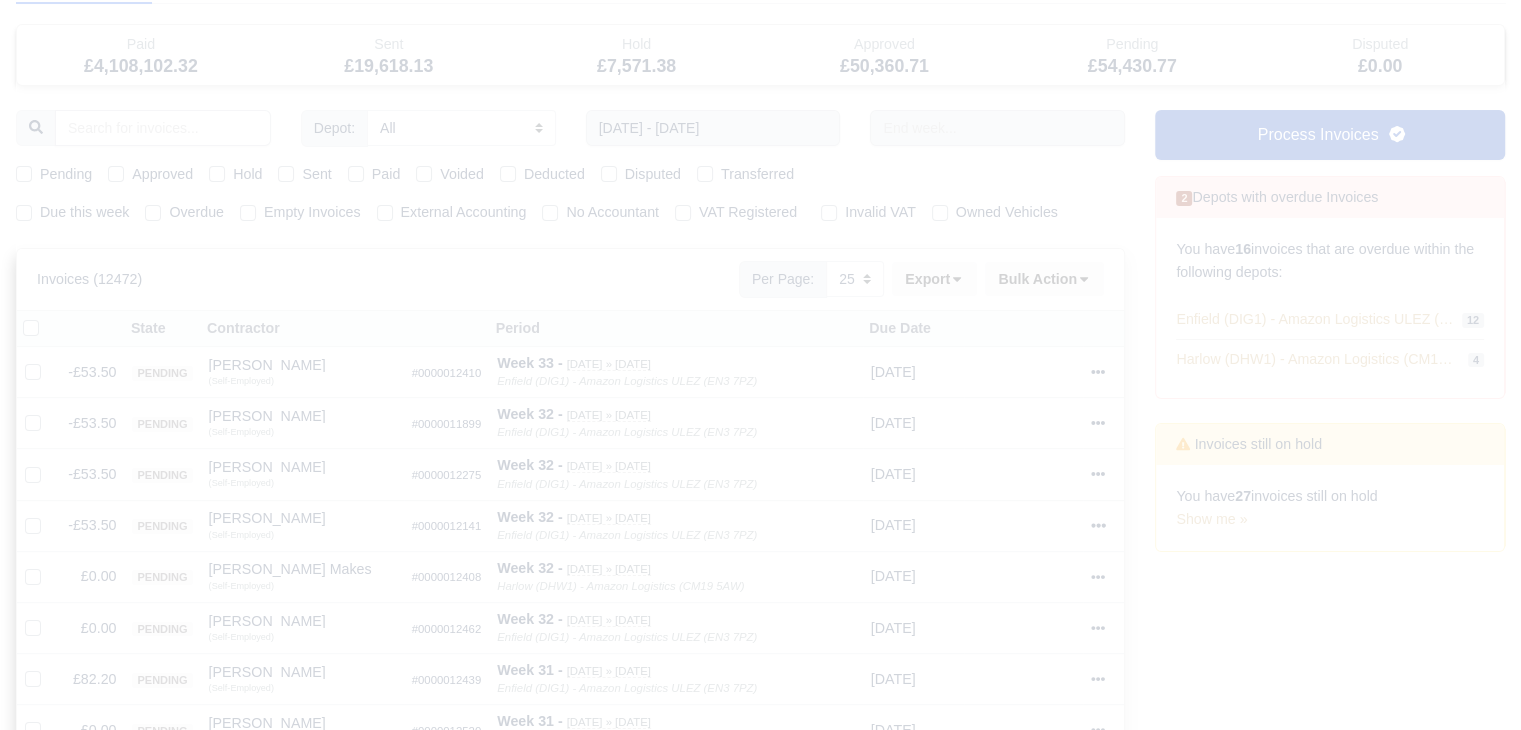 type 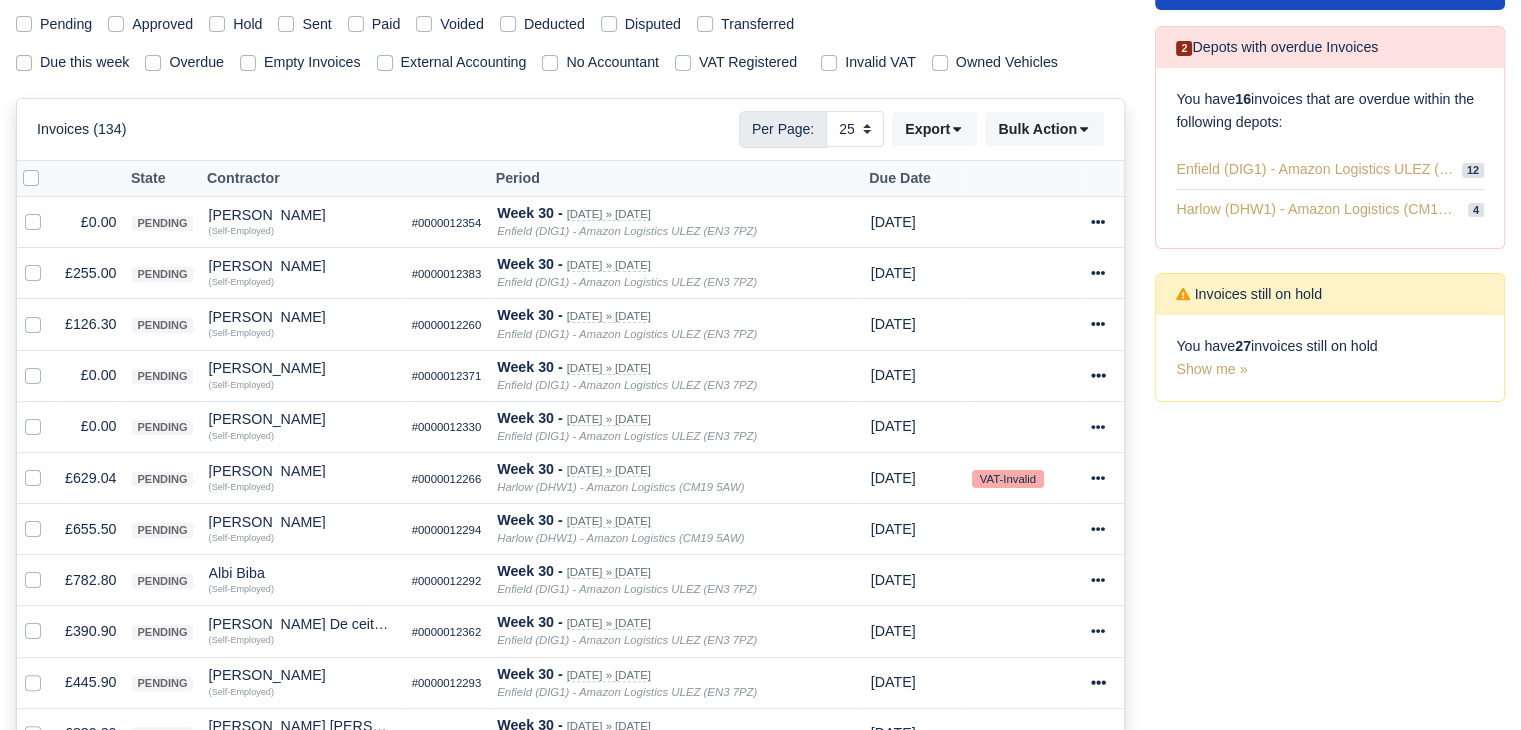 scroll, scrollTop: 312, scrollLeft: 0, axis: vertical 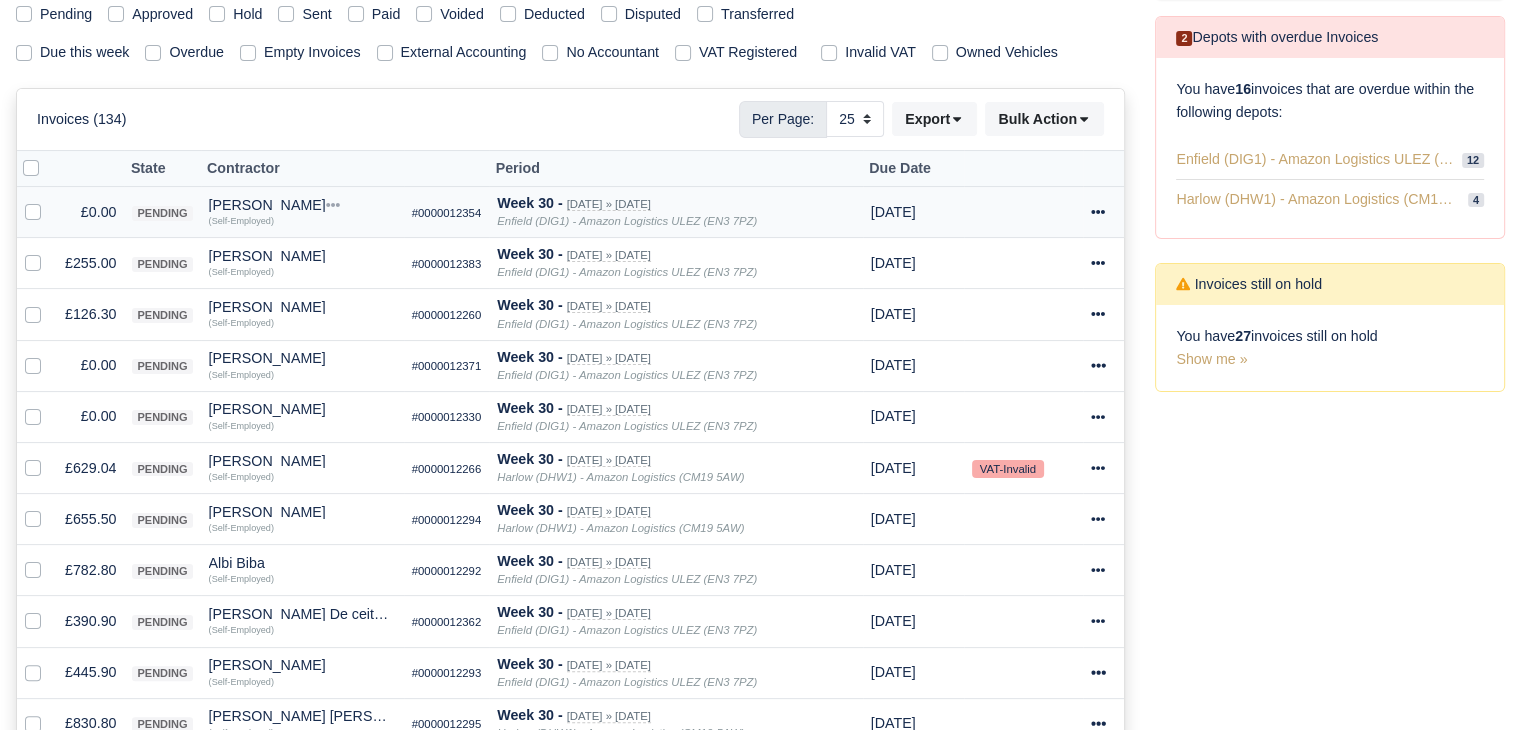 click at bounding box center (49, 201) 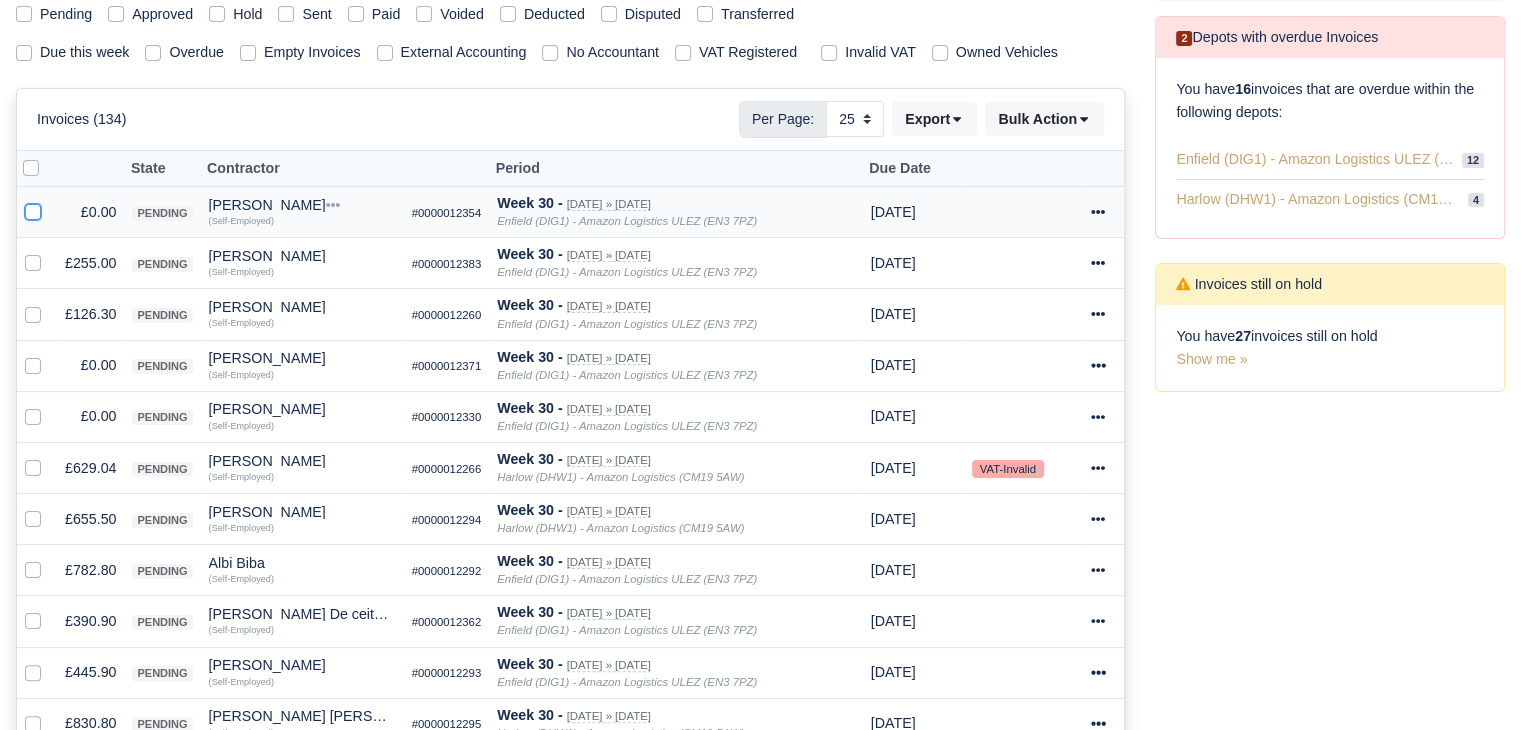 click at bounding box center (33, 209) 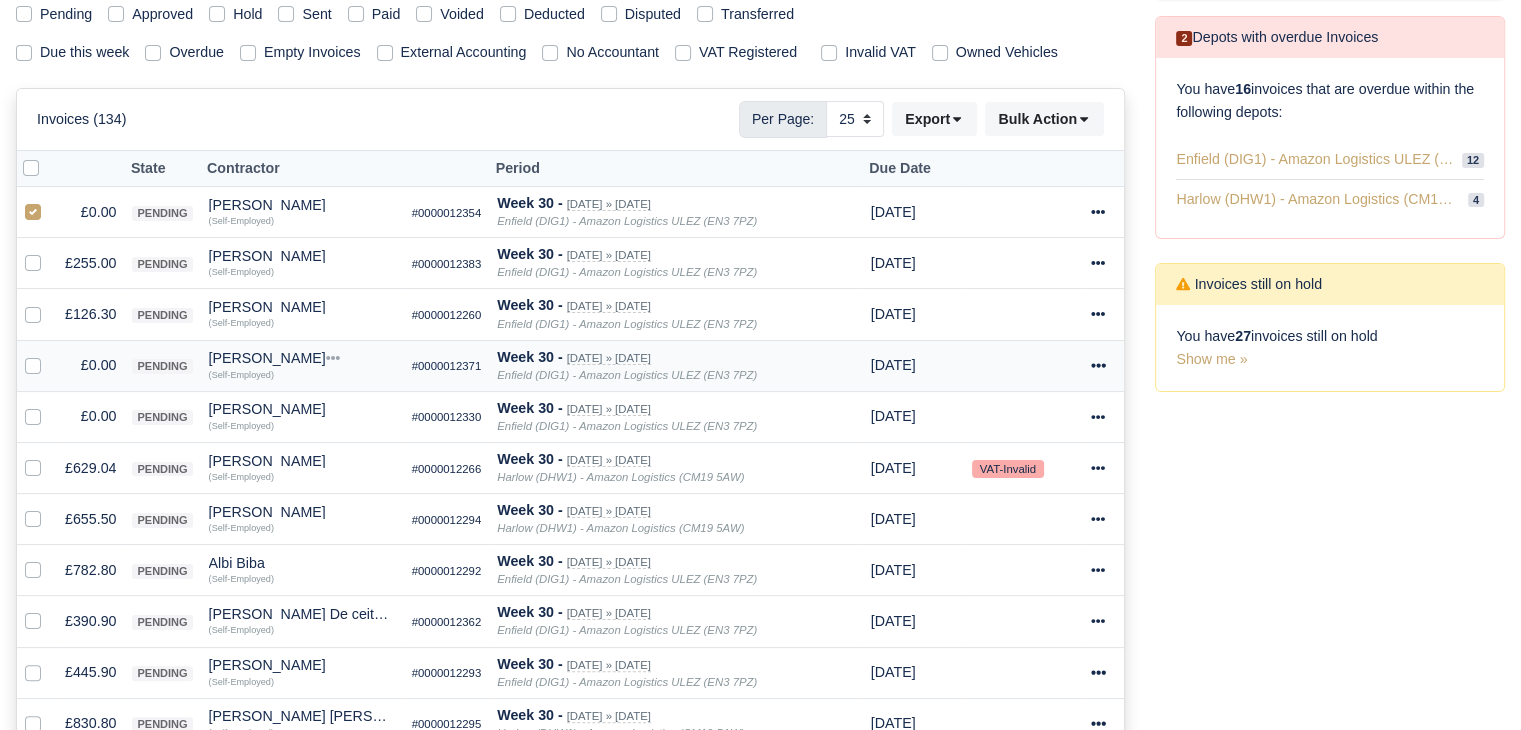click at bounding box center [49, 354] 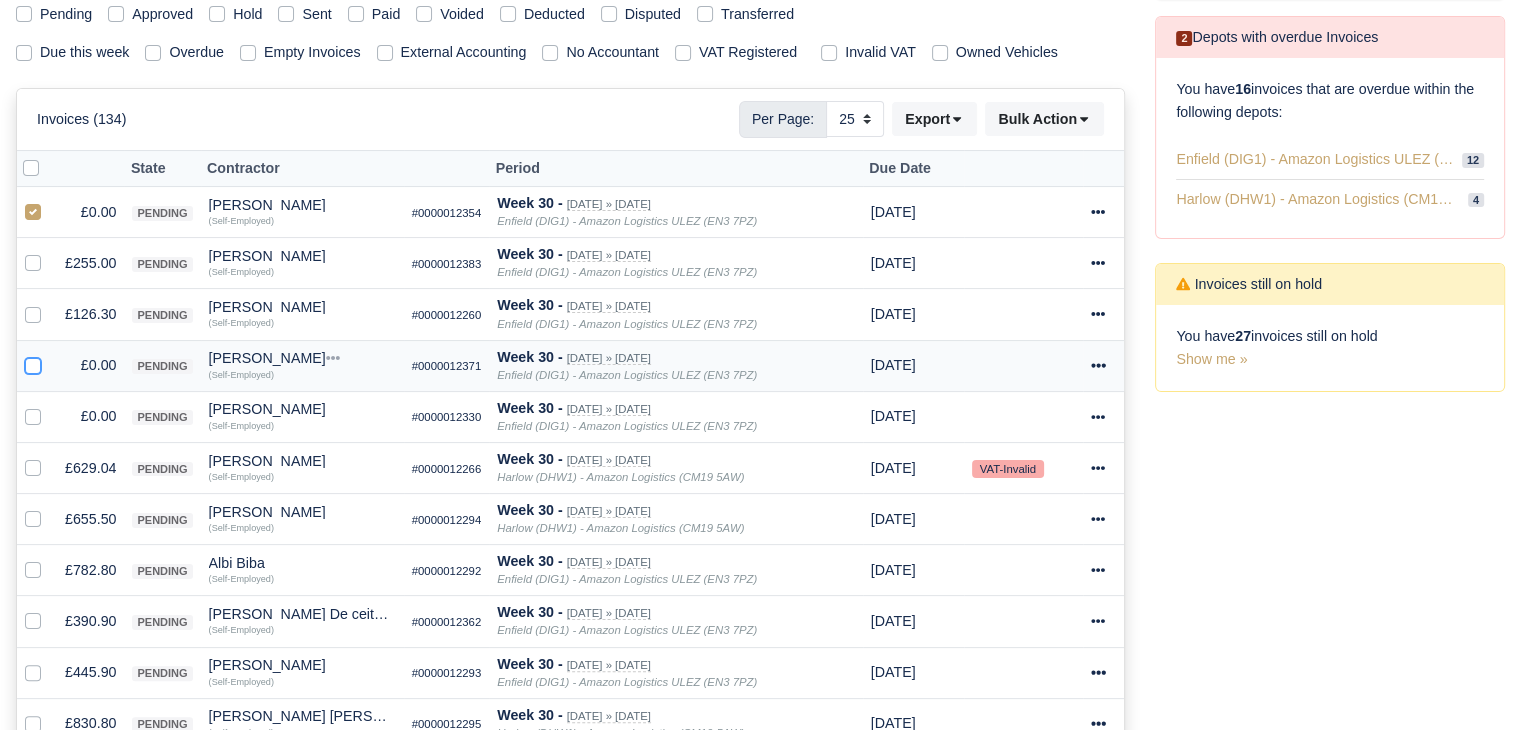click at bounding box center (33, 362) 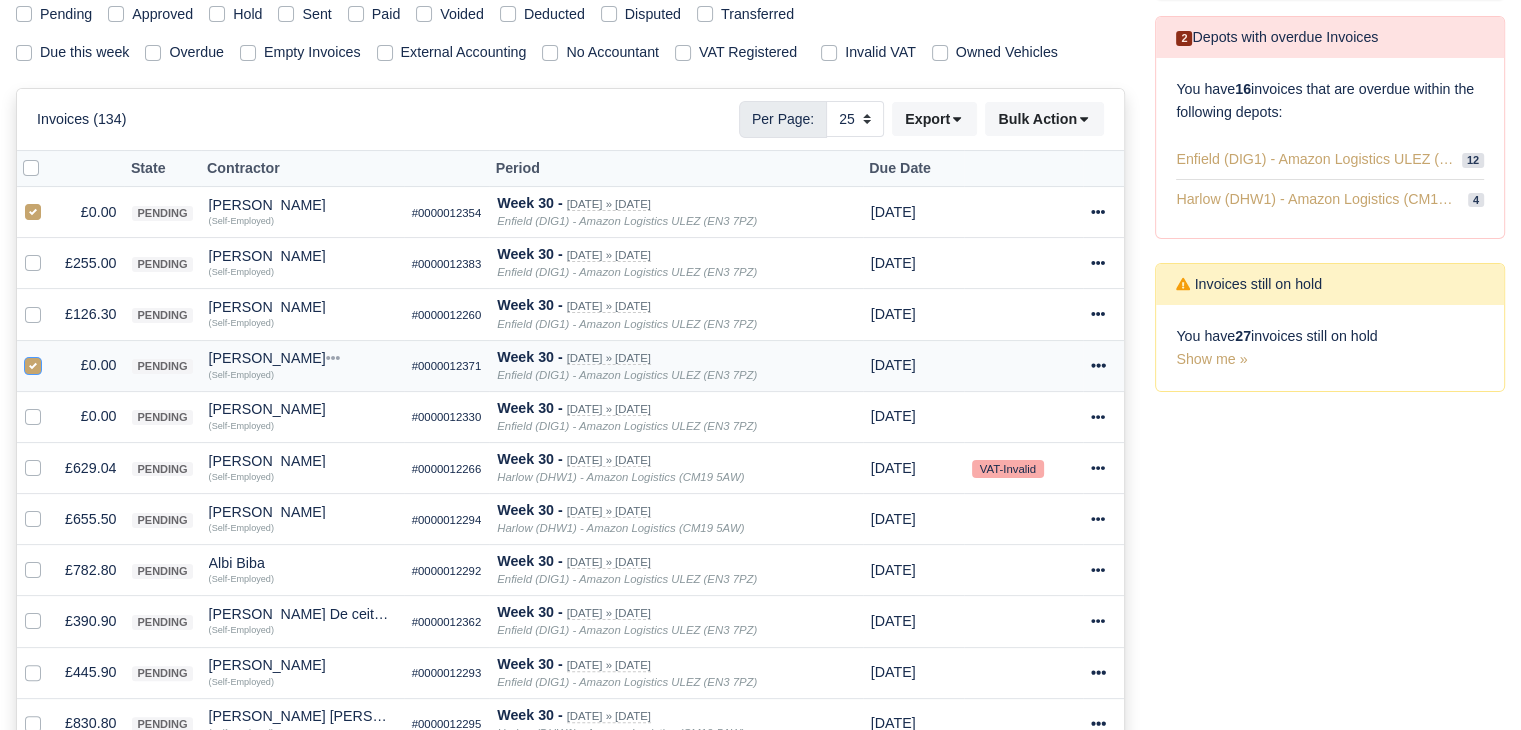 scroll, scrollTop: 342, scrollLeft: 0, axis: vertical 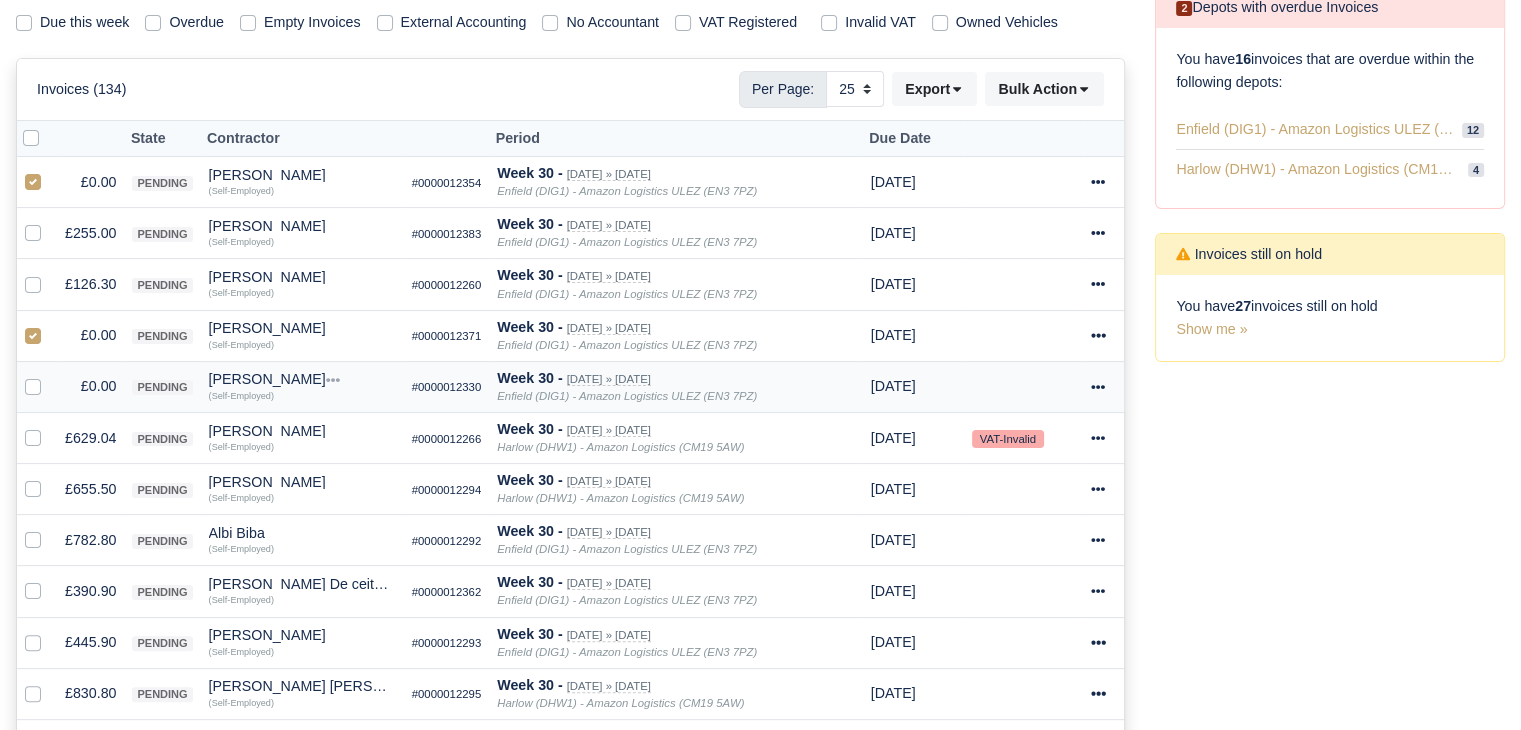 click at bounding box center (49, 375) 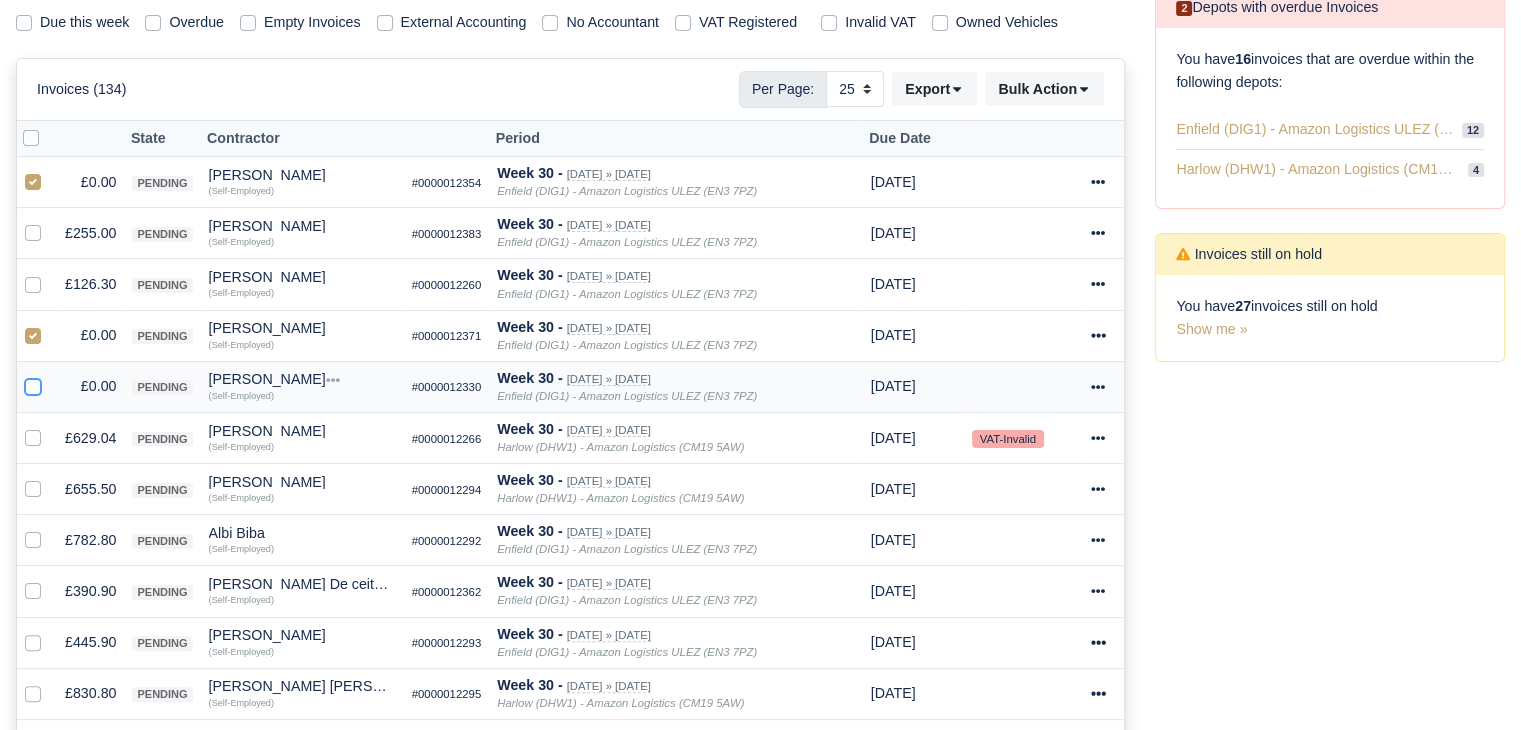 click at bounding box center (33, 383) 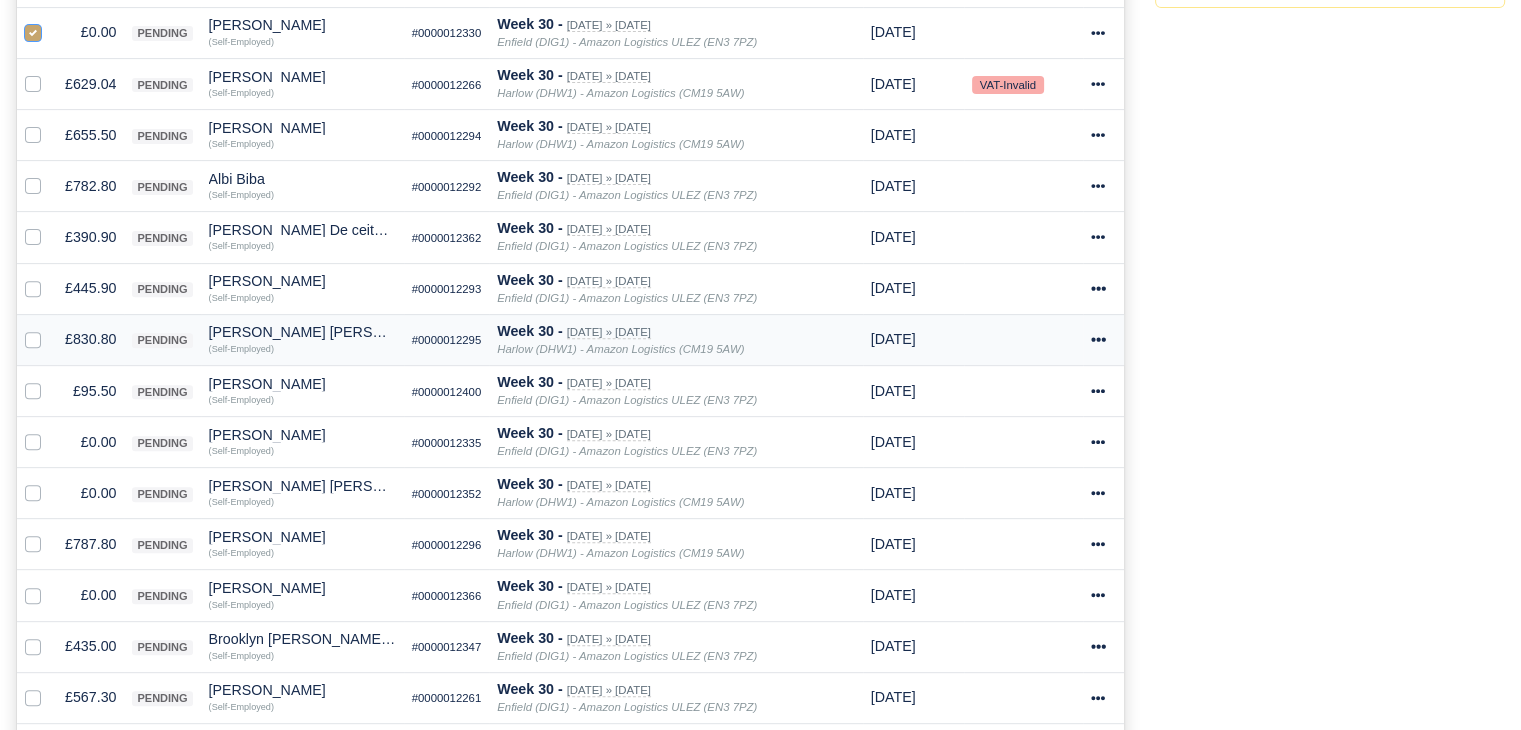 scroll, scrollTop: 698, scrollLeft: 0, axis: vertical 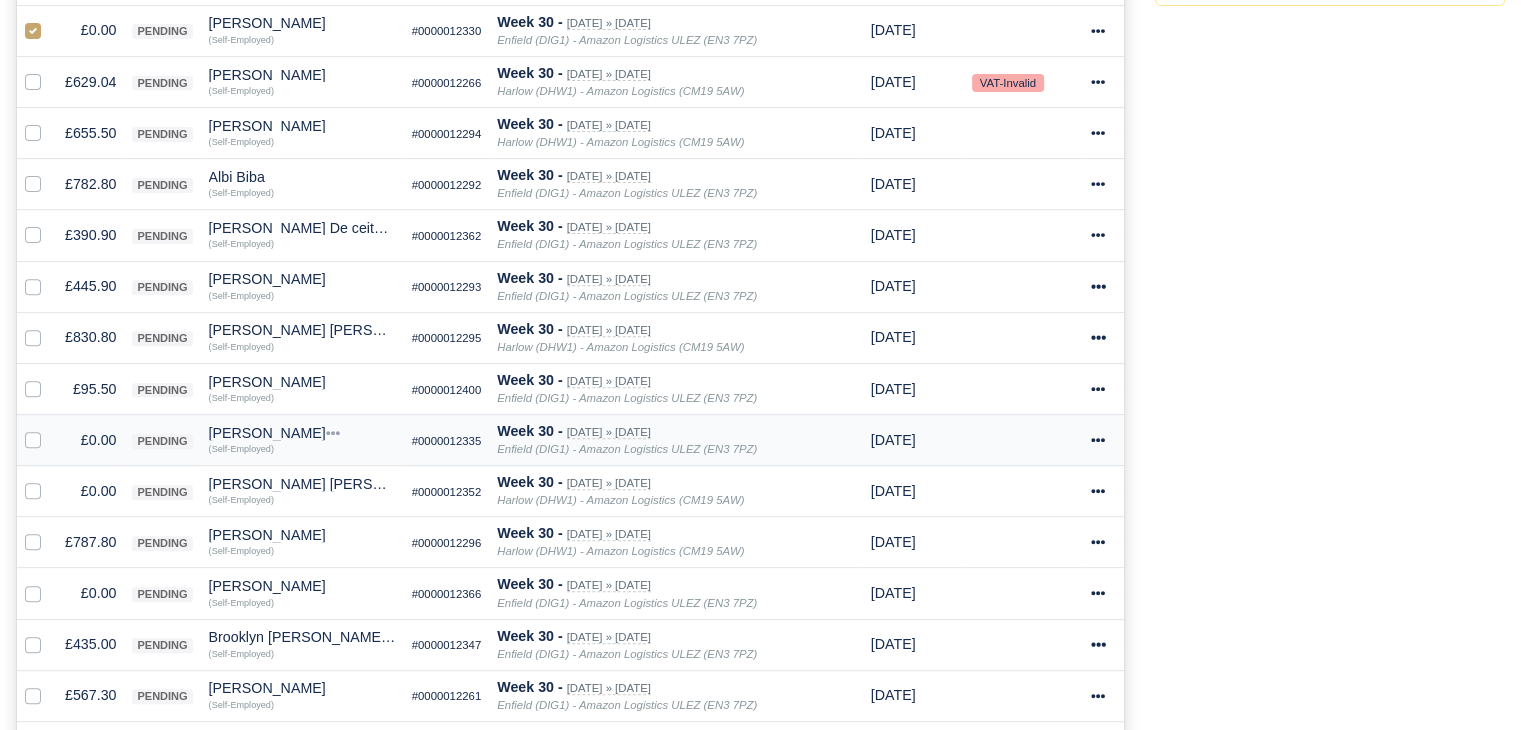 click at bounding box center [49, 429] 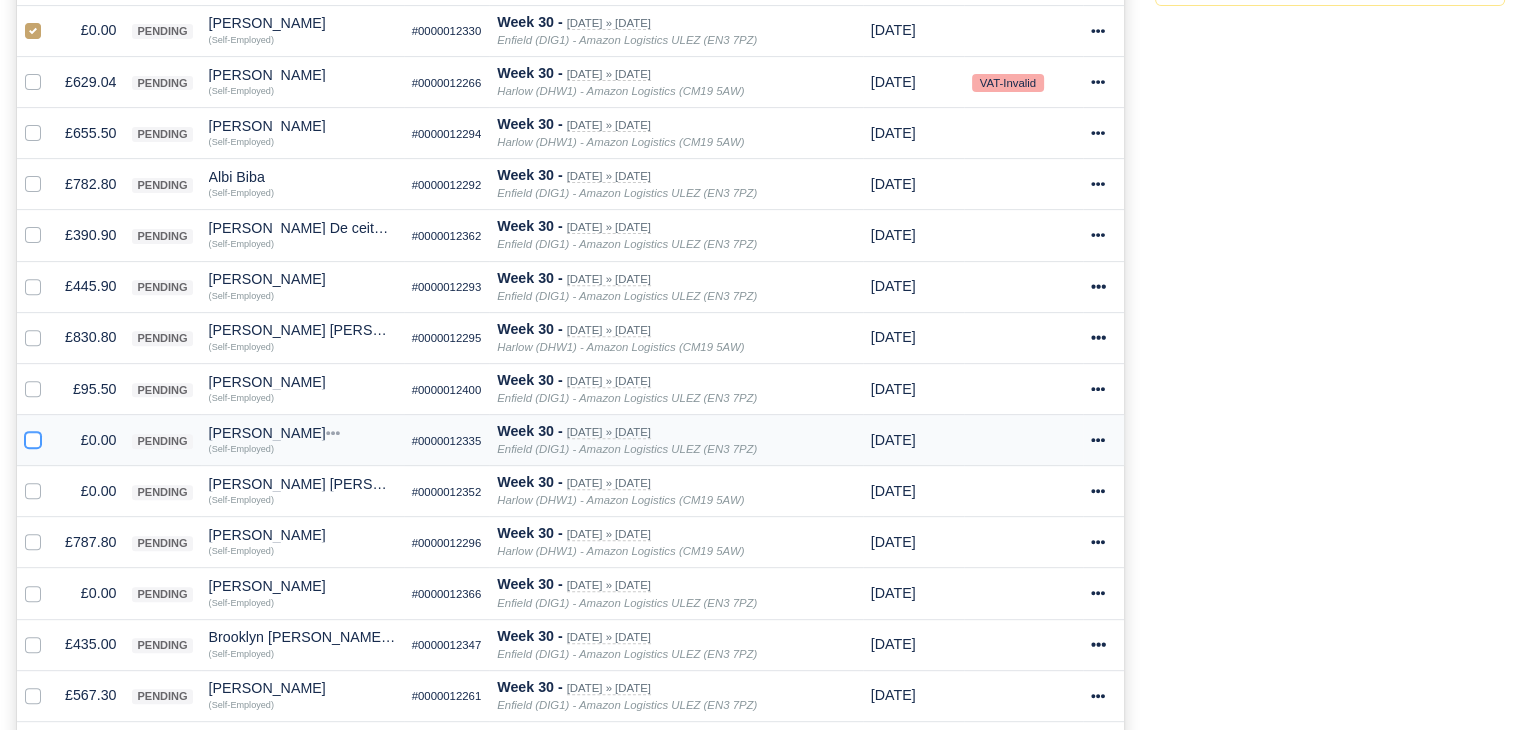 click at bounding box center [33, 437] 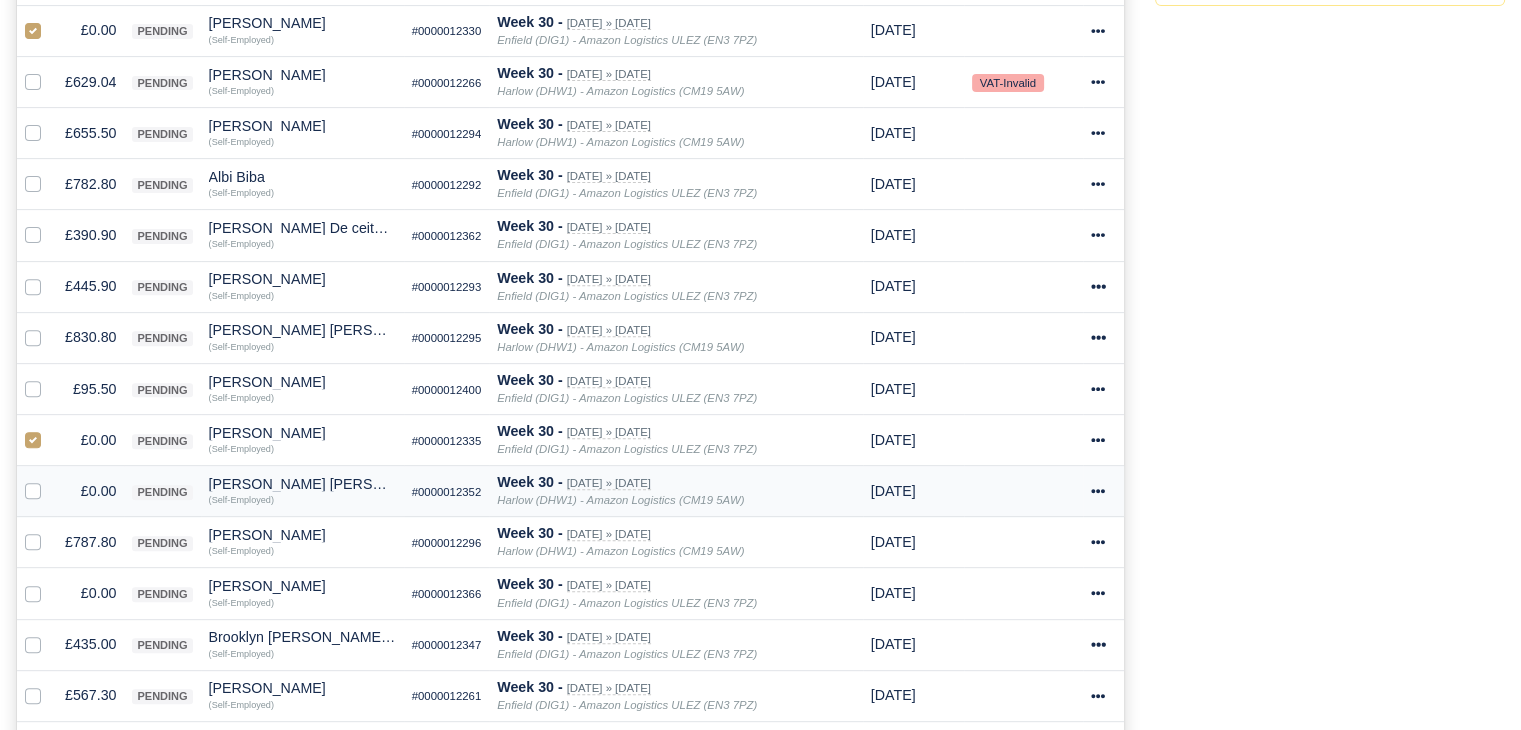 click at bounding box center (37, 491) 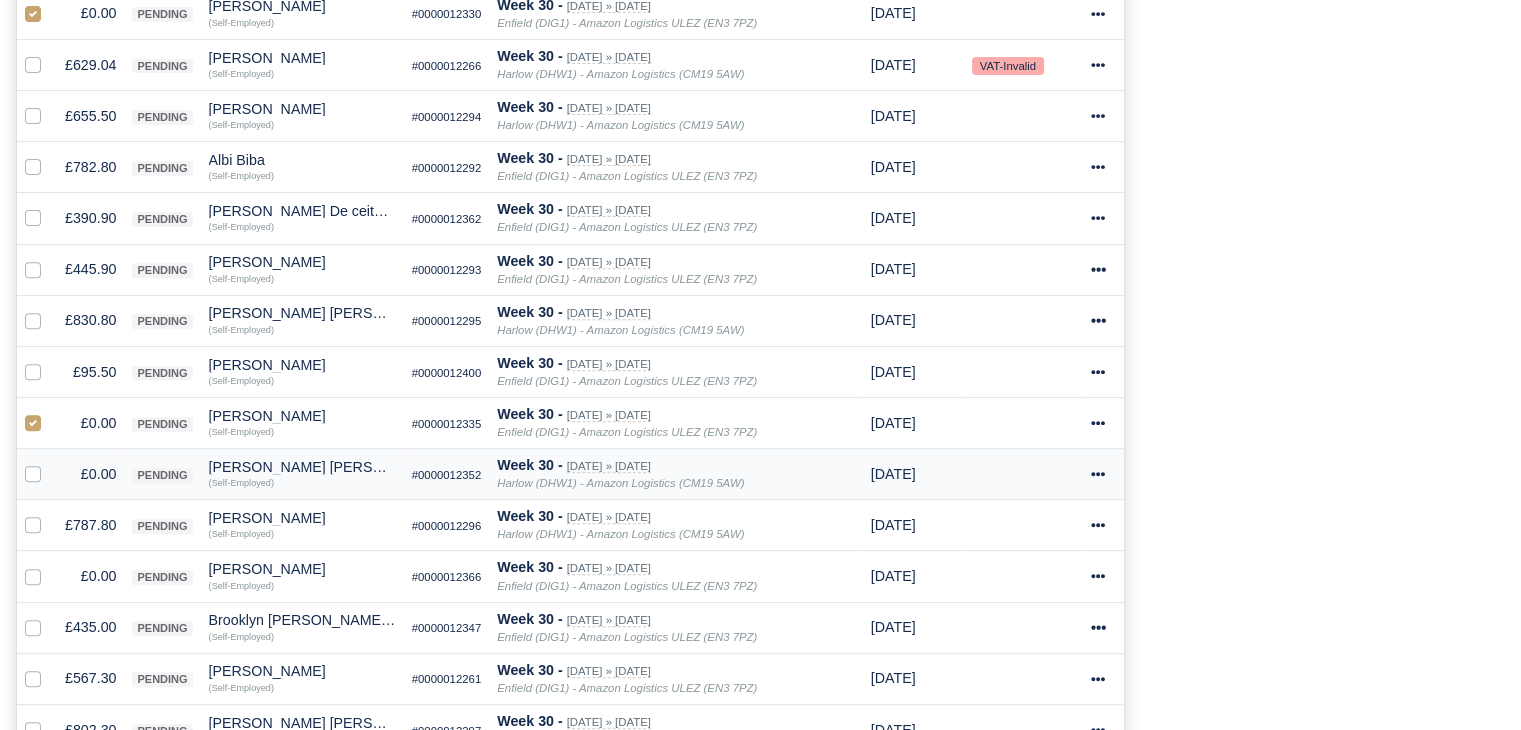 scroll, scrollTop: 767, scrollLeft: 0, axis: vertical 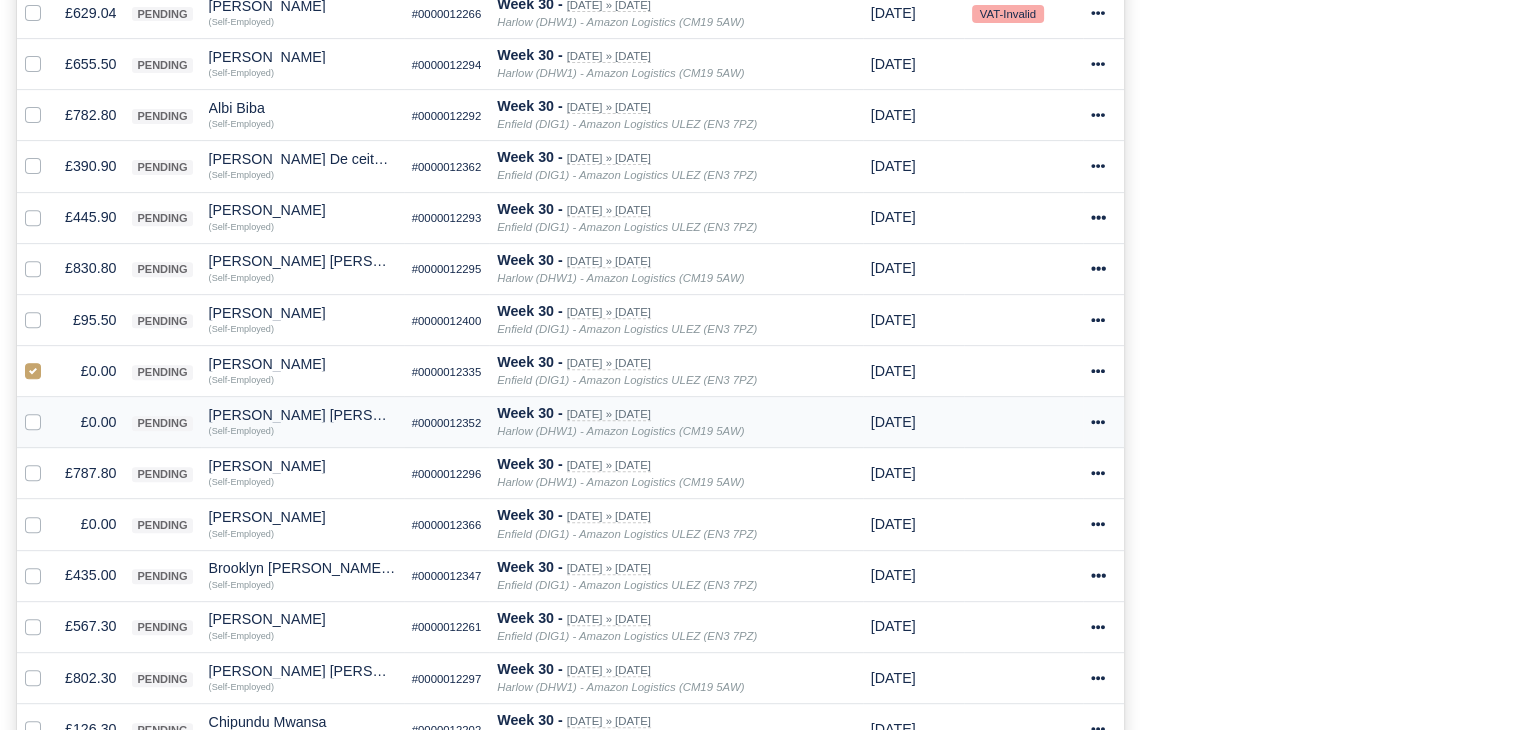 click at bounding box center (49, 411) 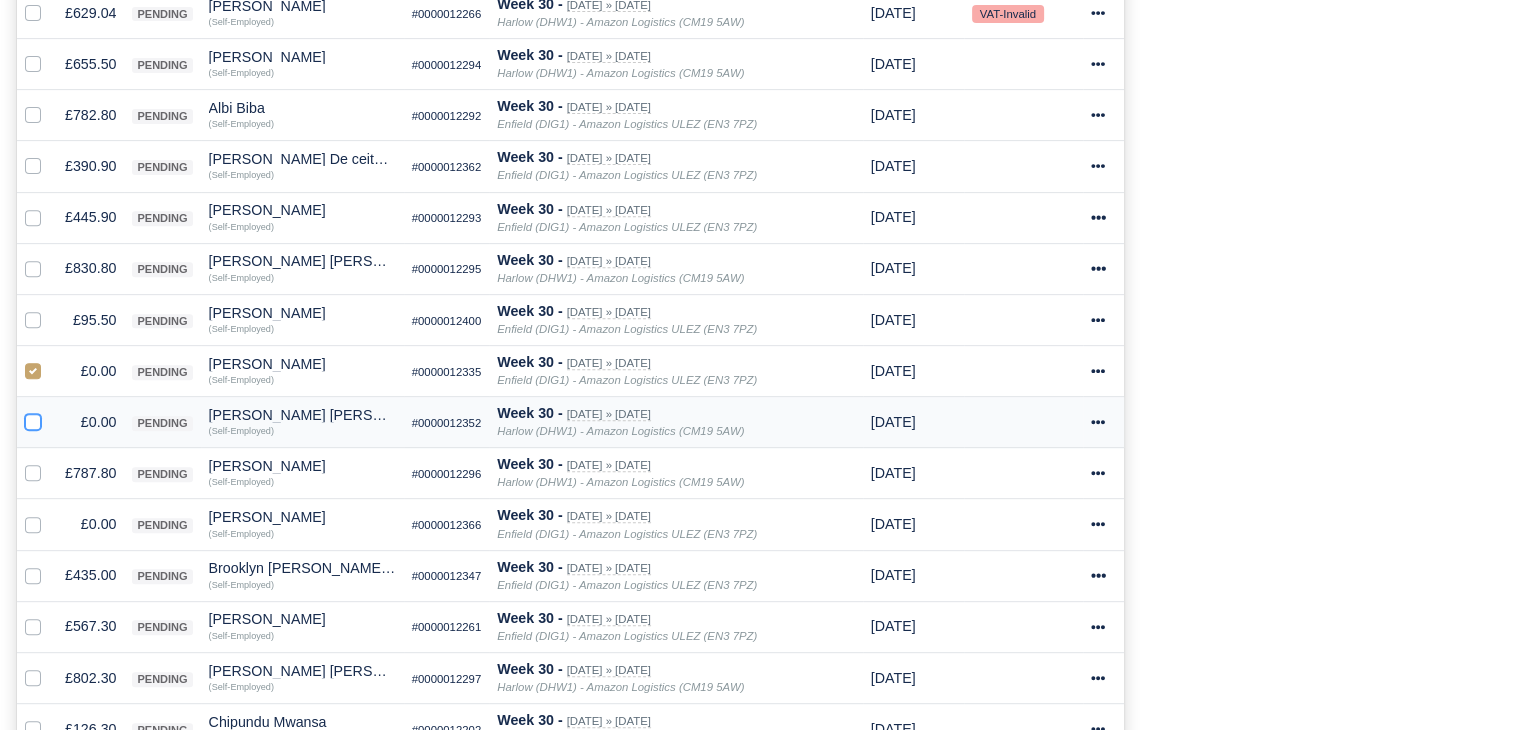 click at bounding box center (33, 419) 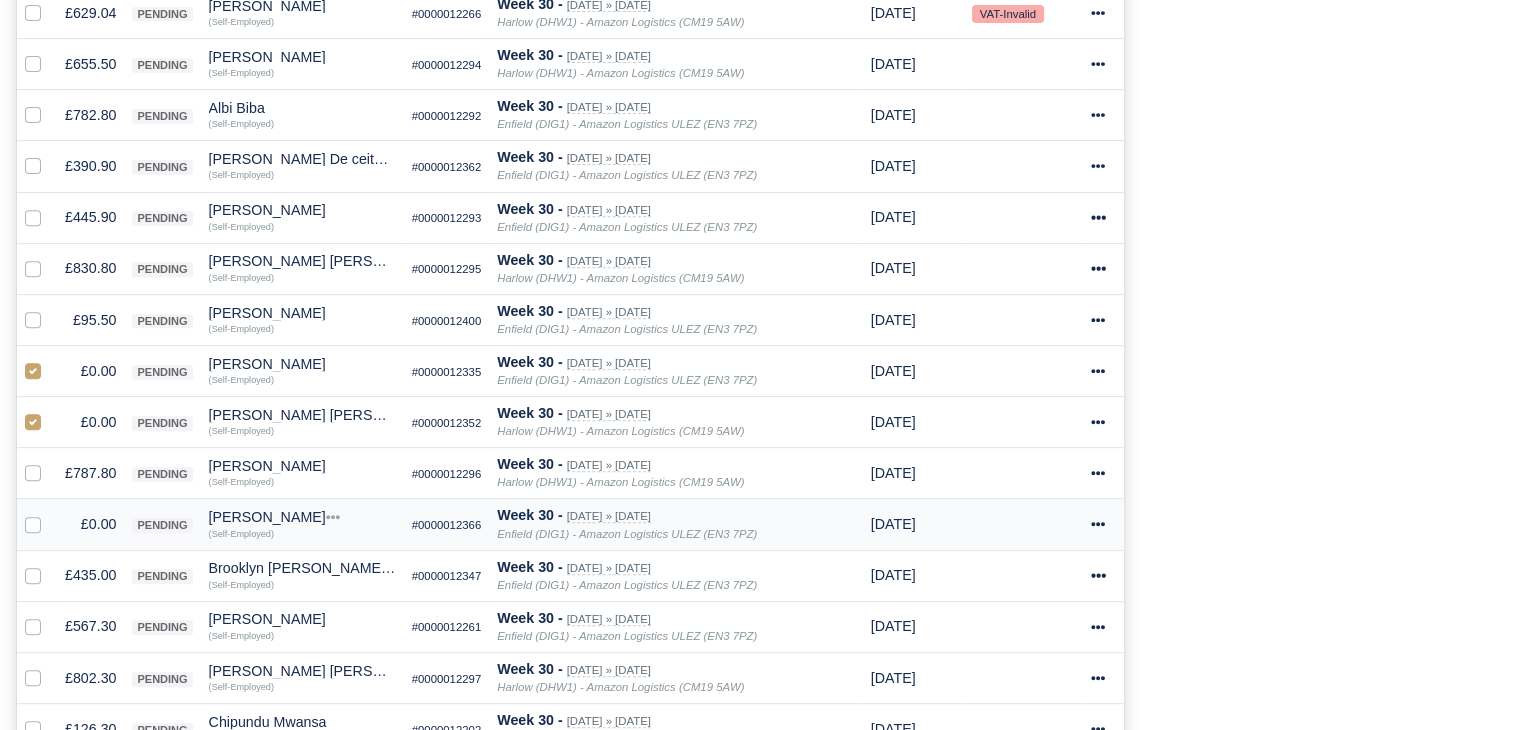 click at bounding box center (49, 513) 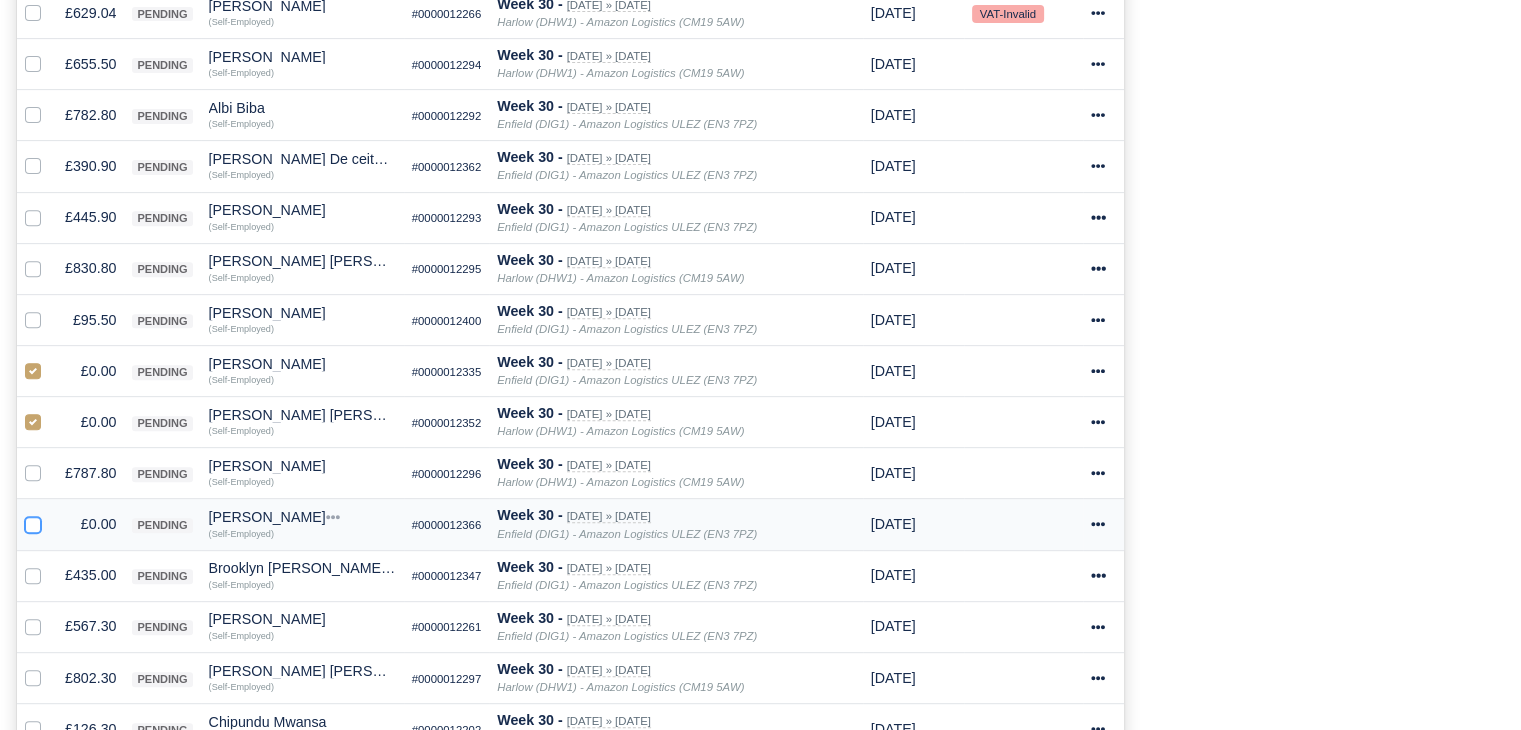 click at bounding box center [33, 521] 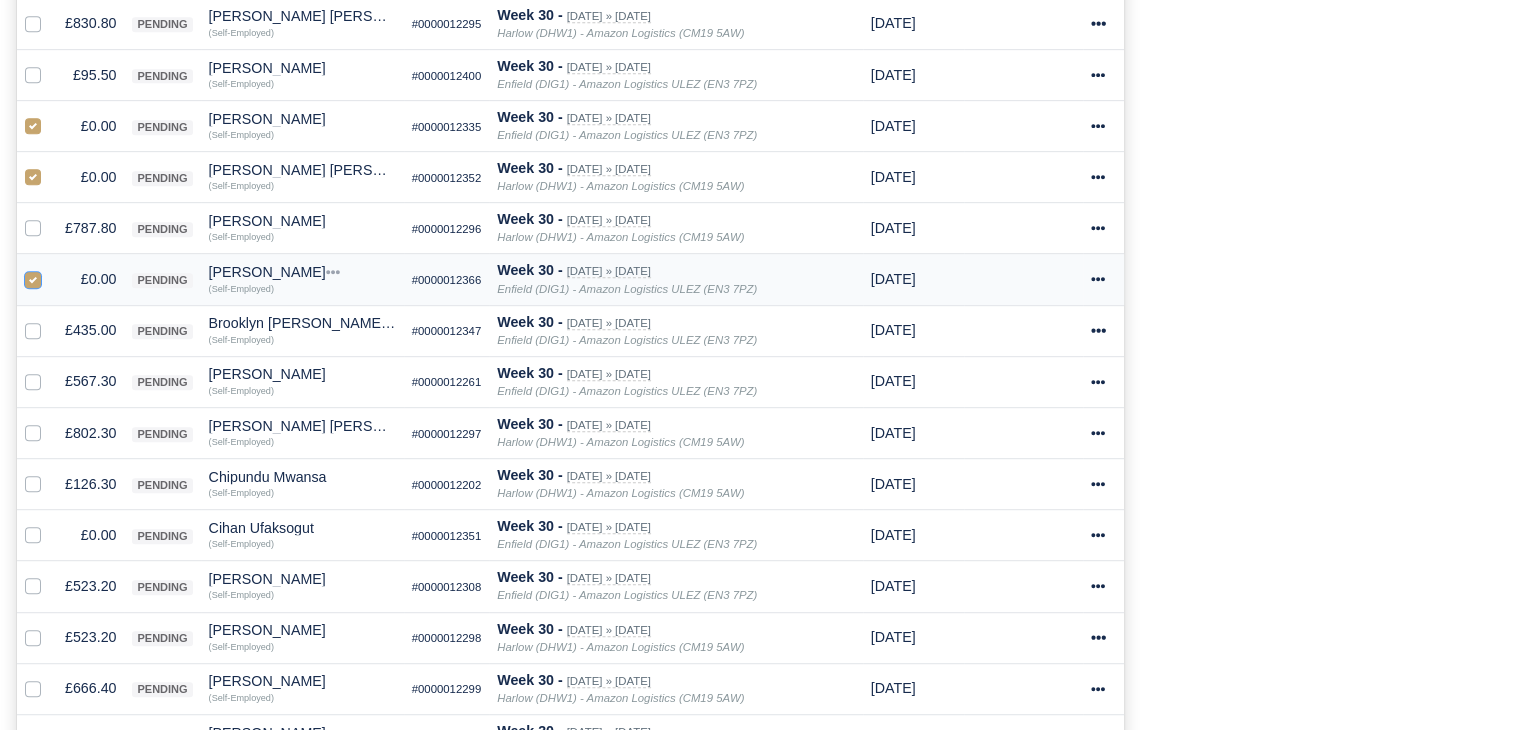 scroll, scrollTop: 1016, scrollLeft: 0, axis: vertical 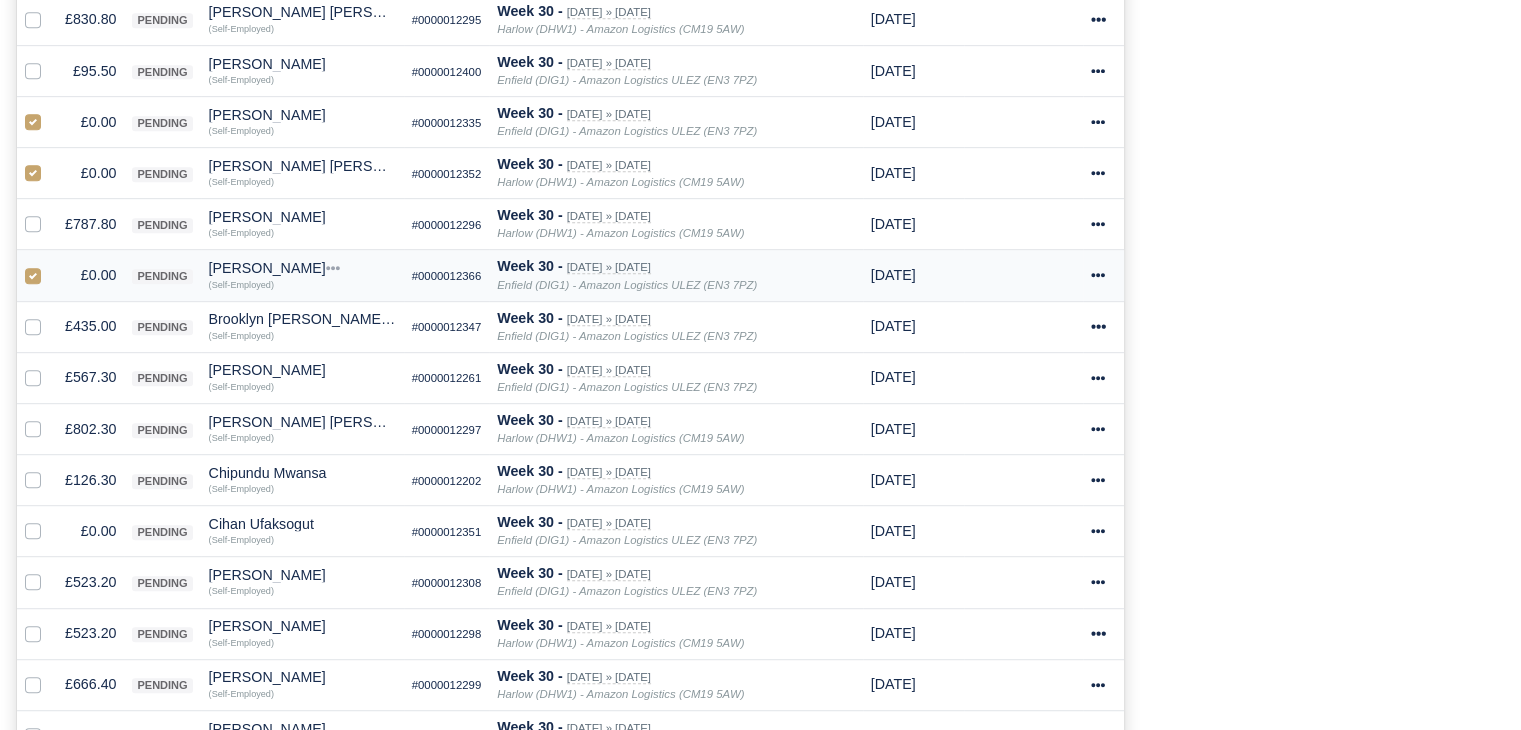 click at bounding box center [49, 520] 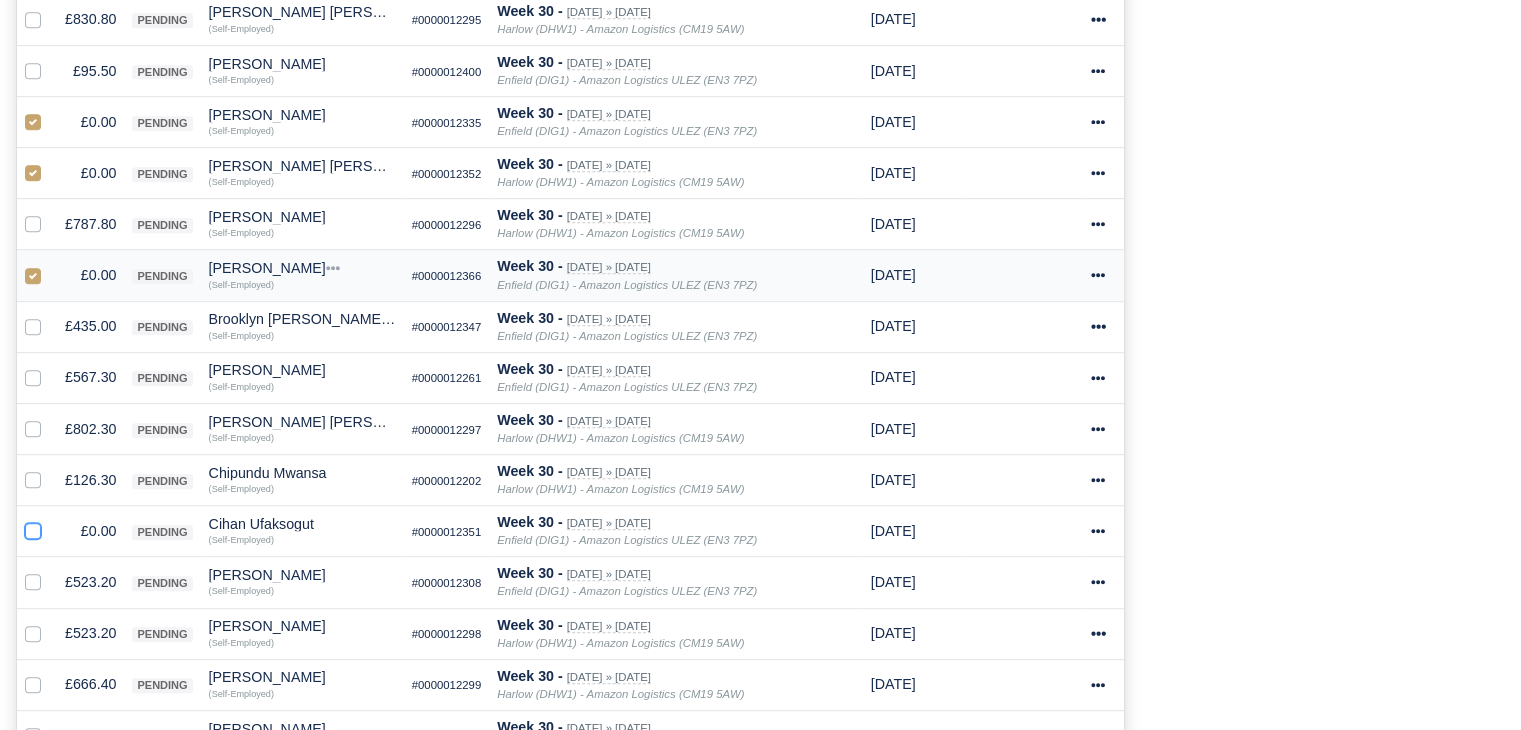 click at bounding box center [33, 528] 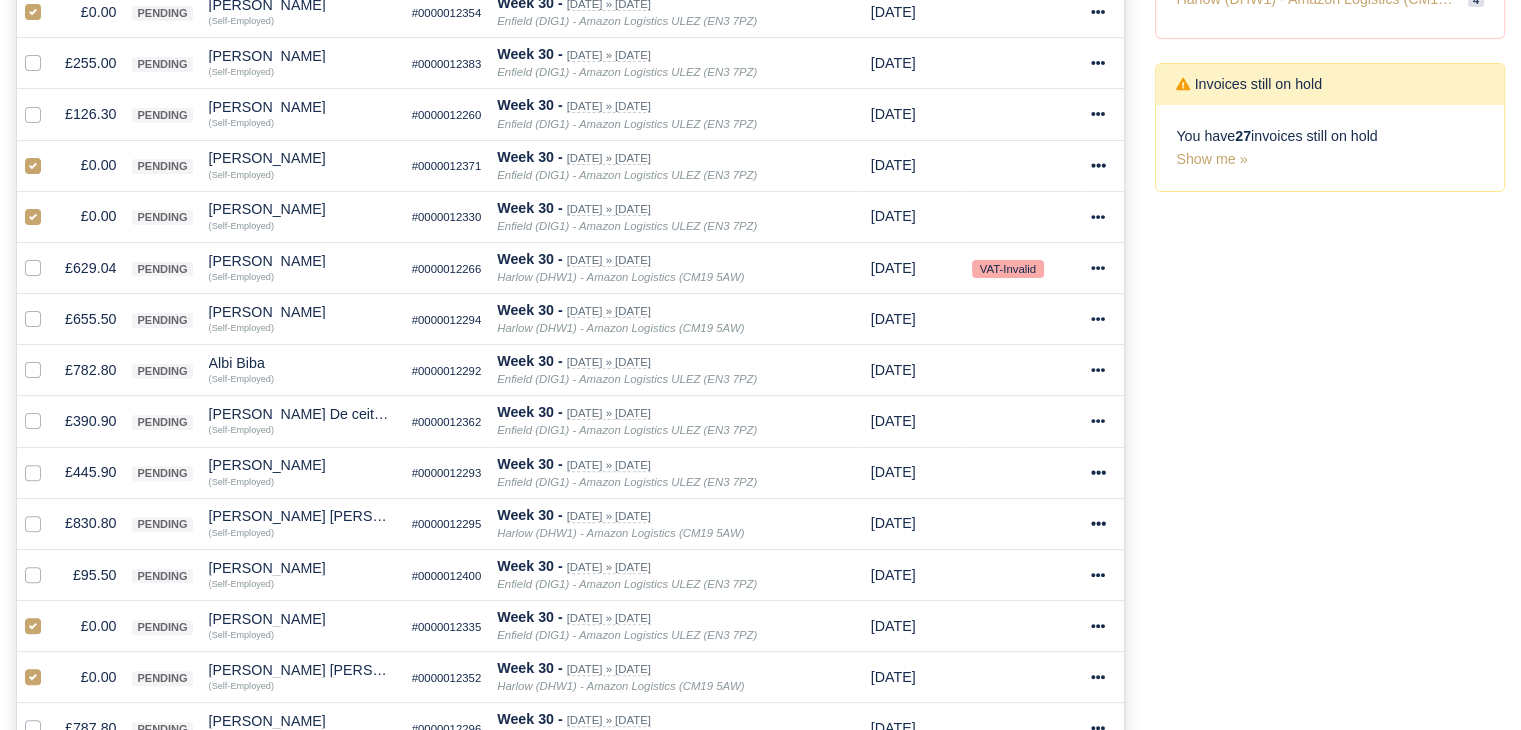 scroll, scrollTop: 0, scrollLeft: 0, axis: both 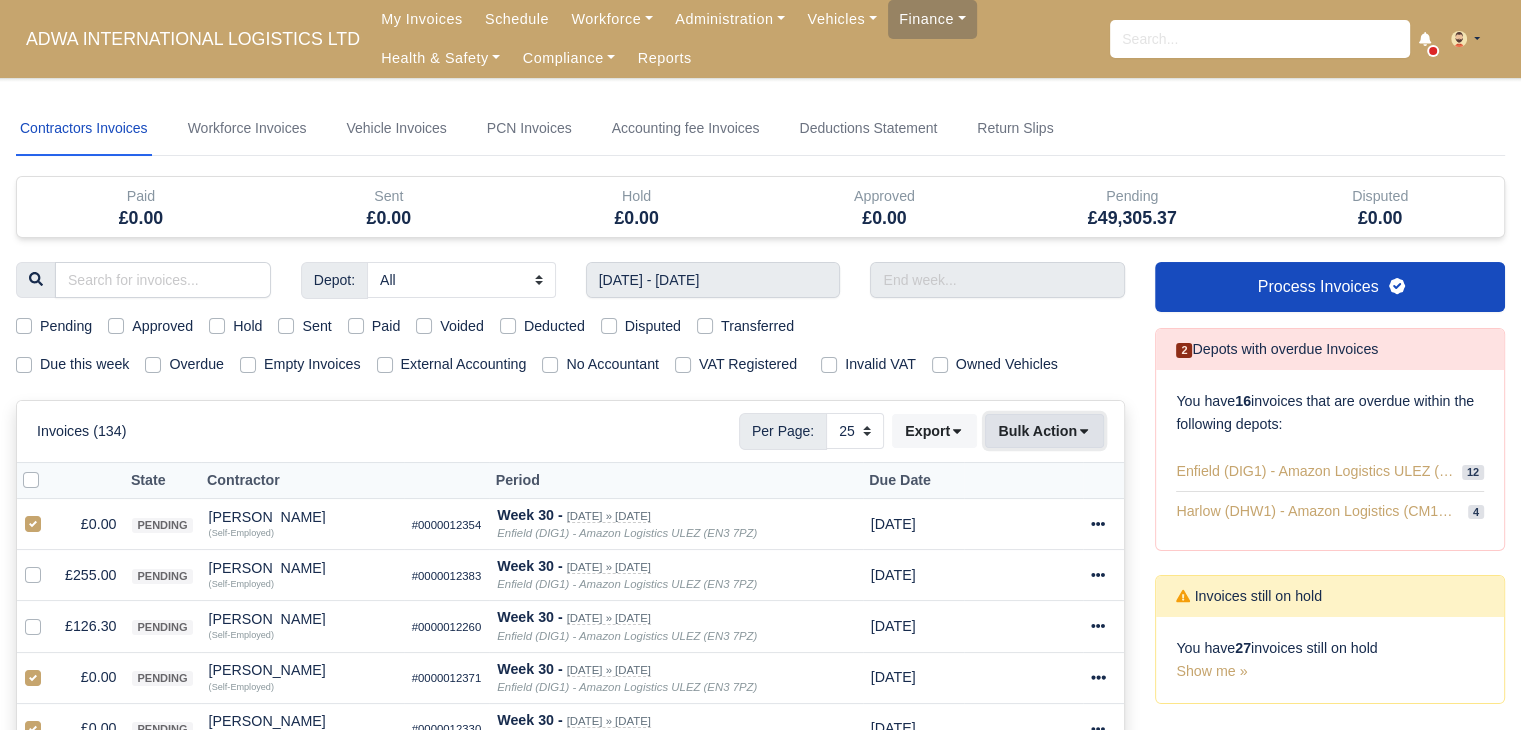 click on "Bulk Action" at bounding box center (1044, 431) 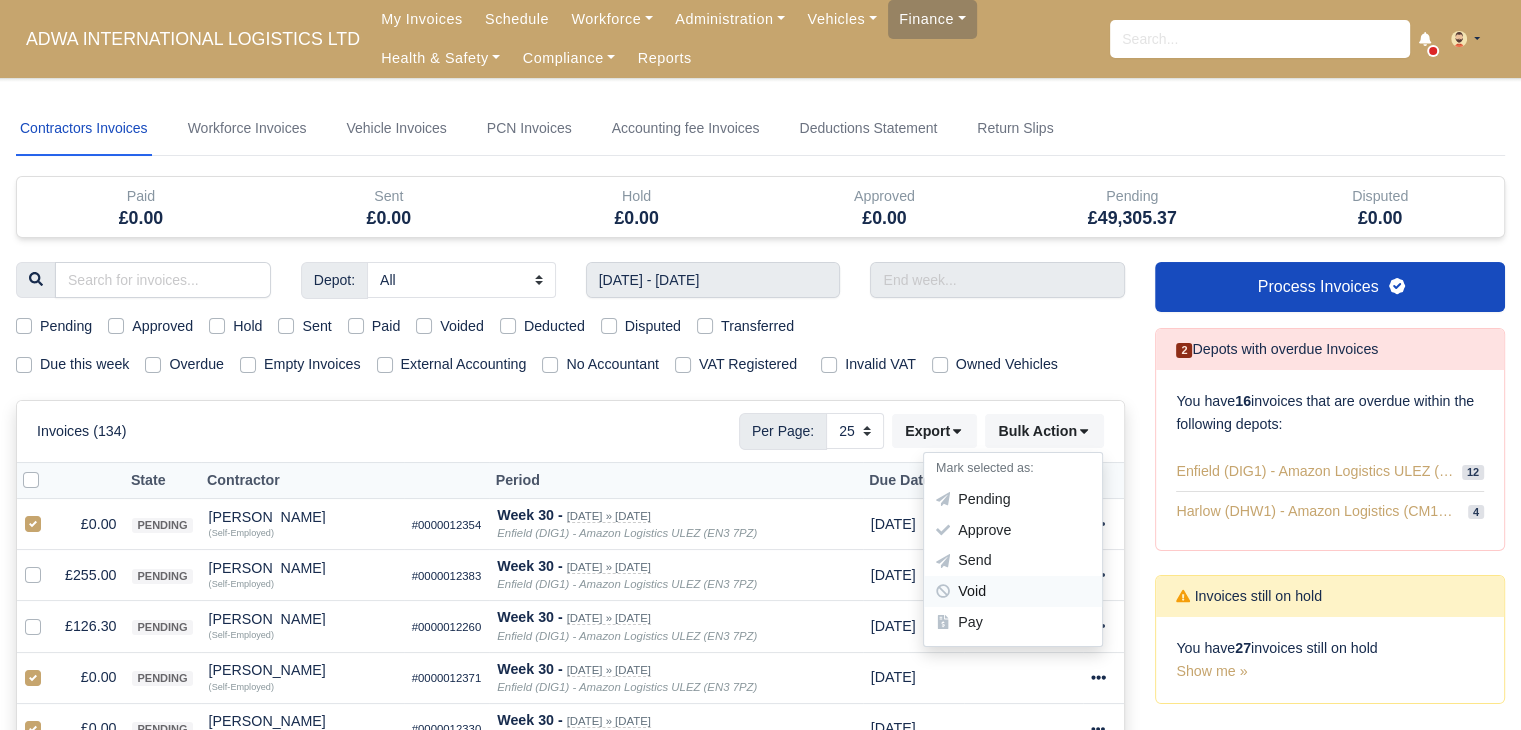 click on "Void" at bounding box center (1013, 592) 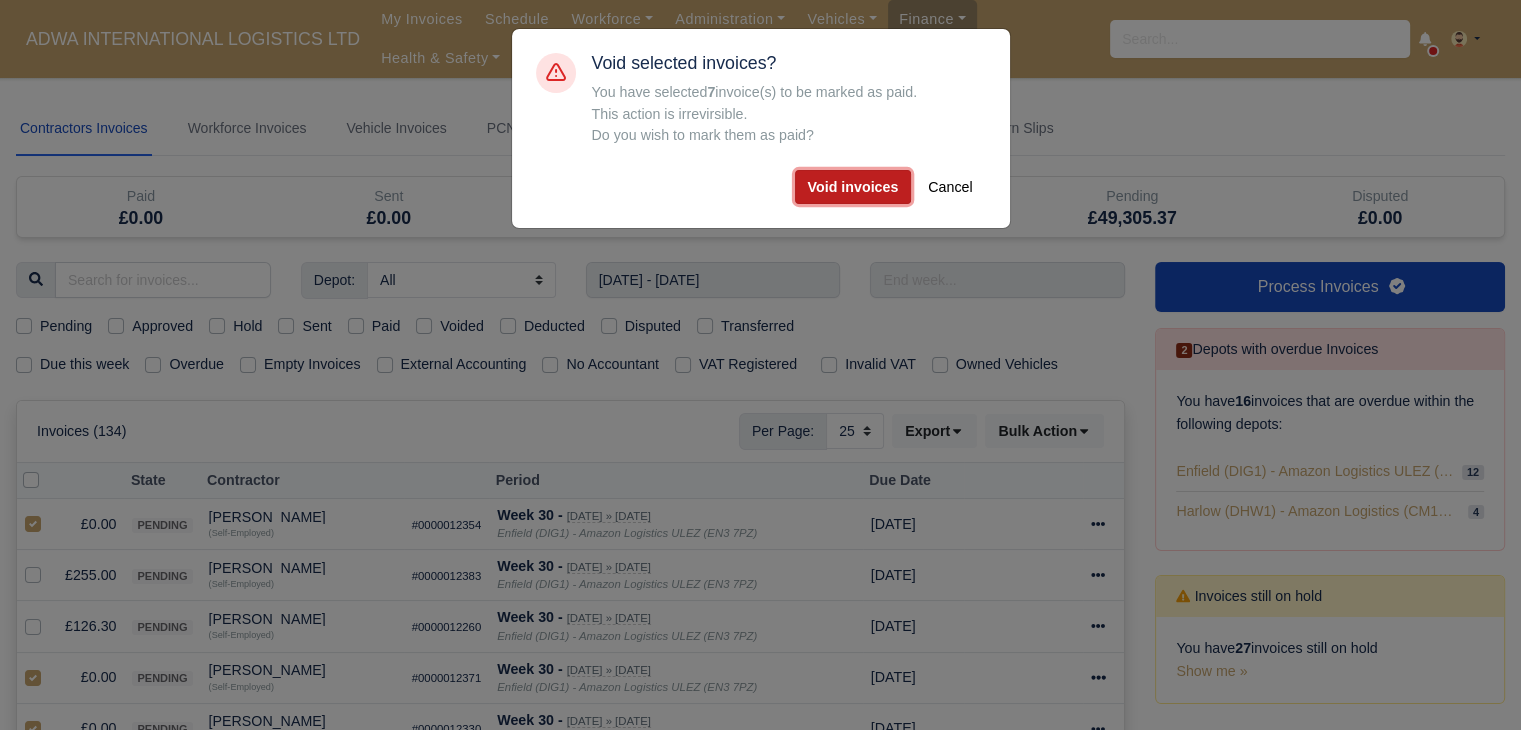 click on "Void invoices" at bounding box center (853, 187) 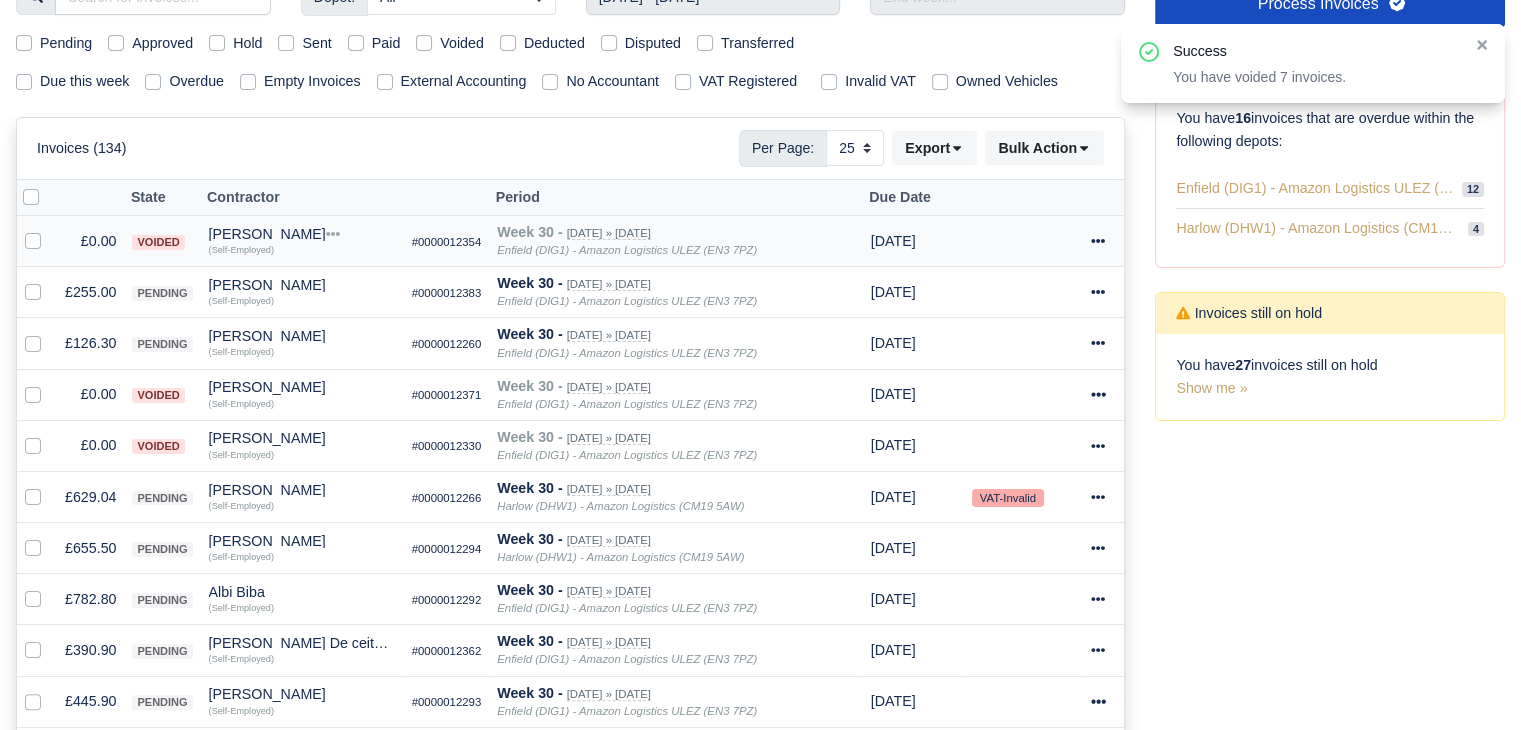 scroll, scrollTop: 290, scrollLeft: 0, axis: vertical 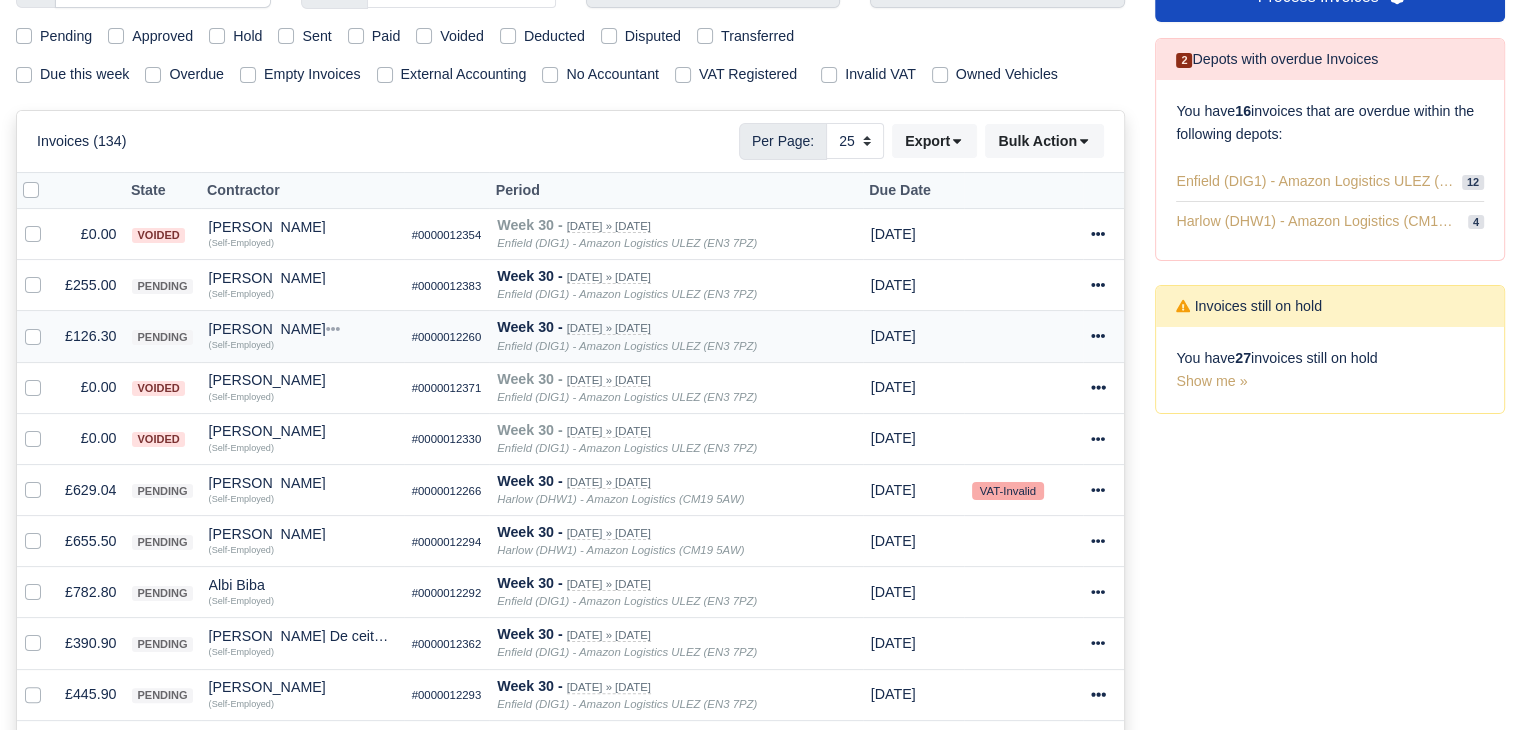 click on "#0000012260" at bounding box center [447, 336] 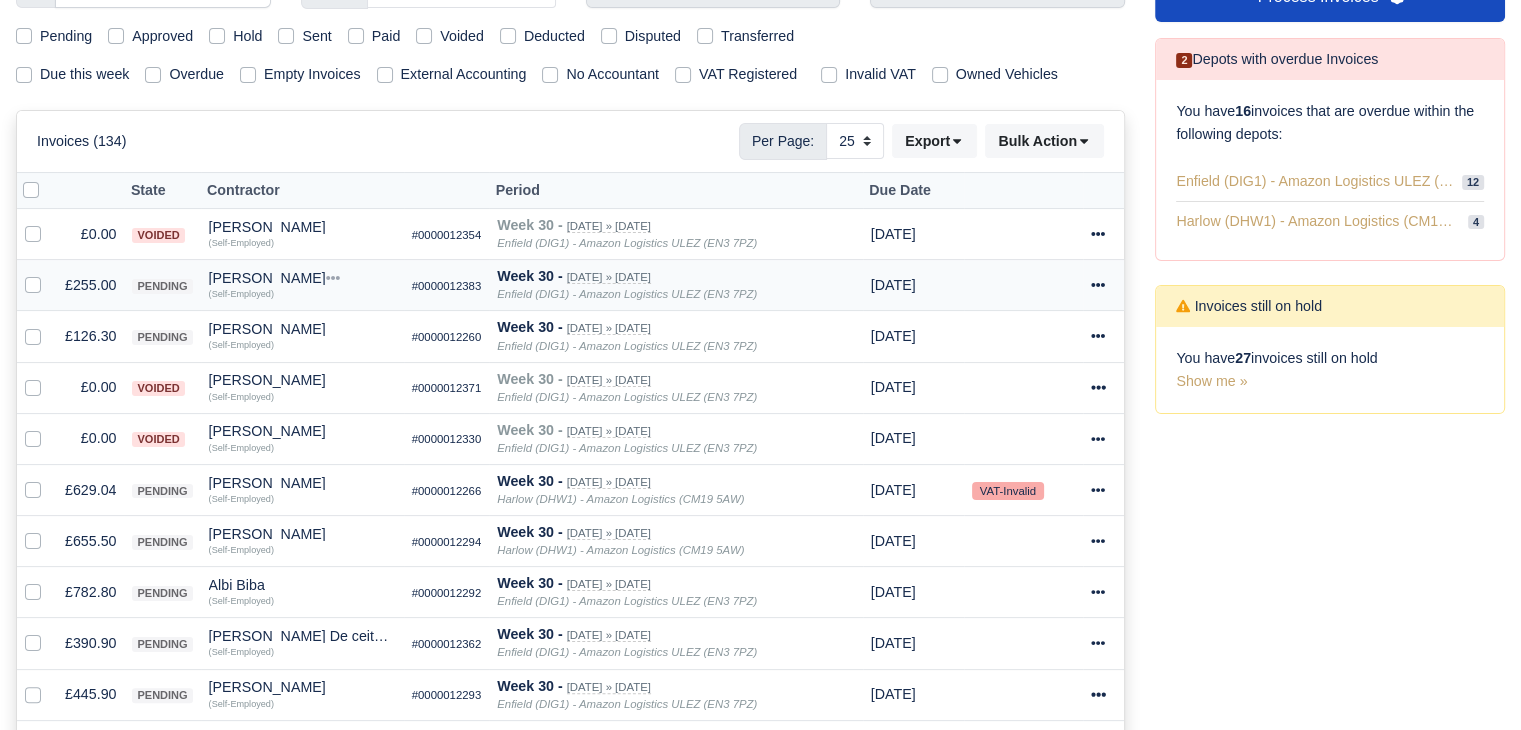 click on "£255.00" at bounding box center [90, 285] 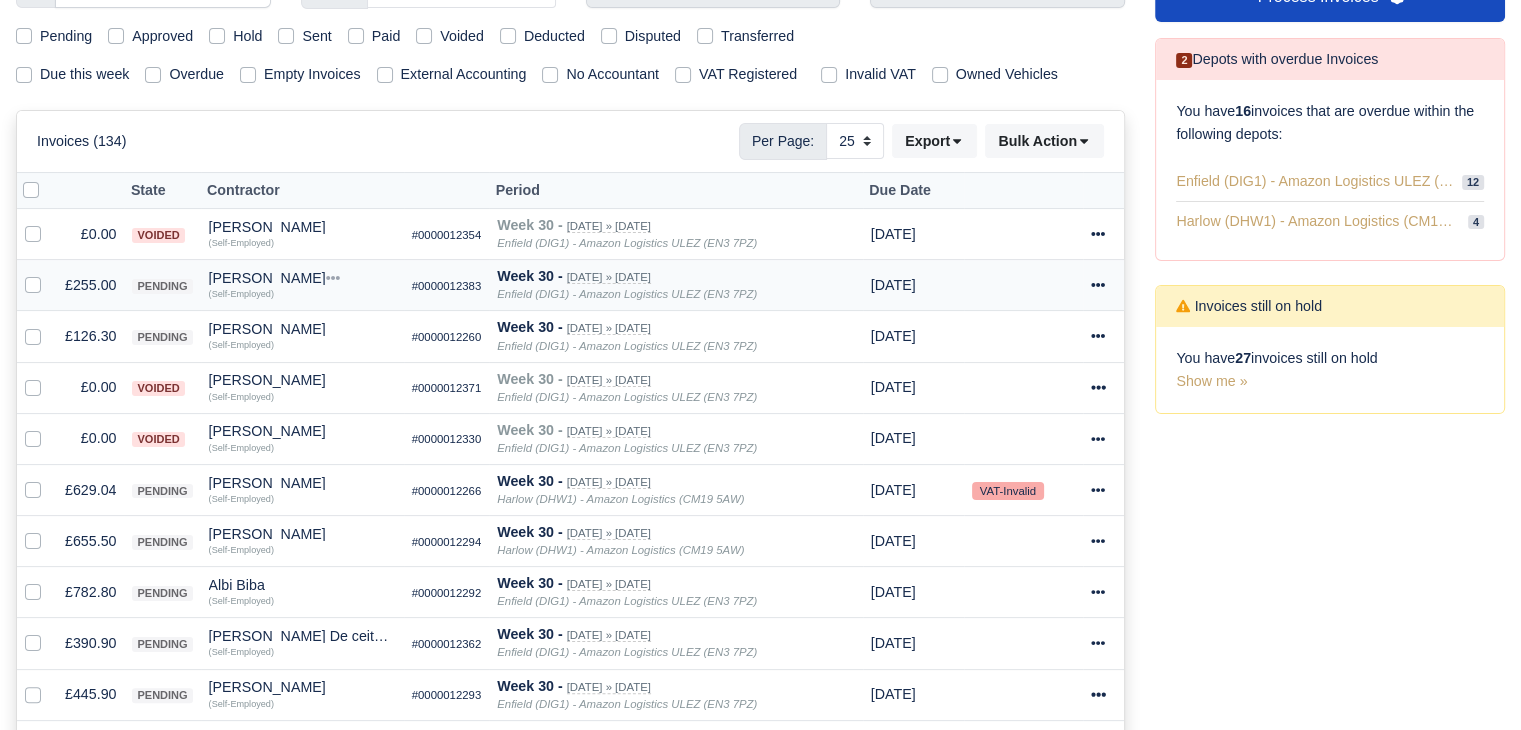 click on "£255.00" at bounding box center [90, 285] 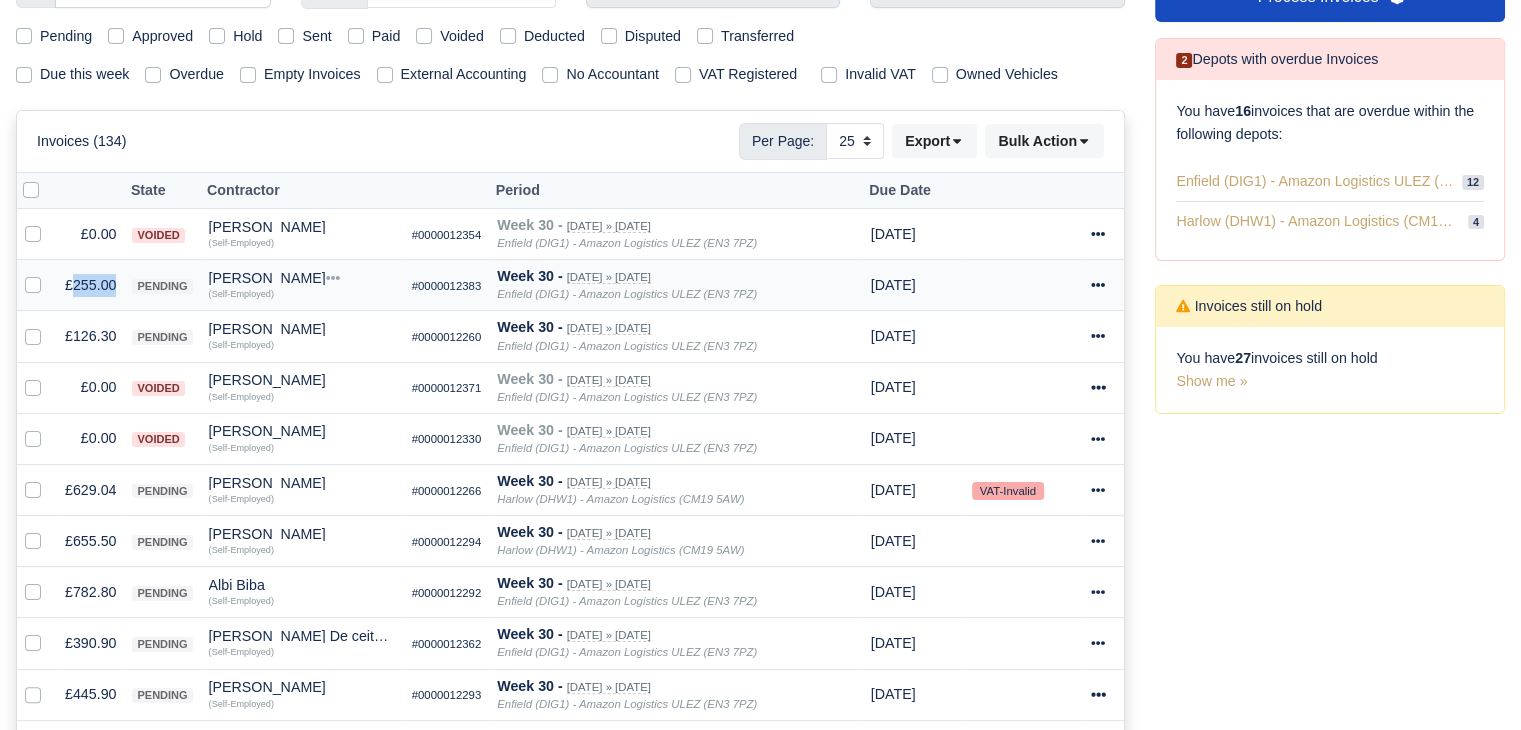 click on "£255.00" at bounding box center [90, 285] 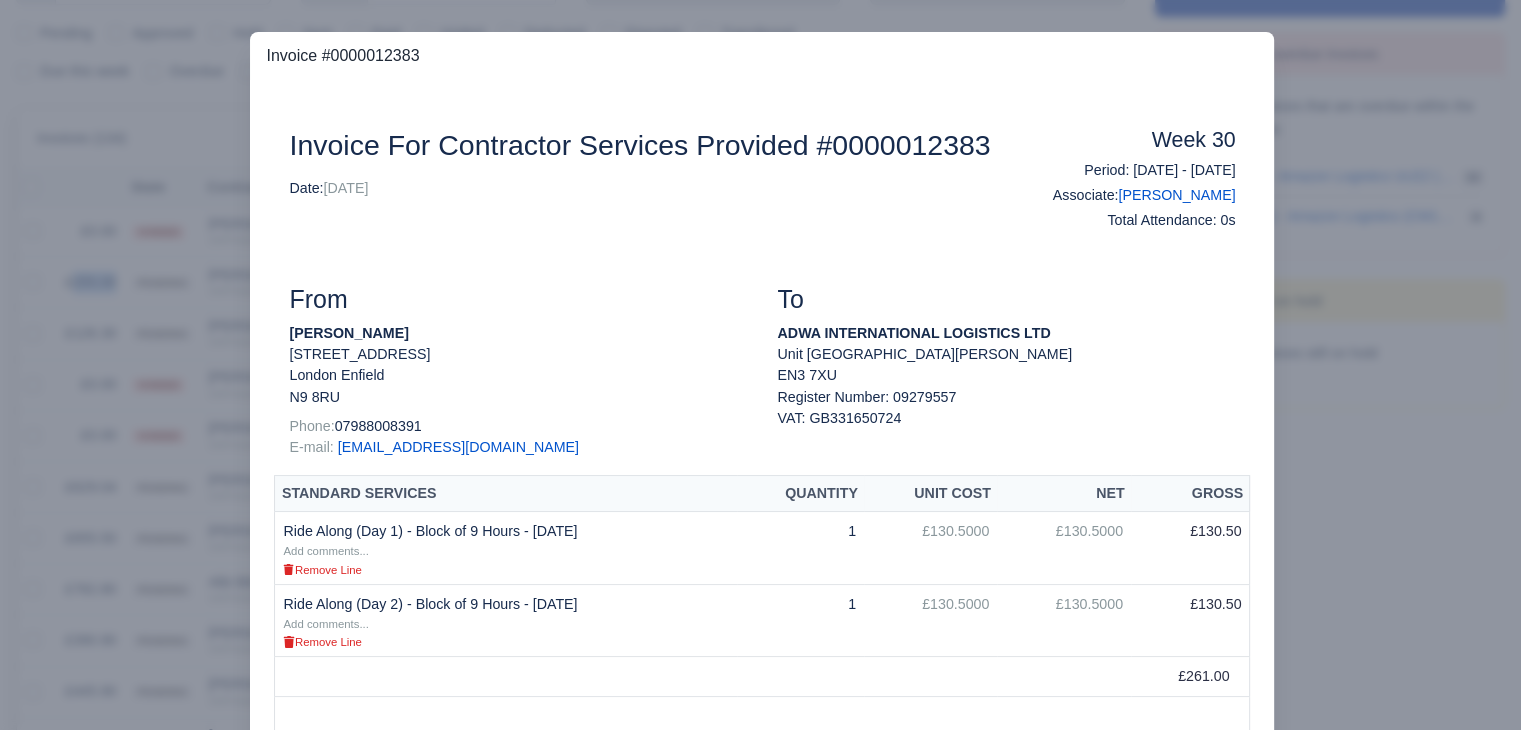 scroll, scrollTop: 288, scrollLeft: 0, axis: vertical 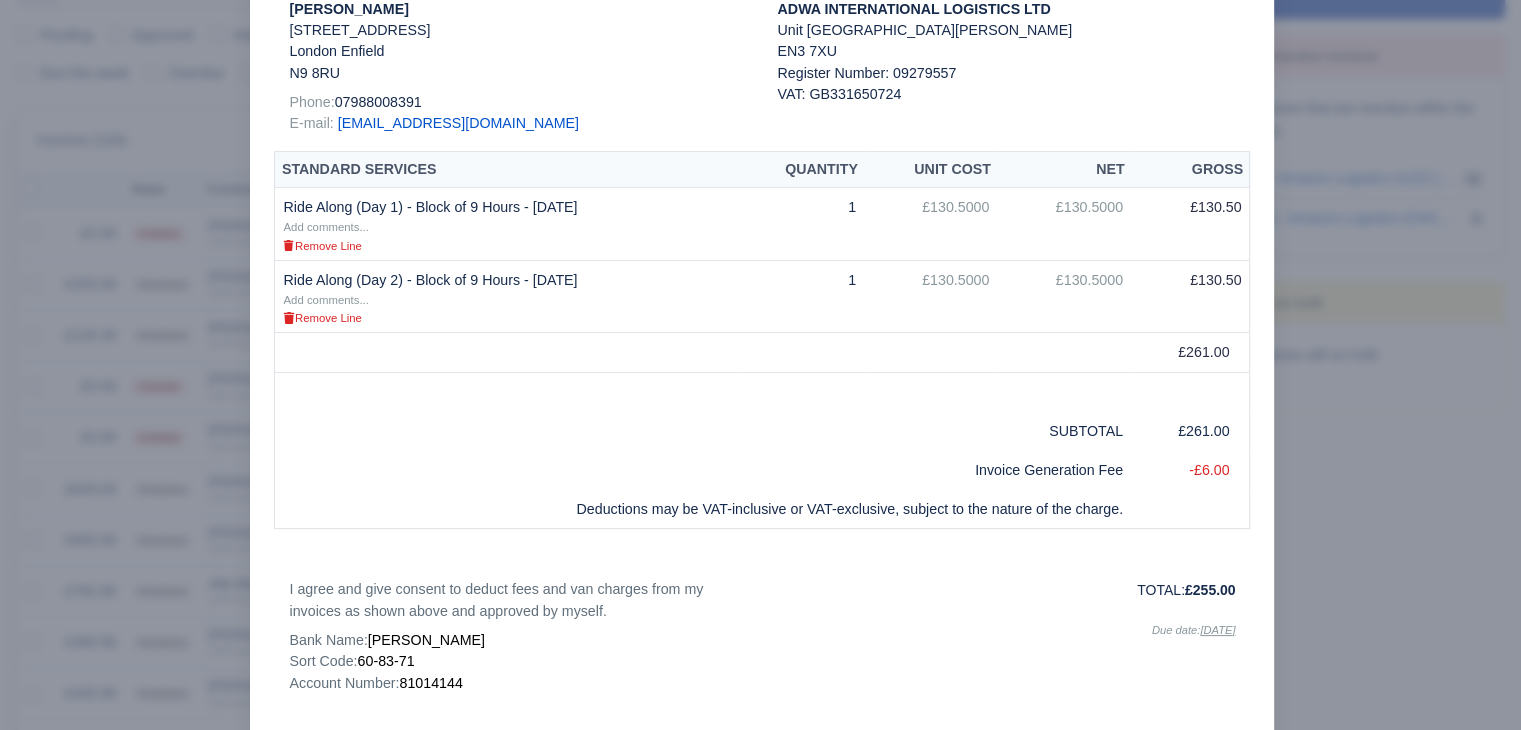 click at bounding box center (760, 365) 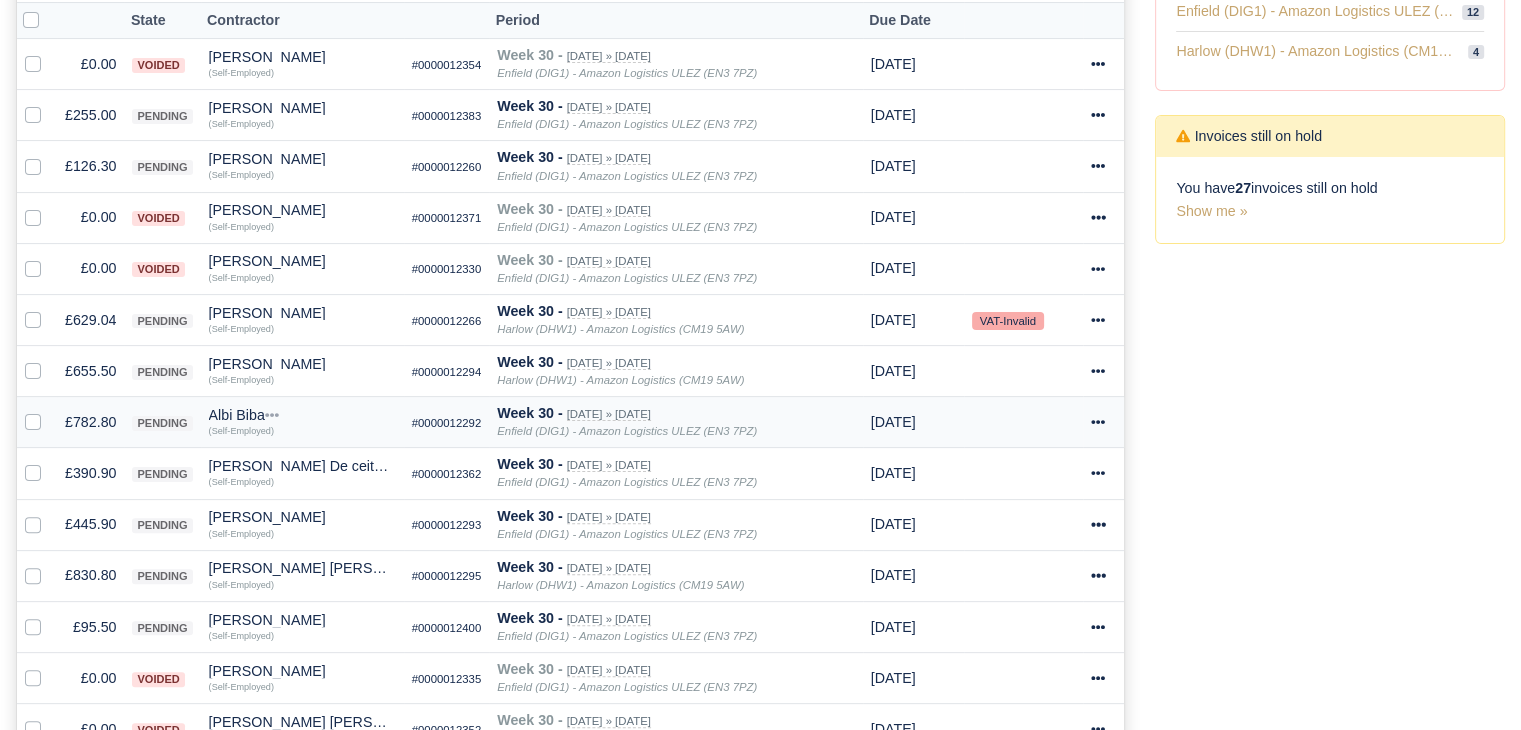 click on "£782.80" at bounding box center (90, 422) 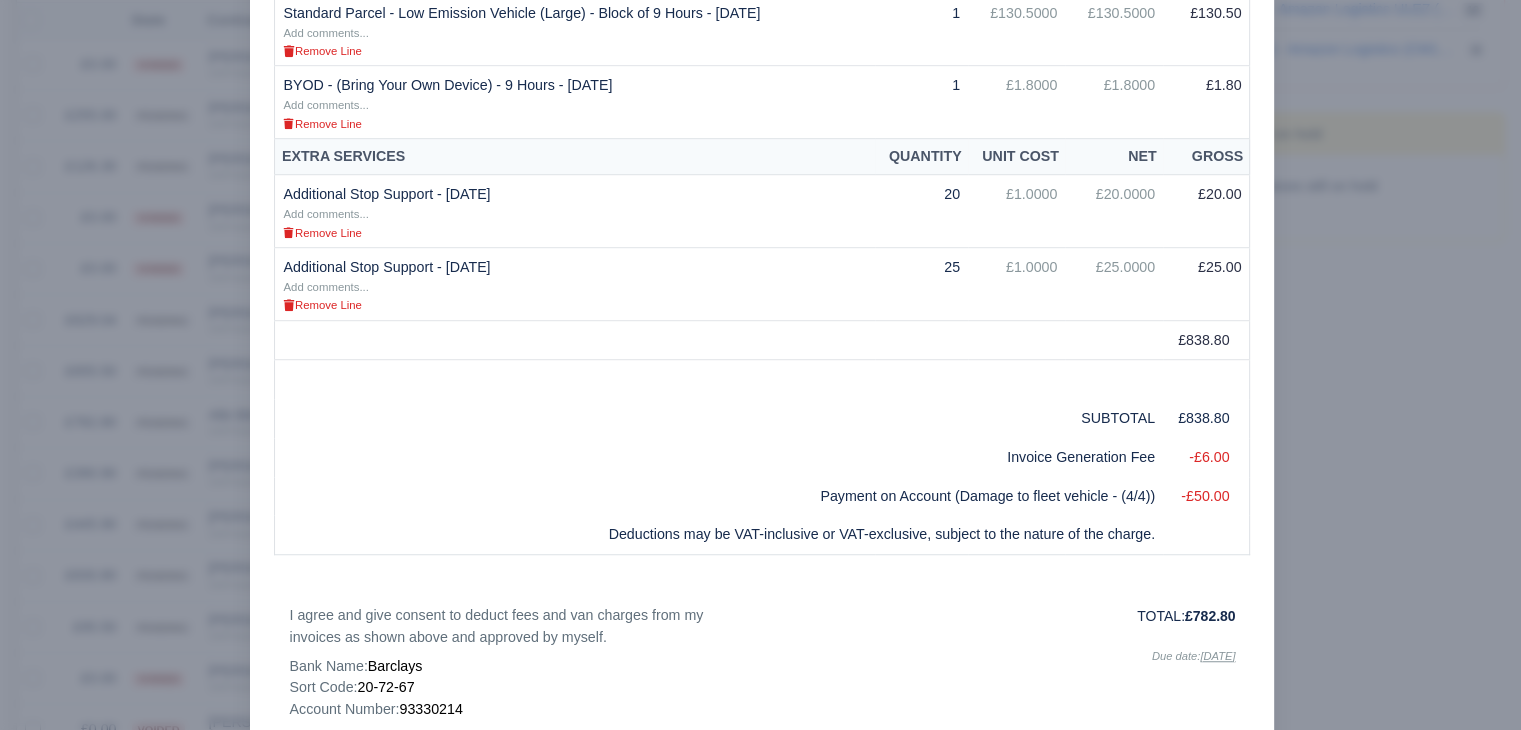 scroll, scrollTop: 1251, scrollLeft: 0, axis: vertical 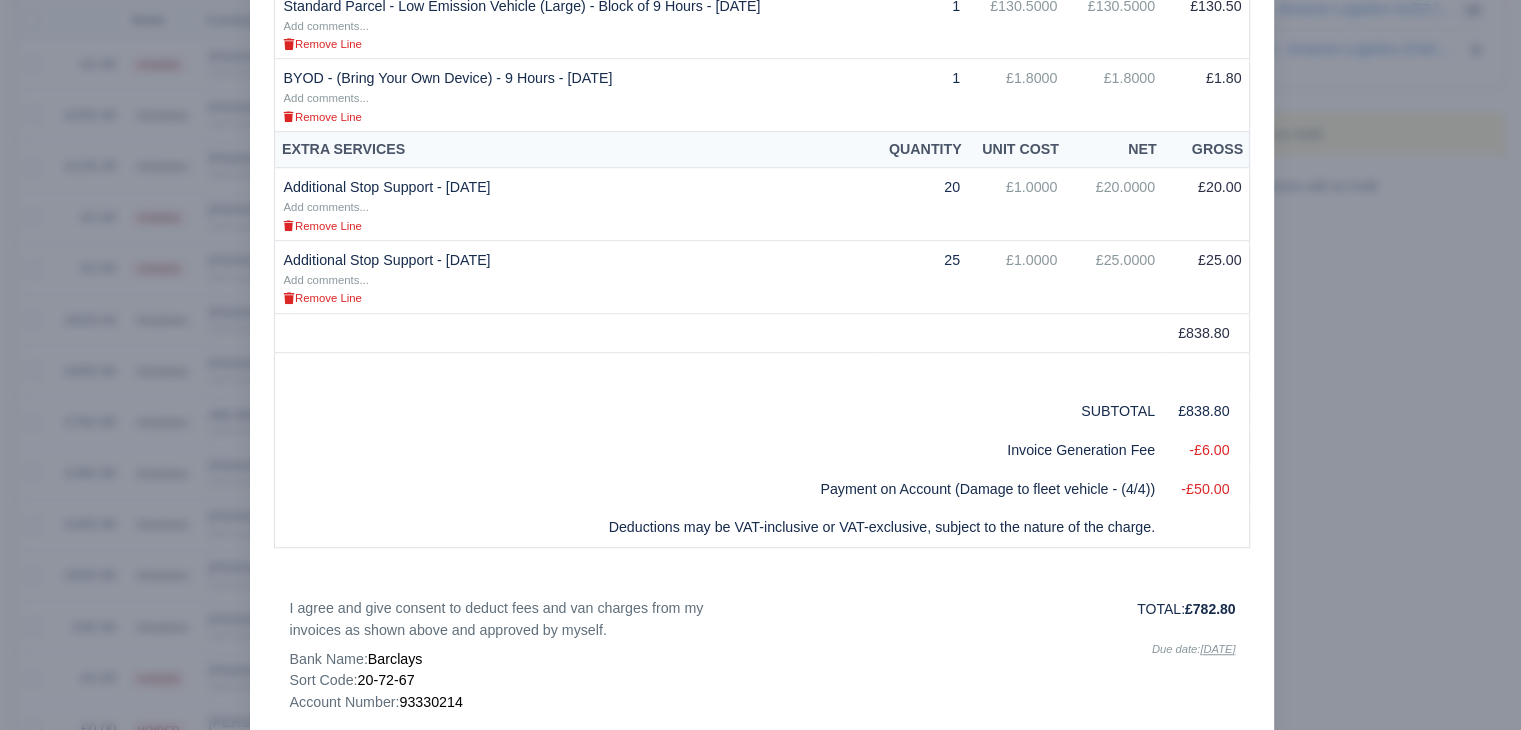 click at bounding box center (760, 365) 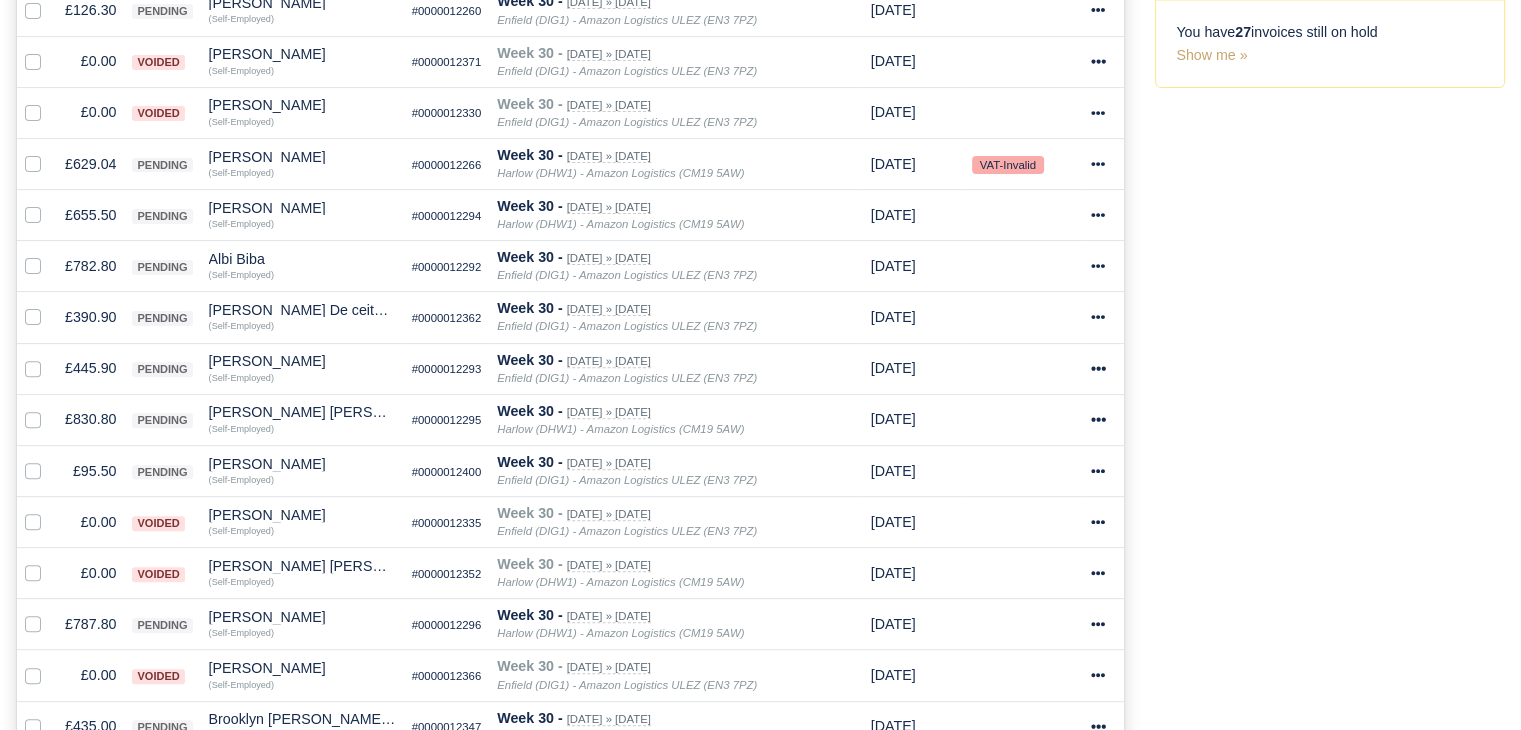 scroll, scrollTop: 616, scrollLeft: 0, axis: vertical 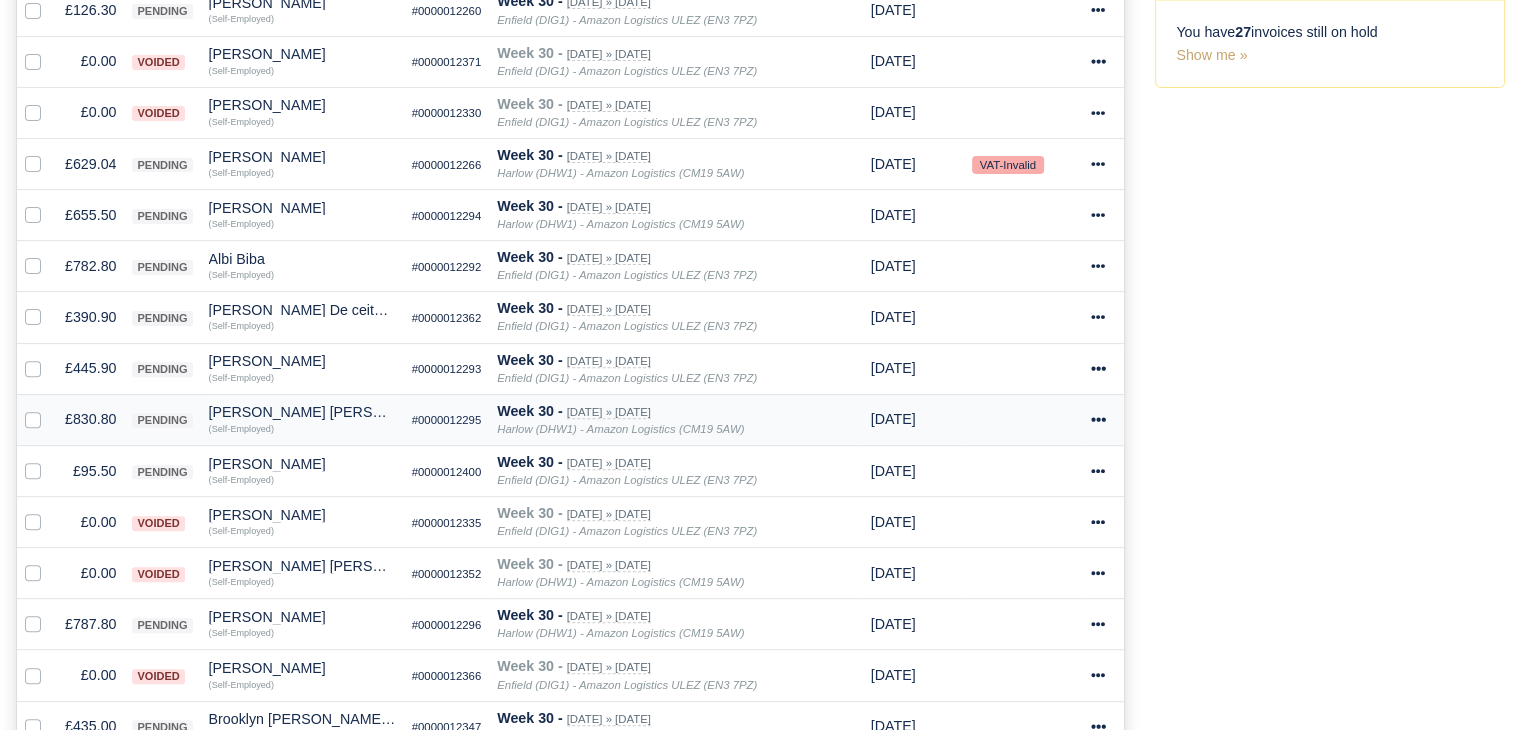 click on "£830.80" at bounding box center [90, 419] 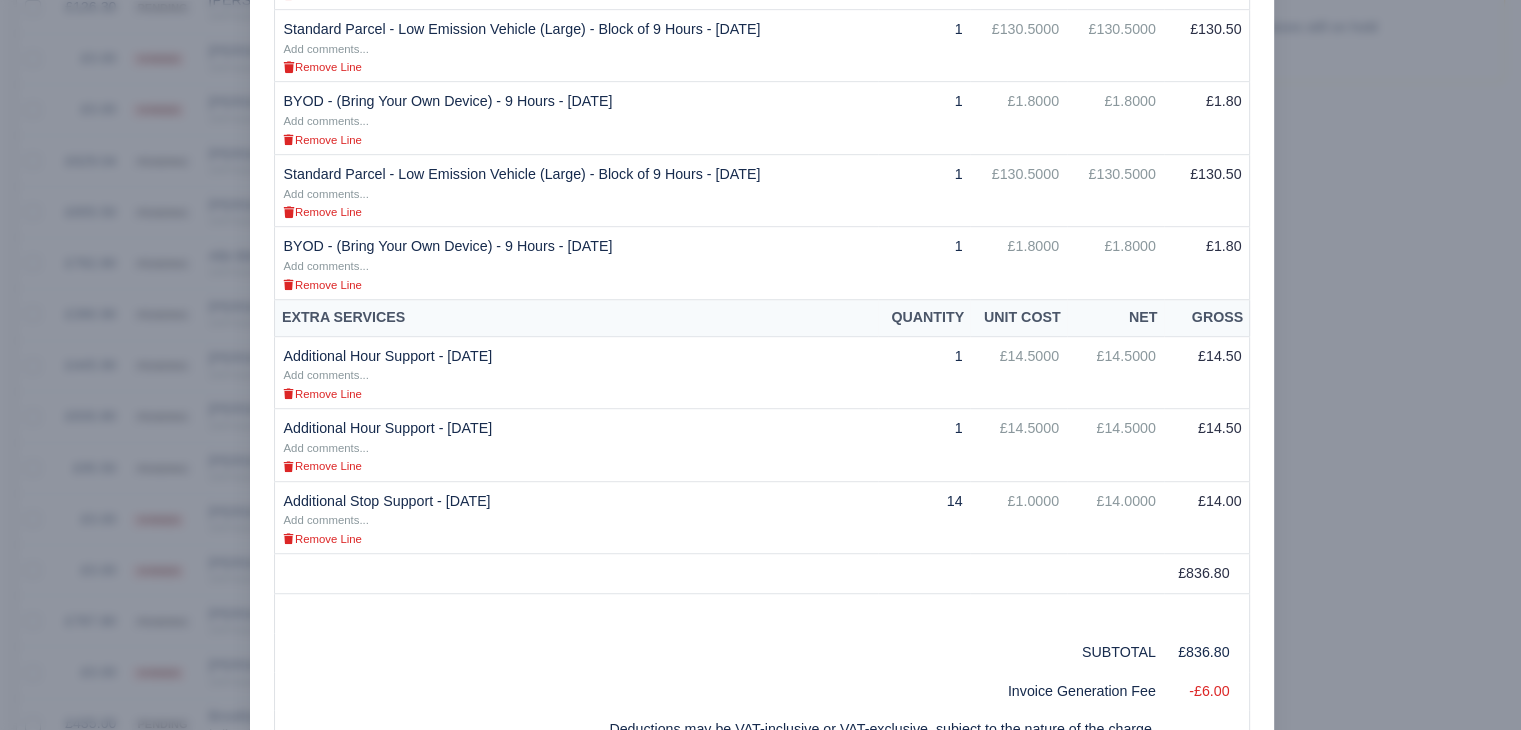 scroll, scrollTop: 1101, scrollLeft: 0, axis: vertical 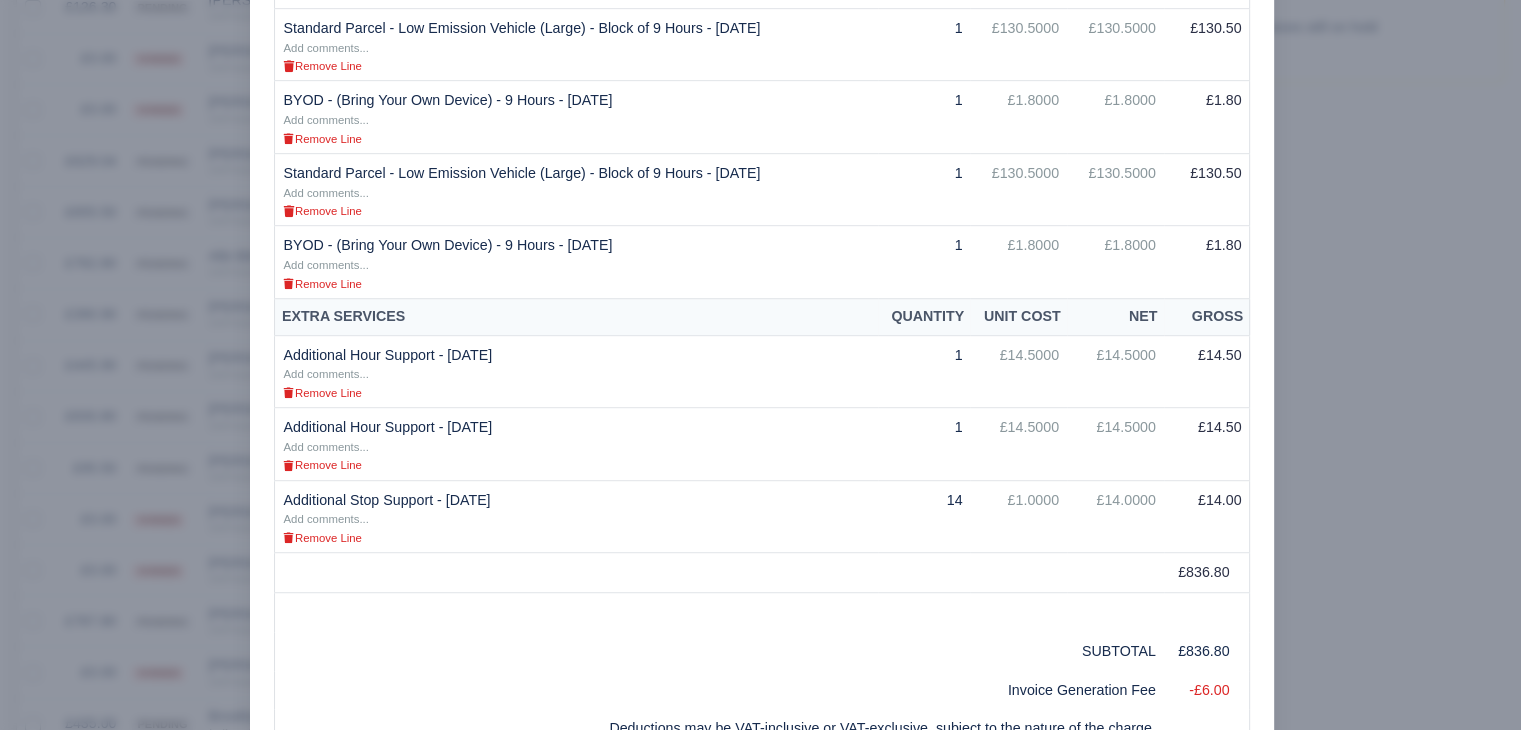 click at bounding box center (760, 365) 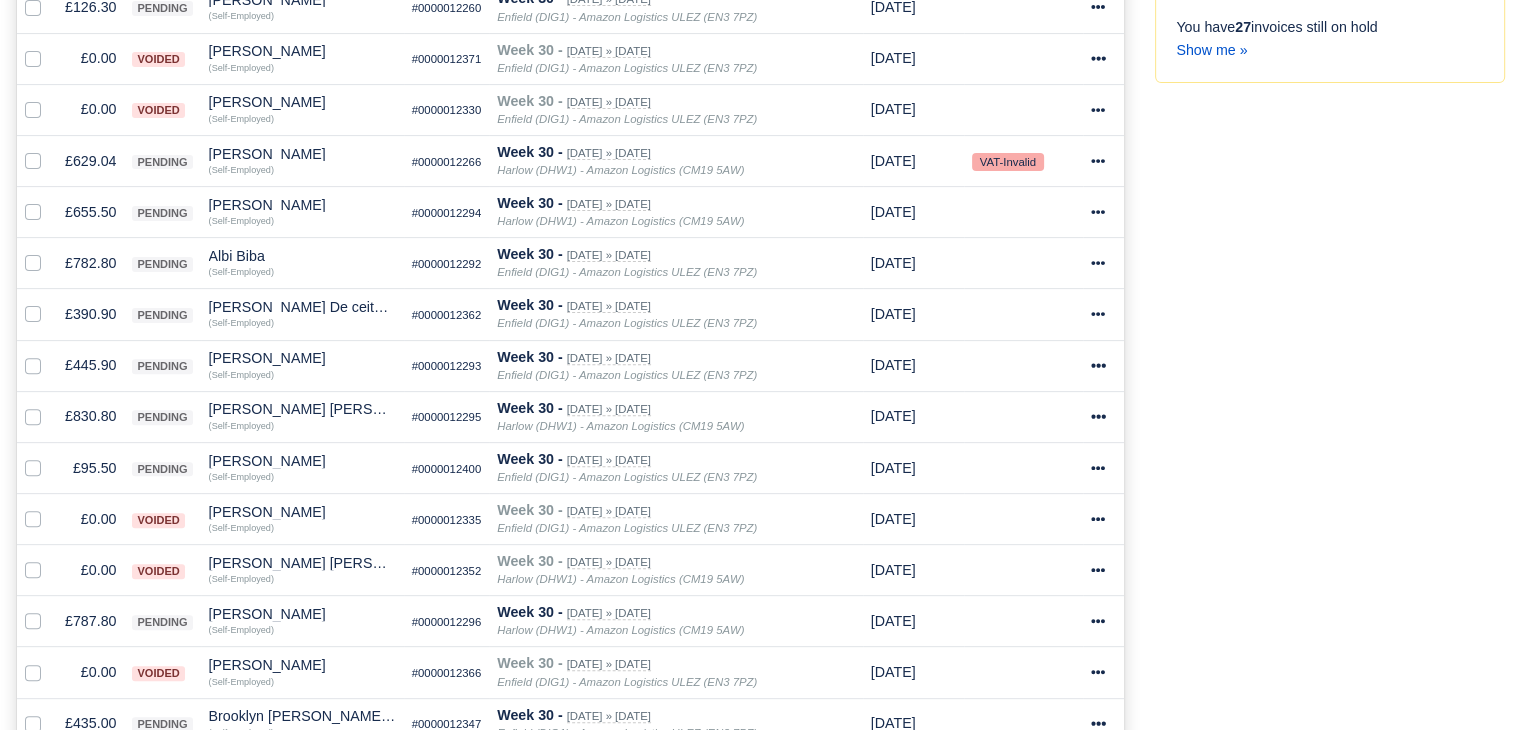 scroll, scrollTop: 787, scrollLeft: 0, axis: vertical 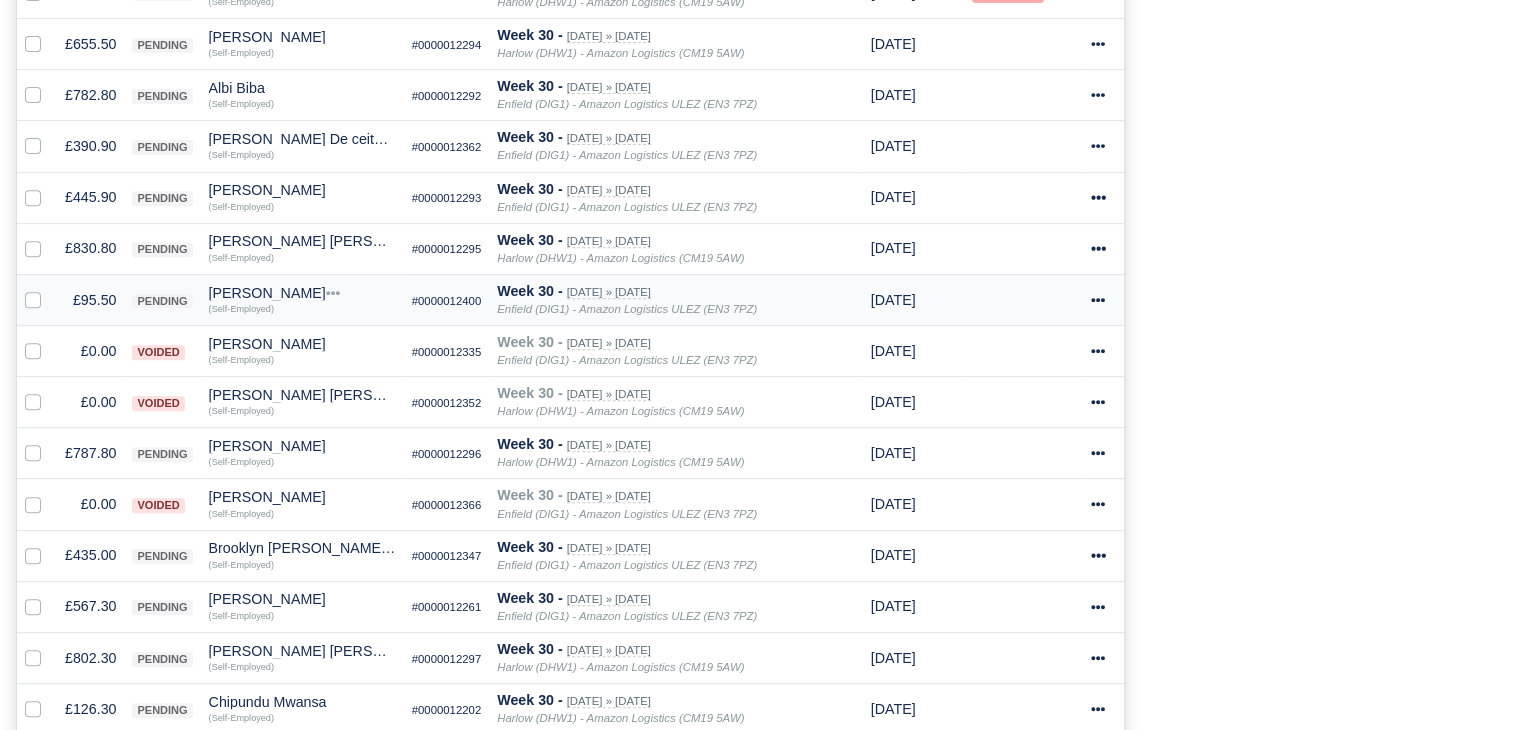 click on "£95.50" at bounding box center (90, 299) 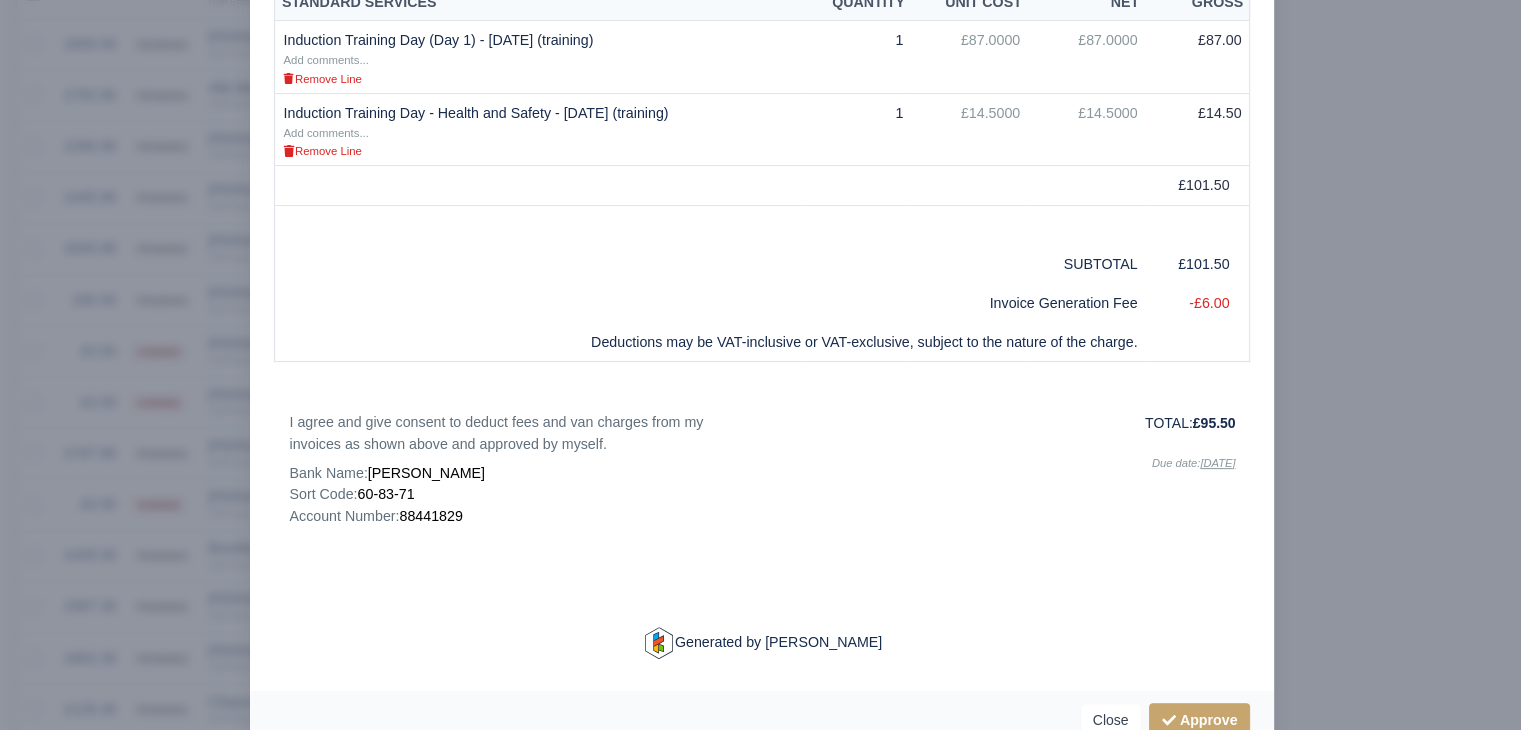 scroll, scrollTop: 472, scrollLeft: 0, axis: vertical 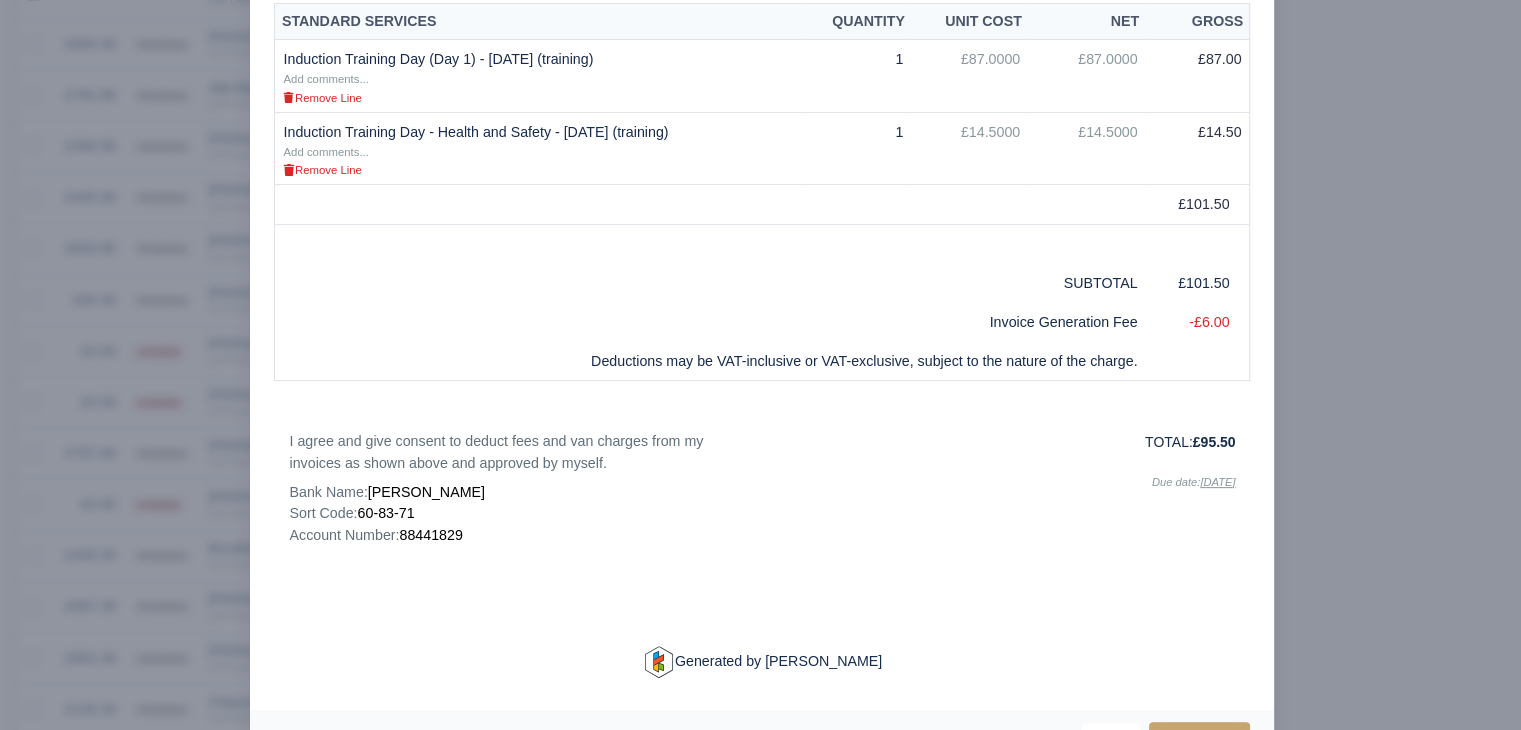 click at bounding box center (760, 365) 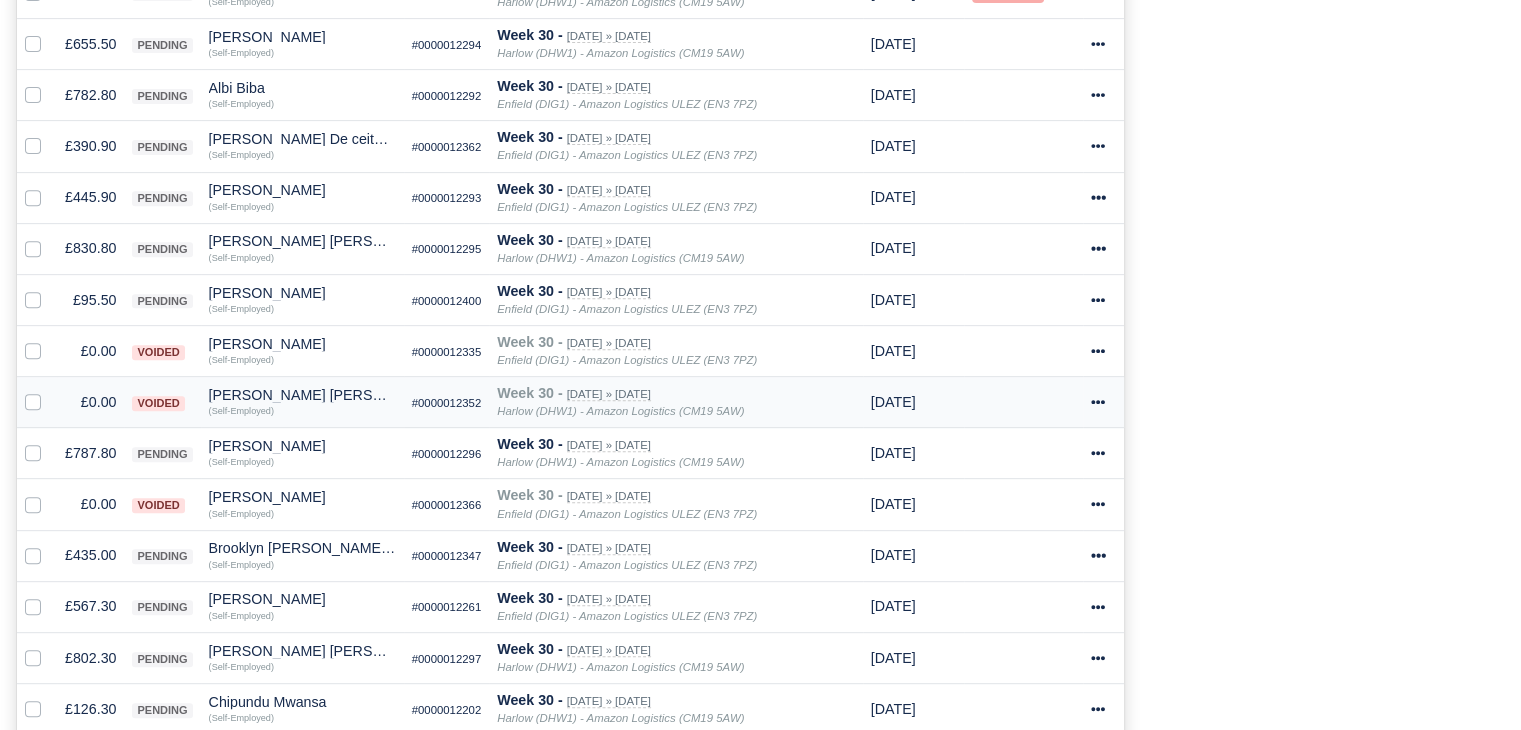 scroll, scrollTop: 787, scrollLeft: 0, axis: vertical 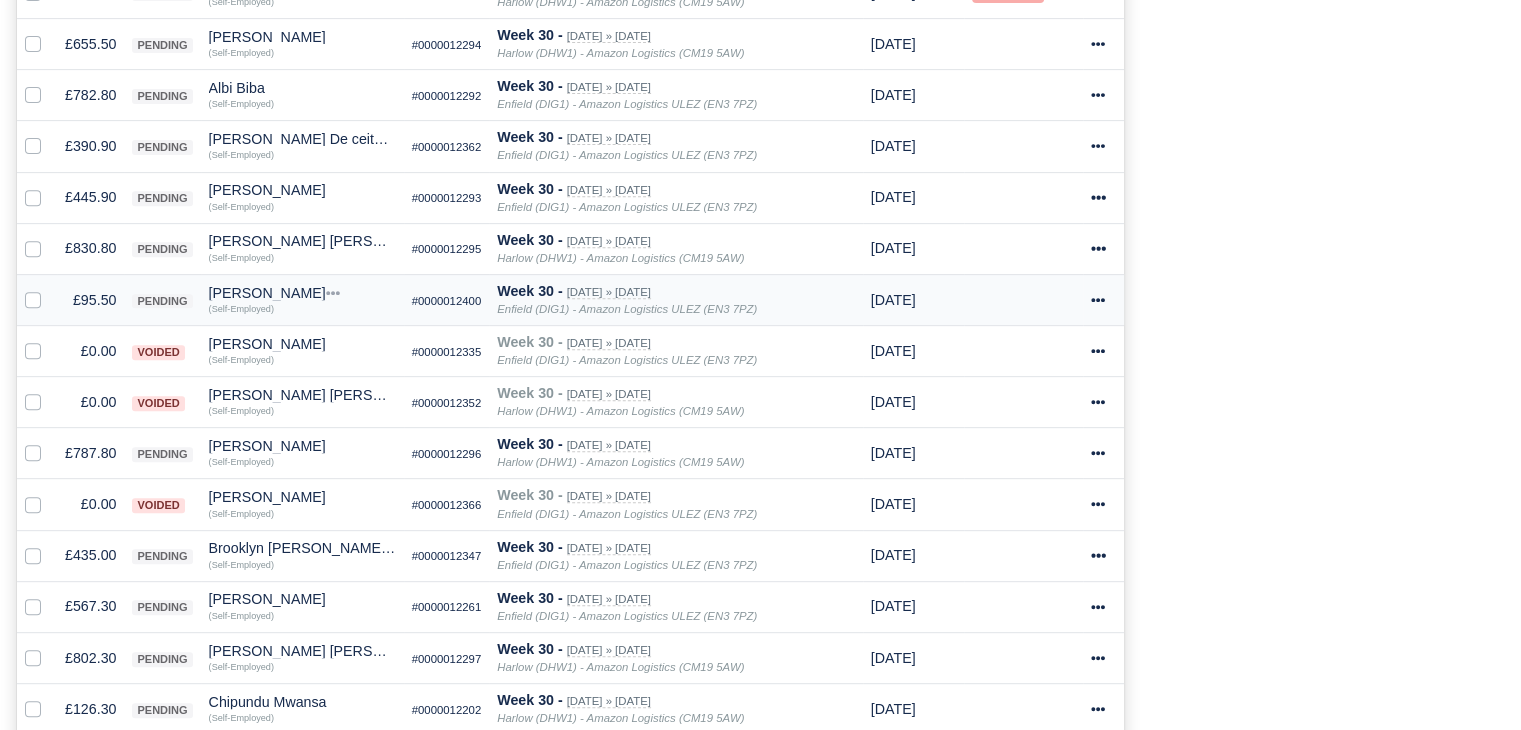 click on "[PERSON_NAME]" at bounding box center (302, 293) 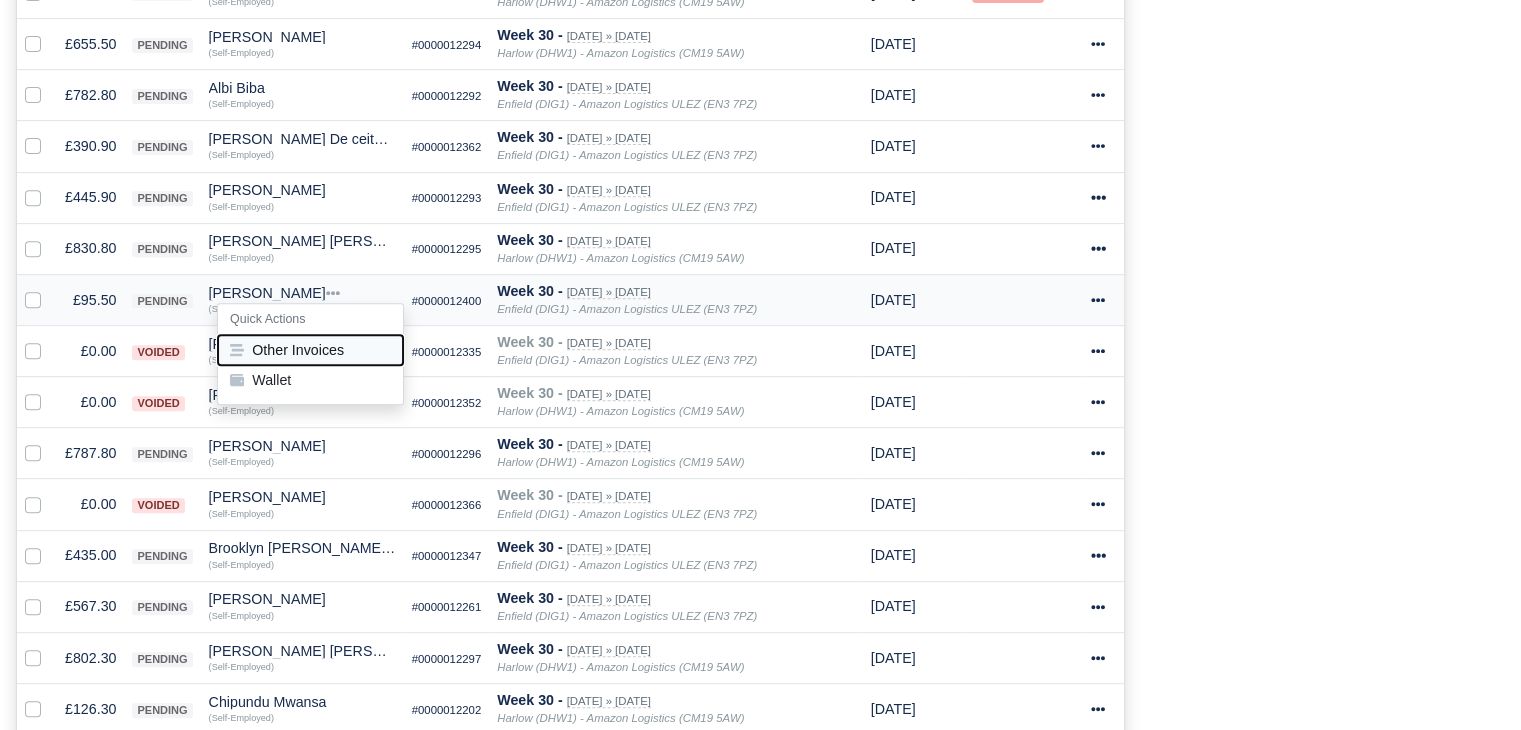 click on "Other Invoices" at bounding box center [310, 349] 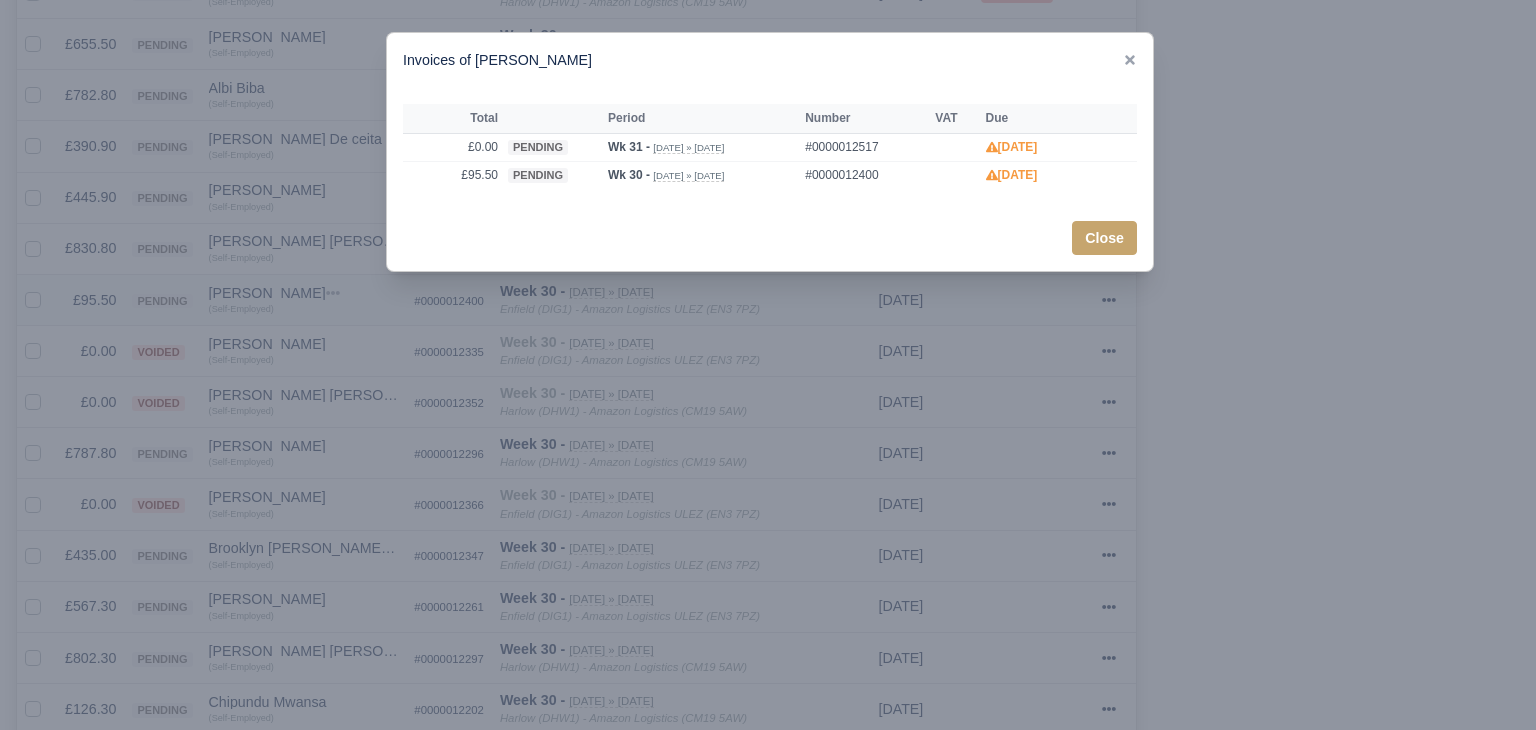 click at bounding box center [768, 365] 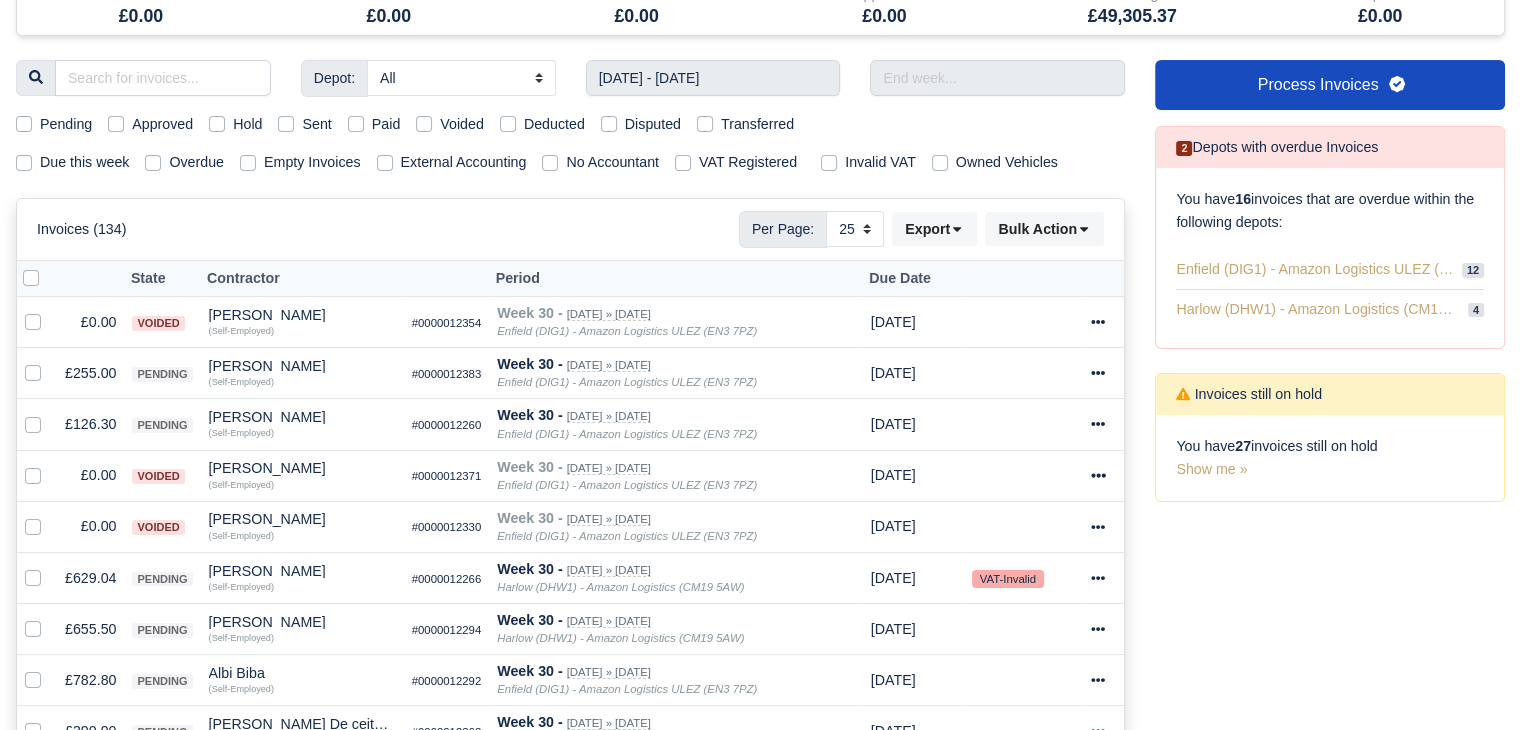 scroll, scrollTop: 0, scrollLeft: 0, axis: both 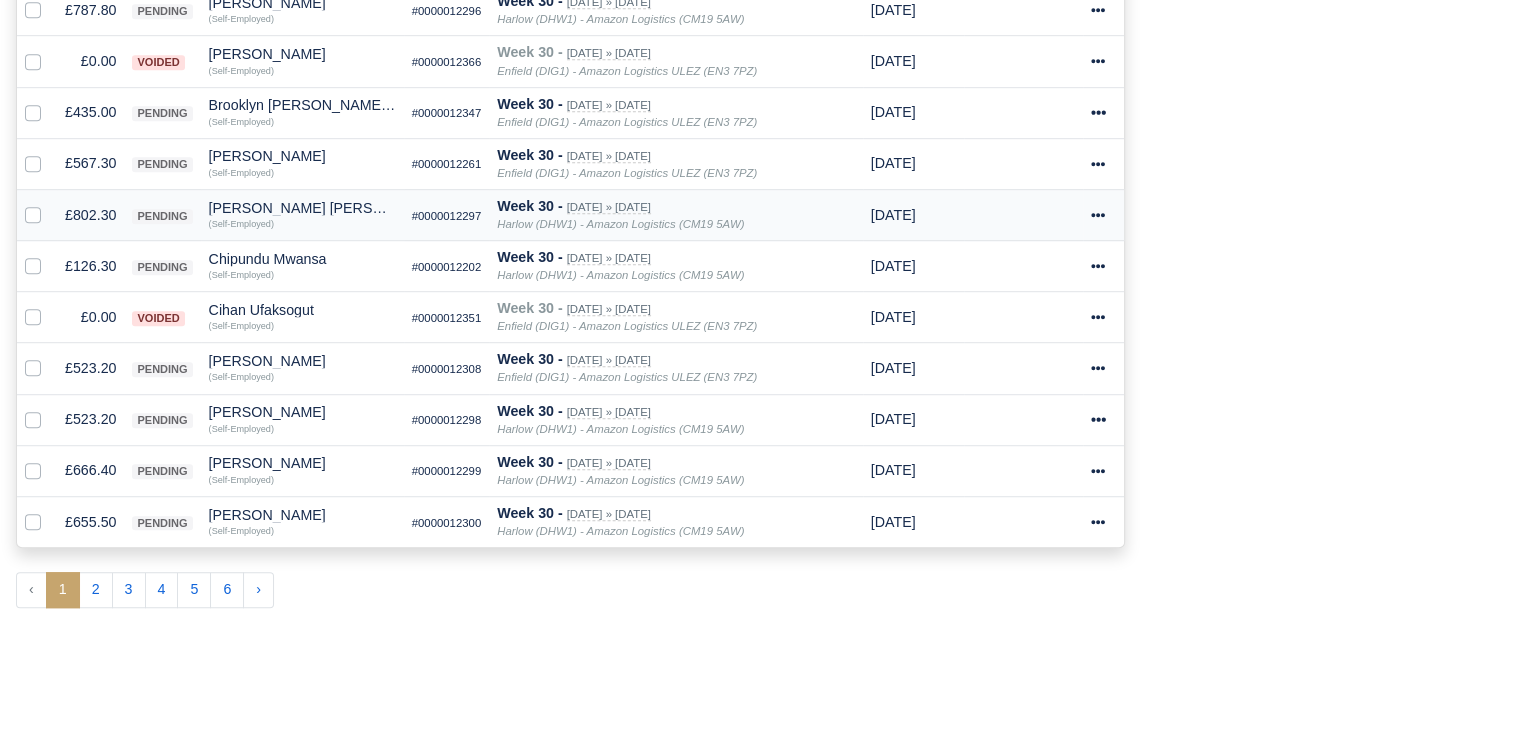 click on "£802.30" at bounding box center [90, 214] 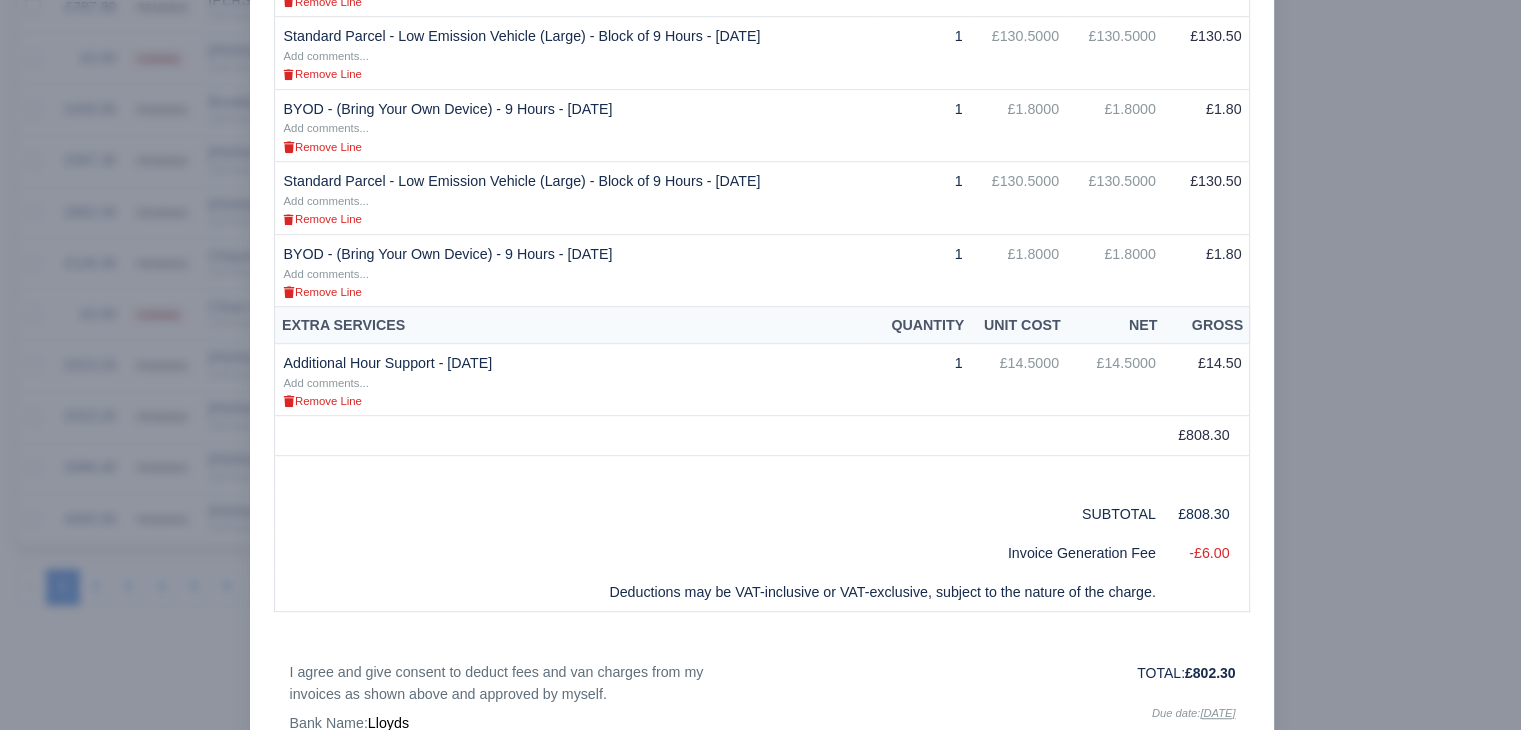 scroll, scrollTop: 1115, scrollLeft: 0, axis: vertical 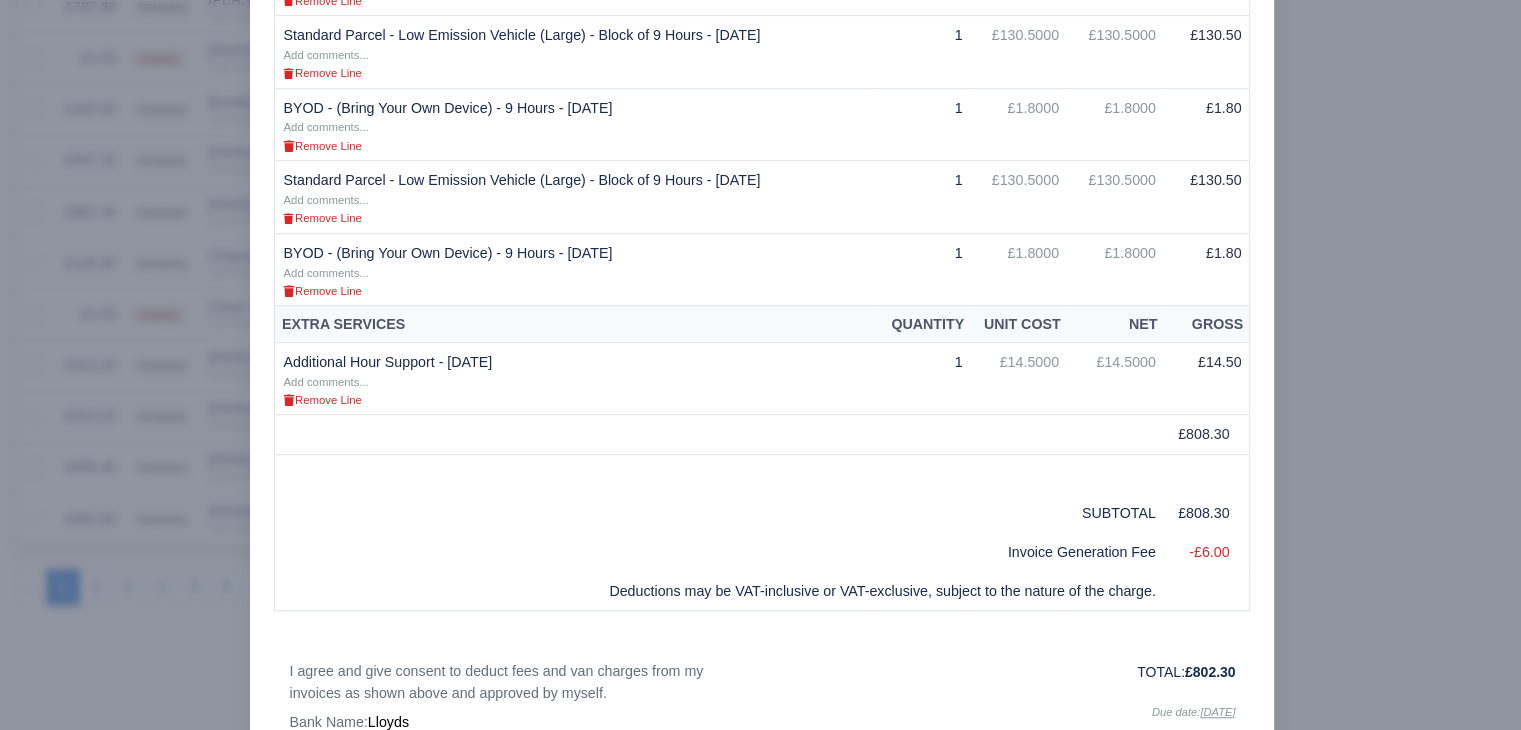 click at bounding box center [760, 365] 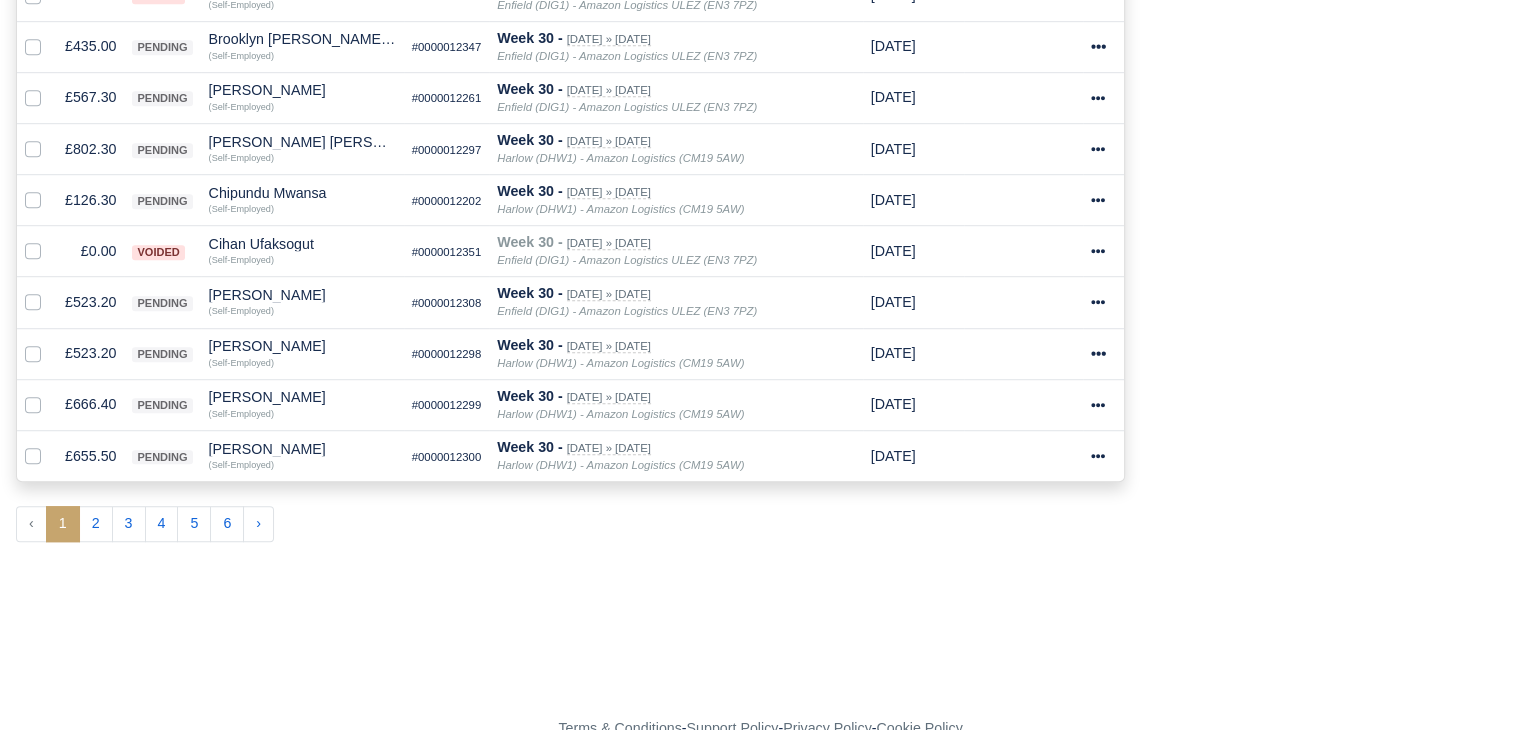 scroll, scrollTop: 1298, scrollLeft: 0, axis: vertical 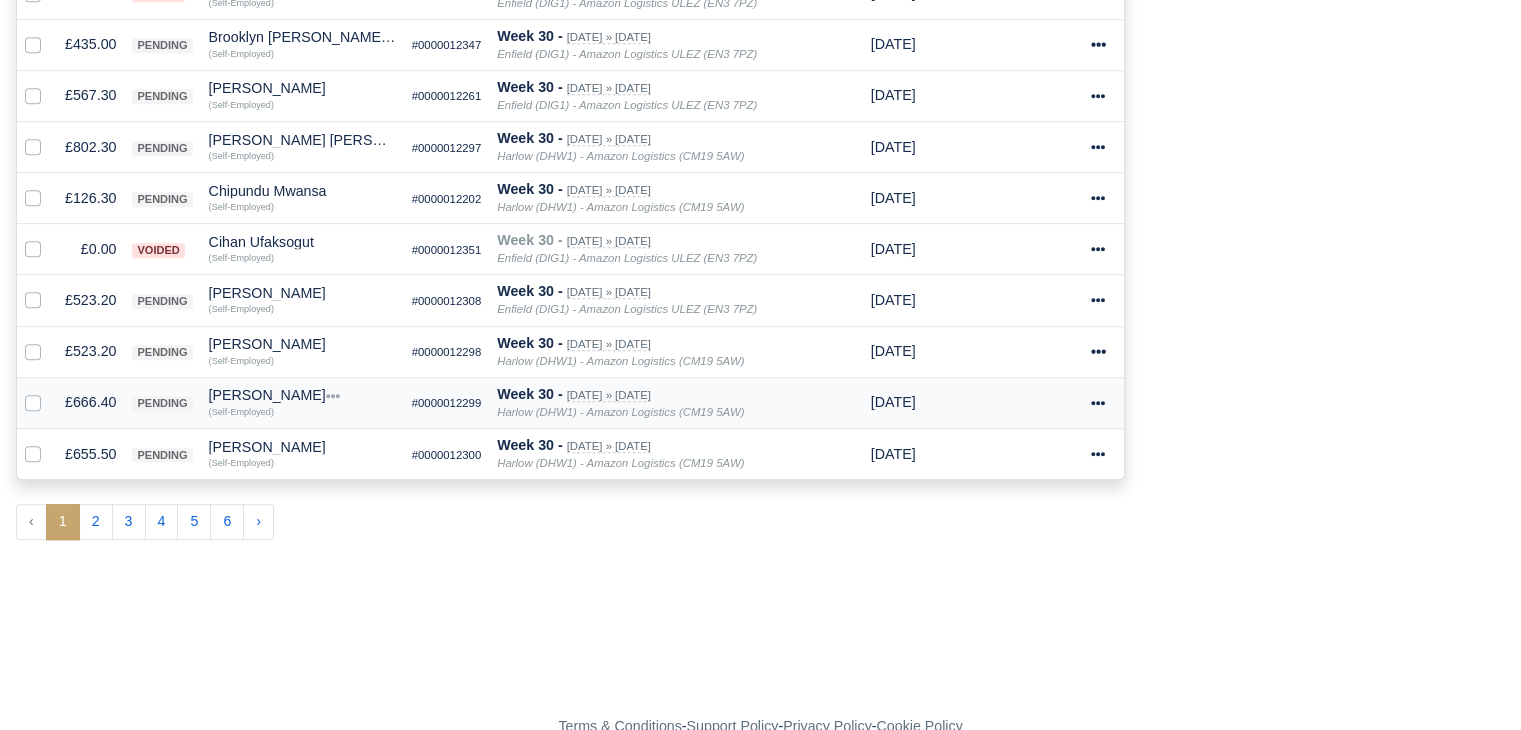 click on "£666.40" at bounding box center [90, 402] 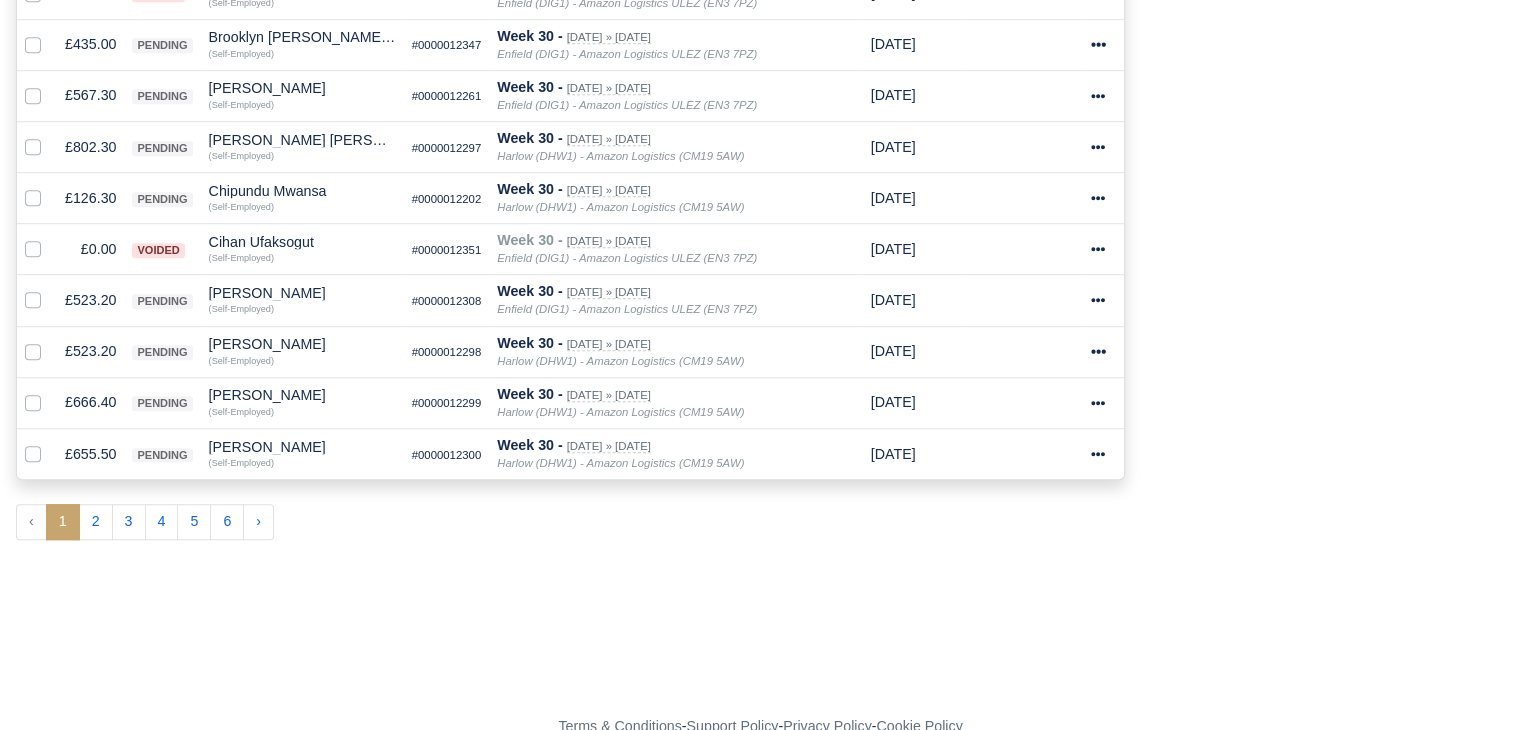 scroll, scrollTop: 1296, scrollLeft: 0, axis: vertical 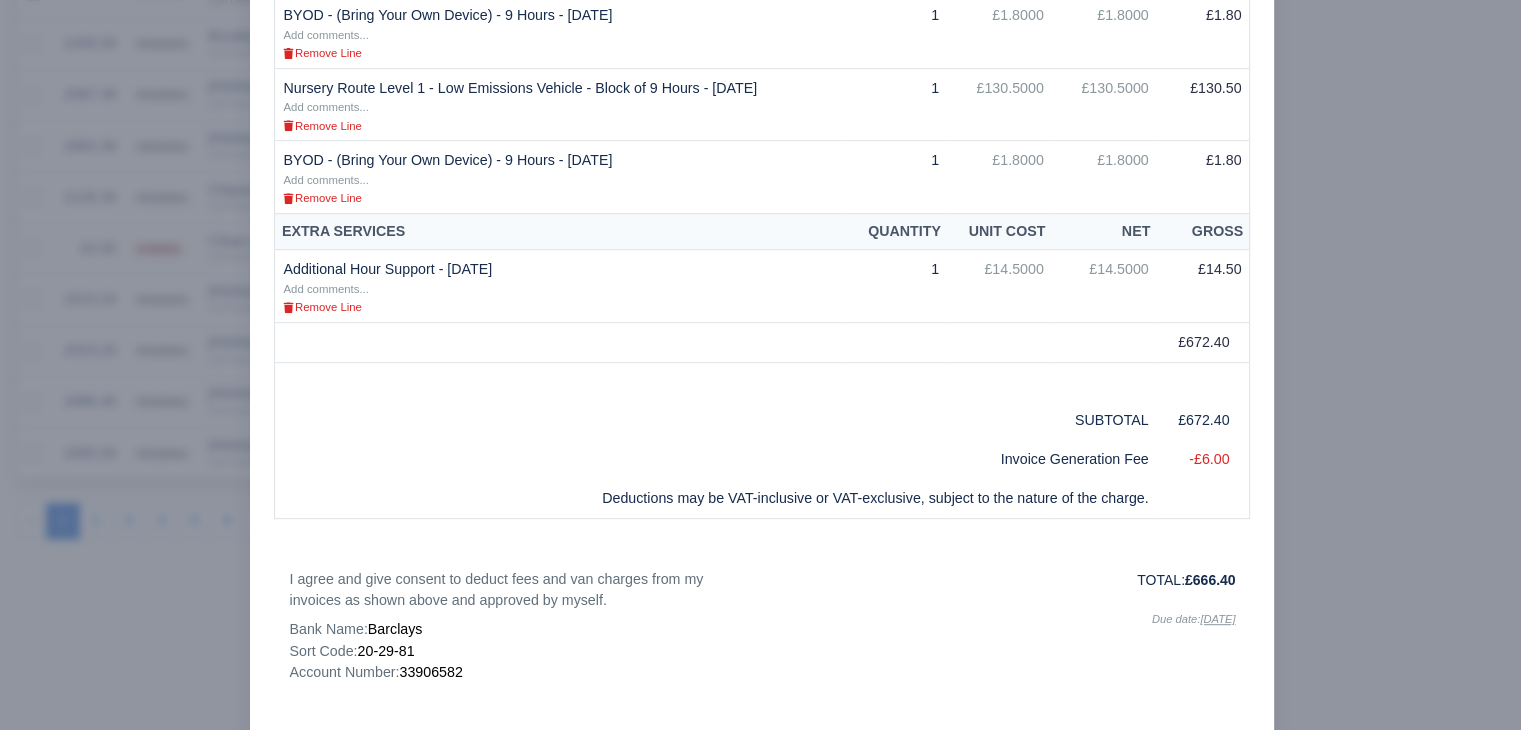 click at bounding box center (760, 365) 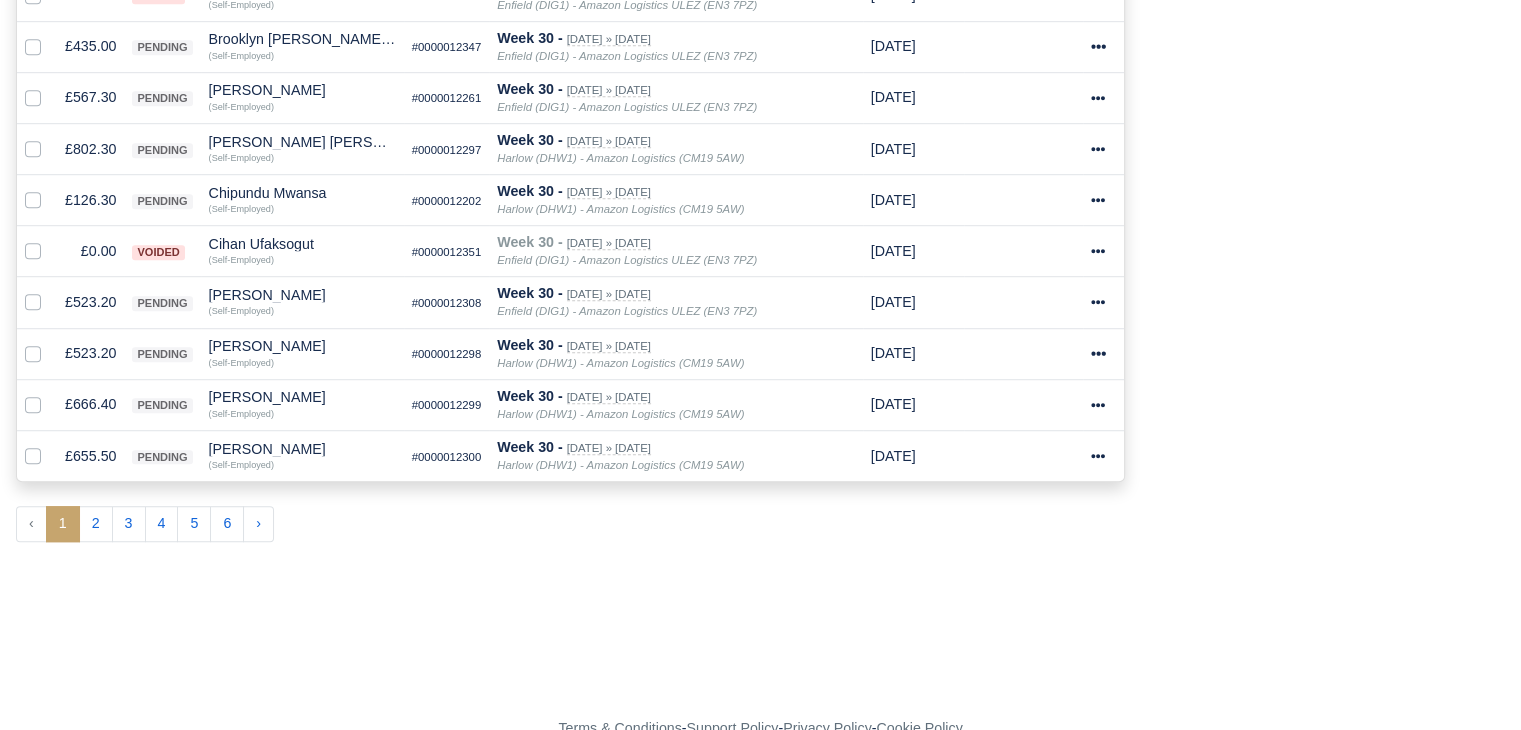 scroll, scrollTop: 1298, scrollLeft: 0, axis: vertical 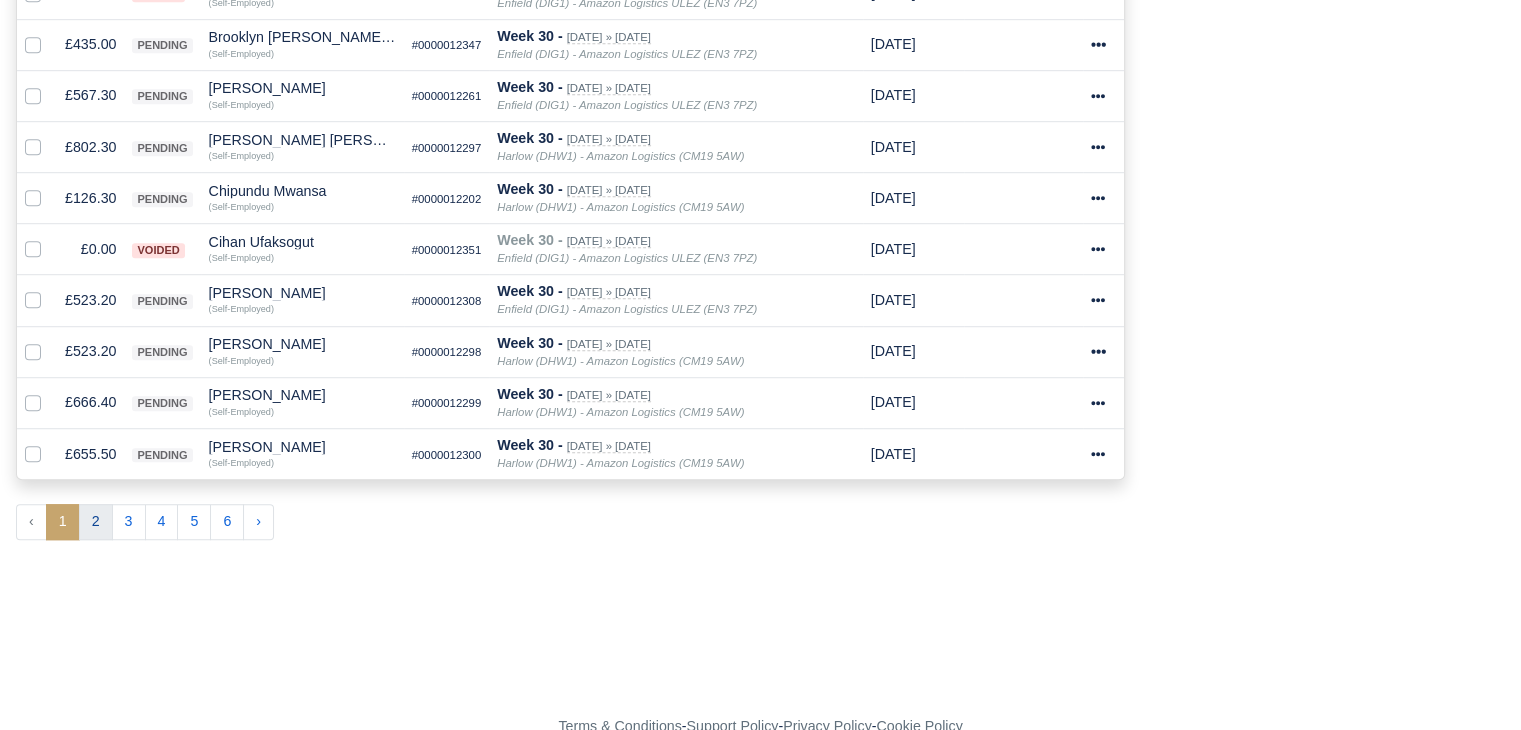 click on "2" at bounding box center [96, 522] 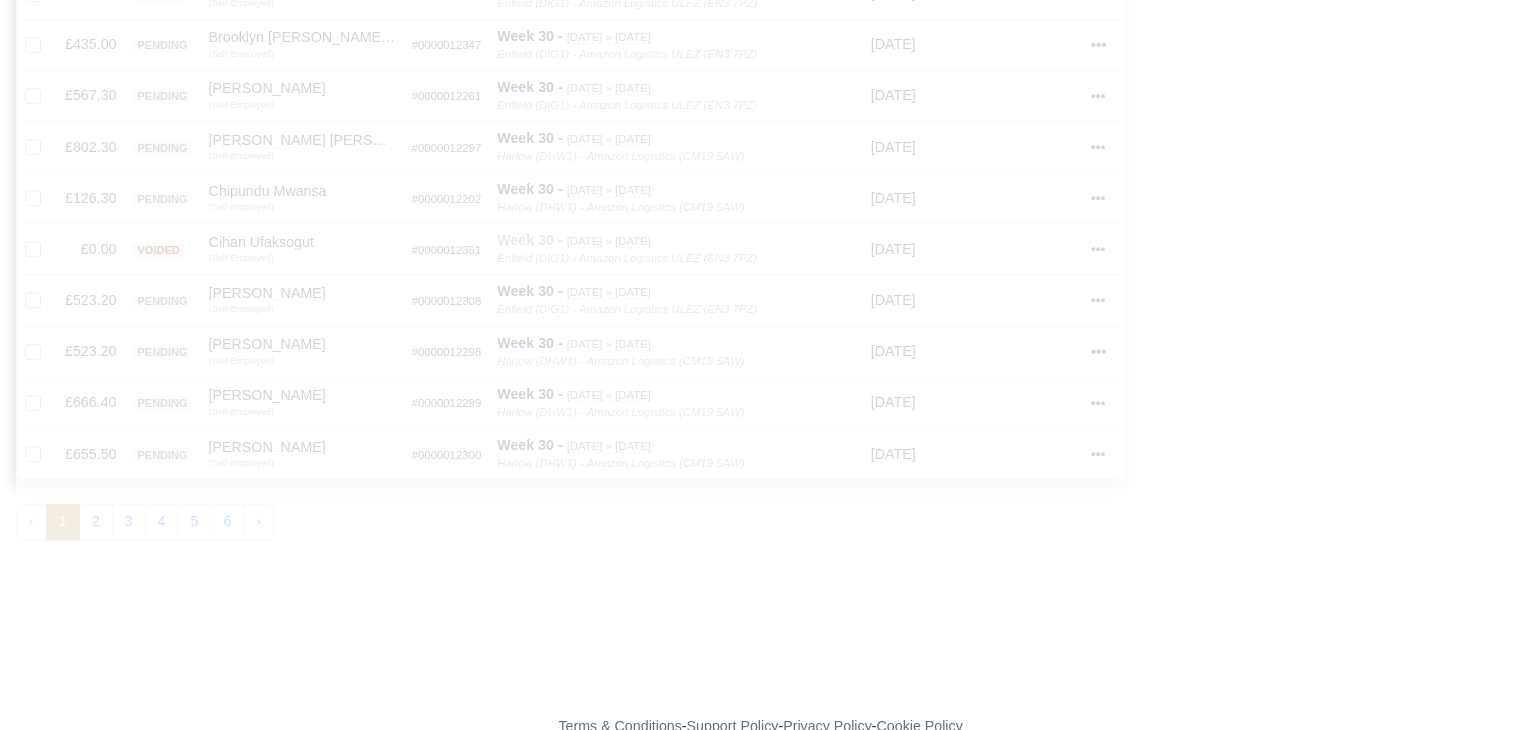 type 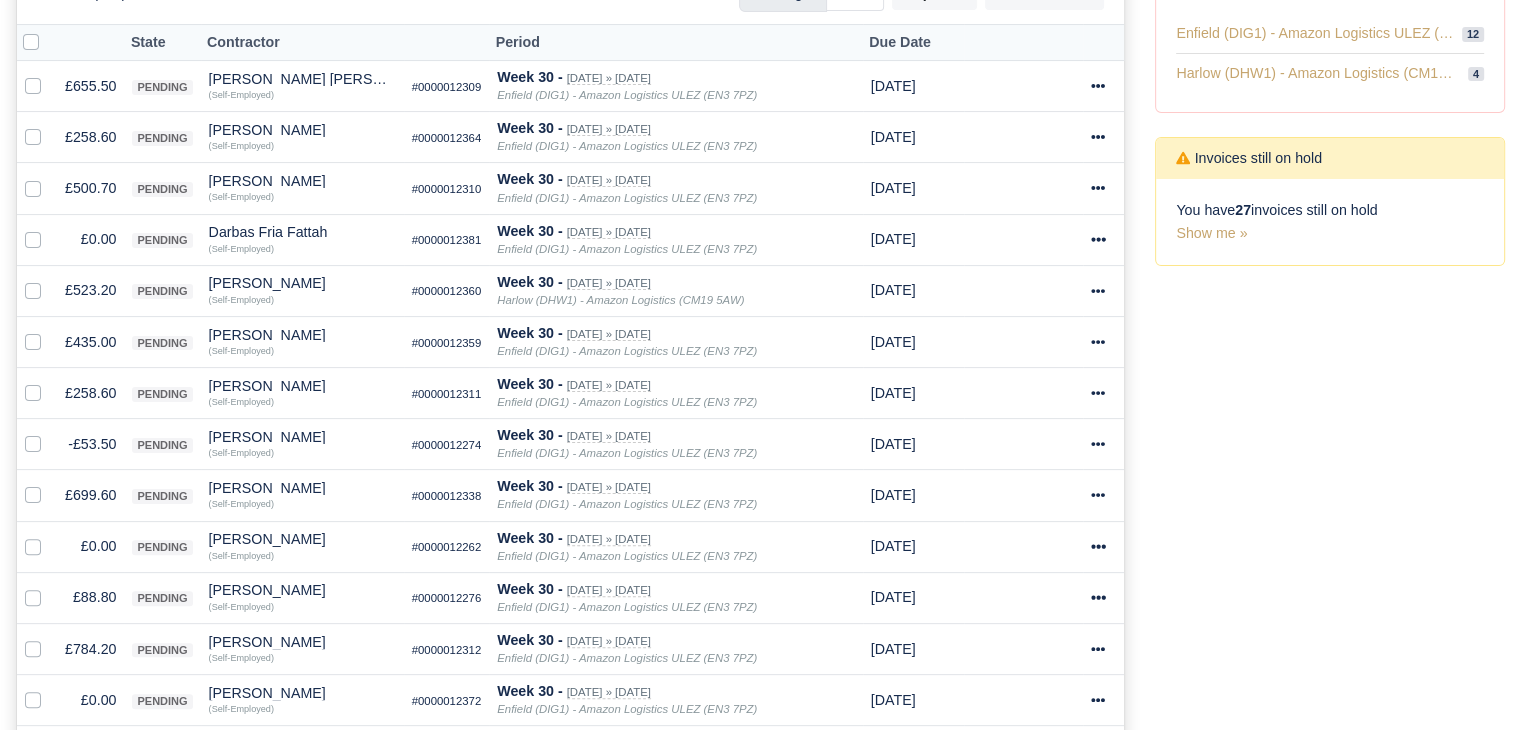 scroll, scrollTop: 440, scrollLeft: 0, axis: vertical 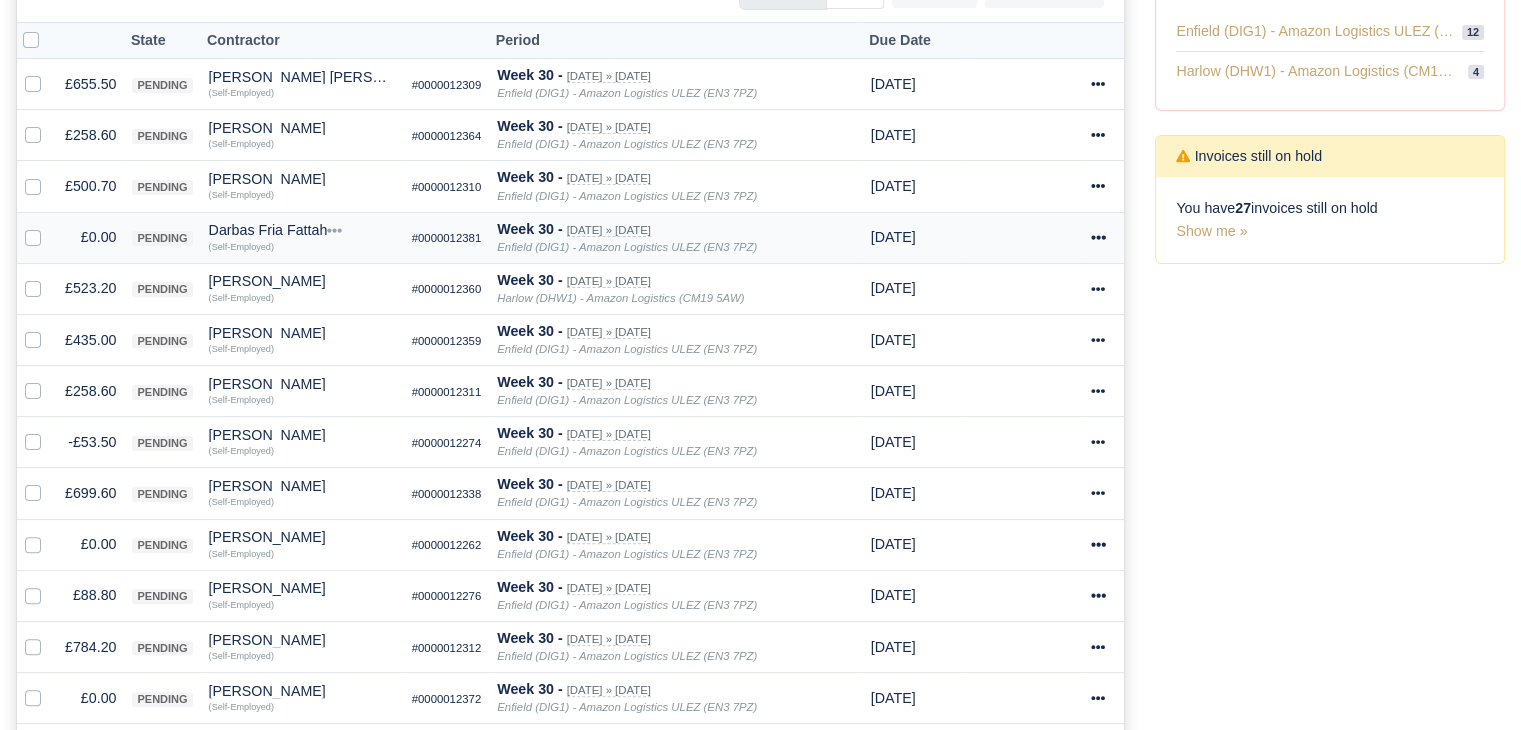 click at bounding box center (37, 237) 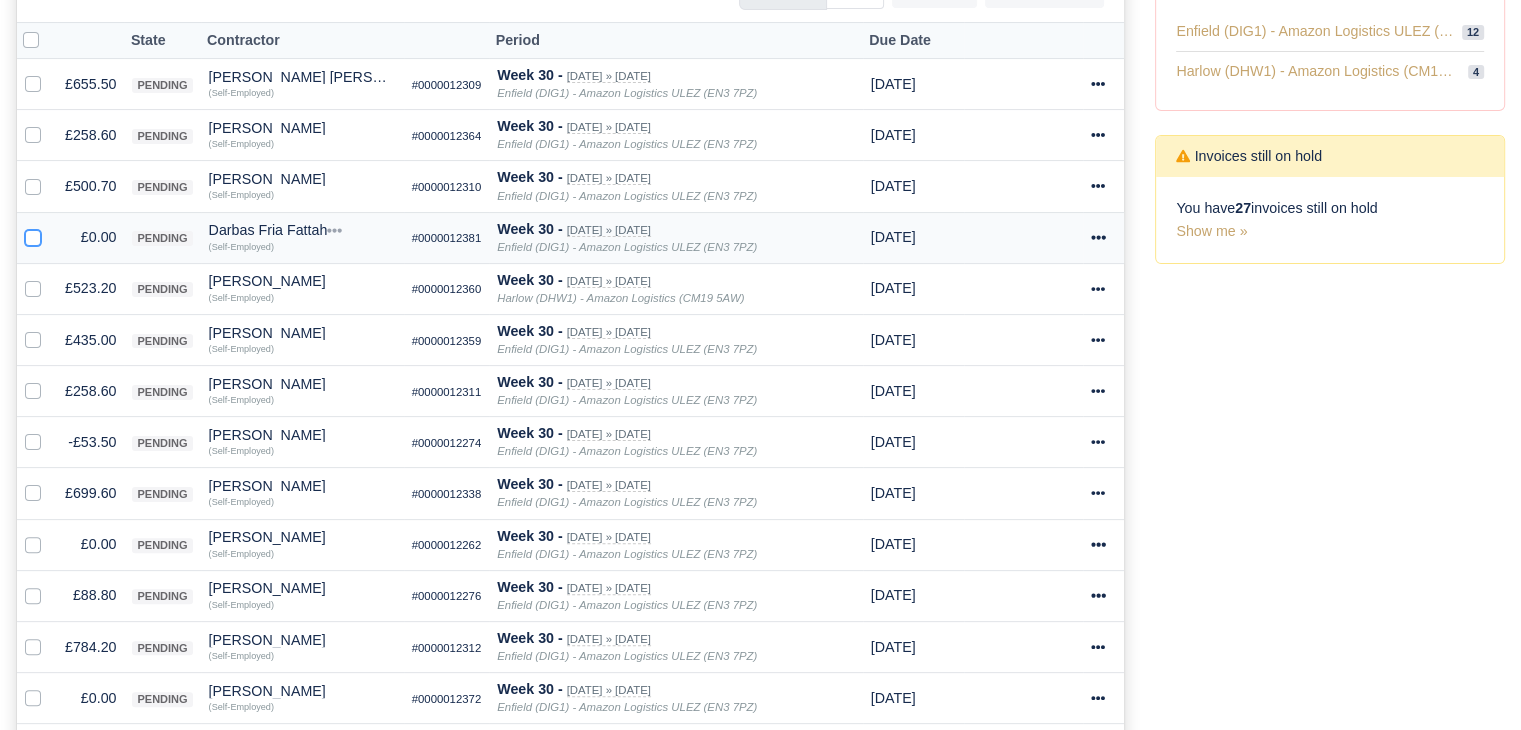 click at bounding box center [33, 234] 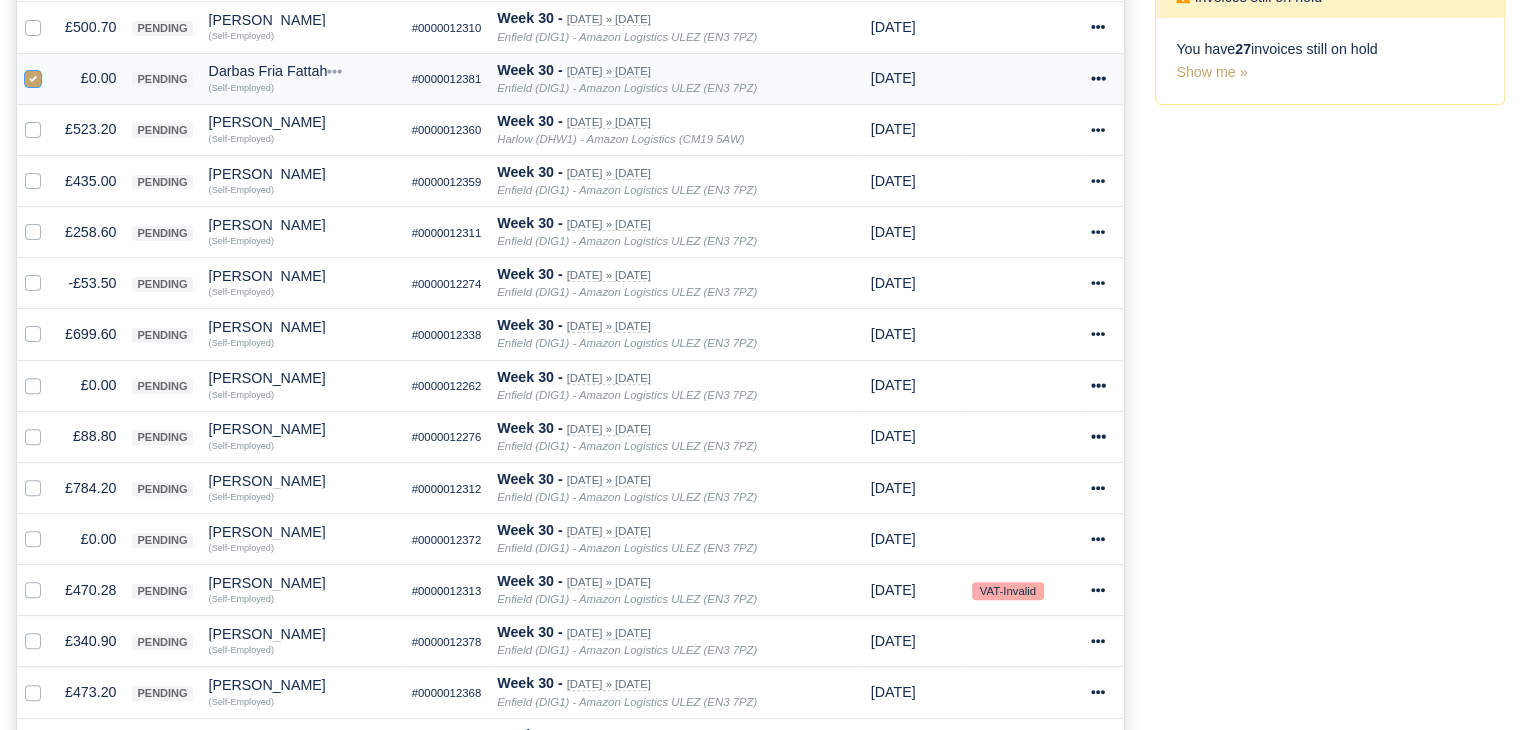 scroll, scrollTop: 602, scrollLeft: 0, axis: vertical 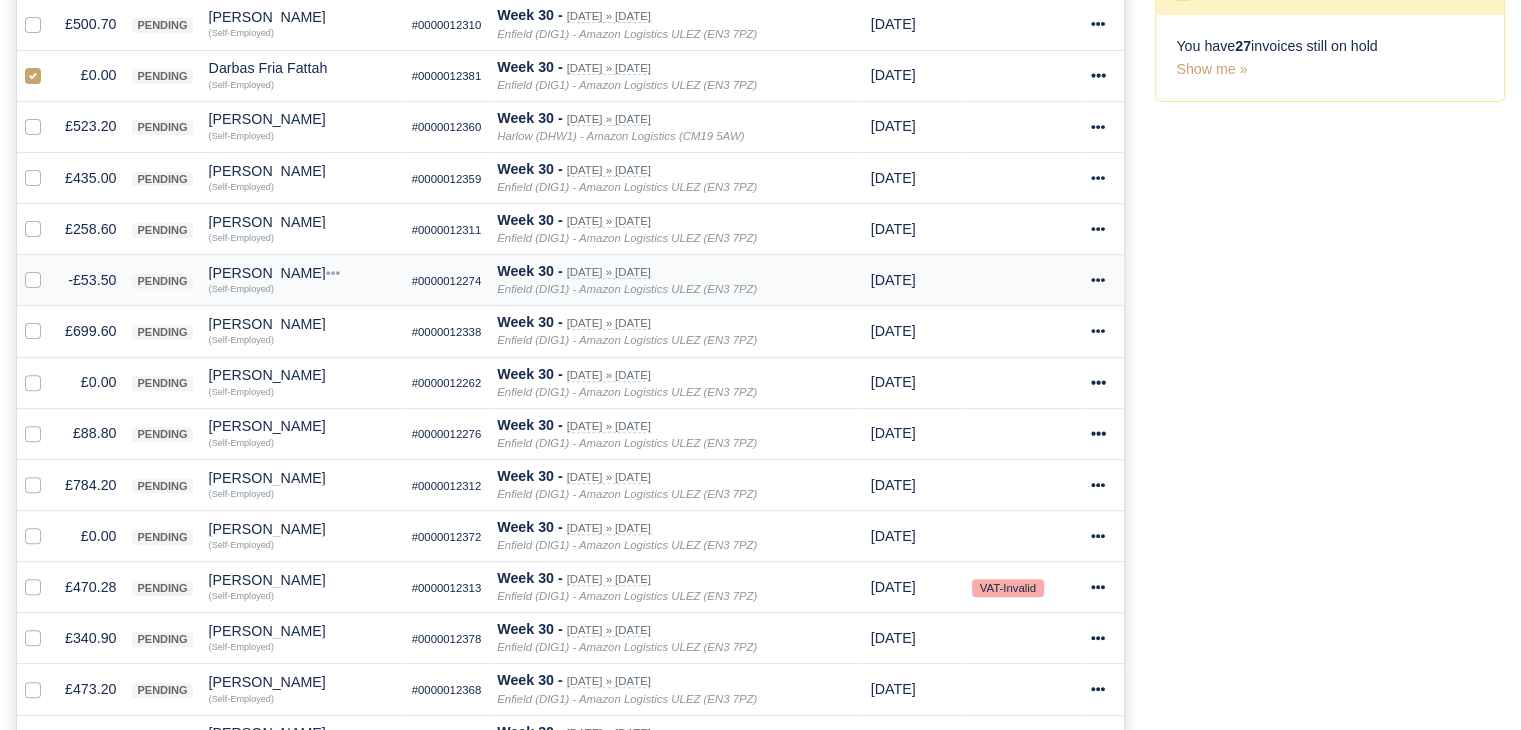 click at bounding box center [49, 269] 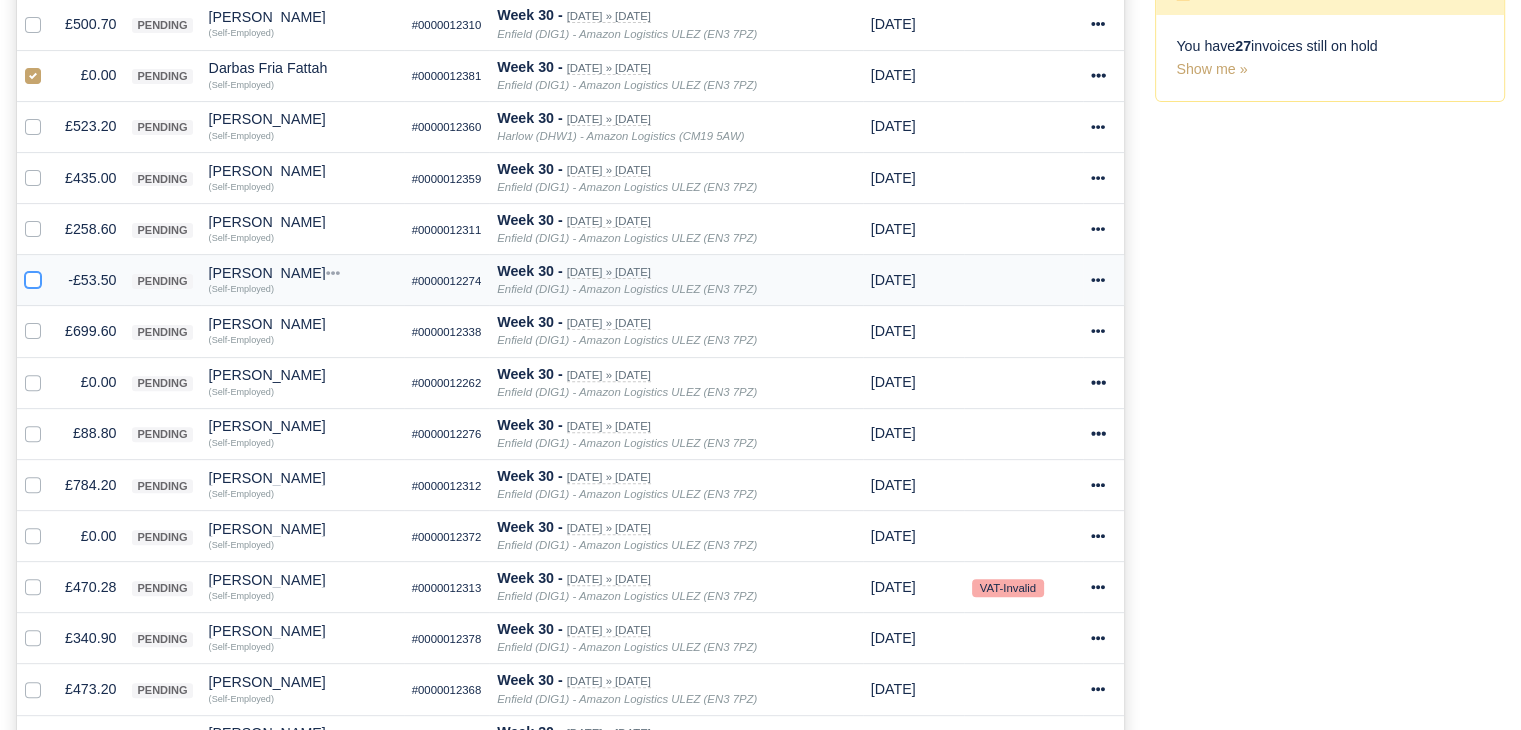 click at bounding box center (33, 277) 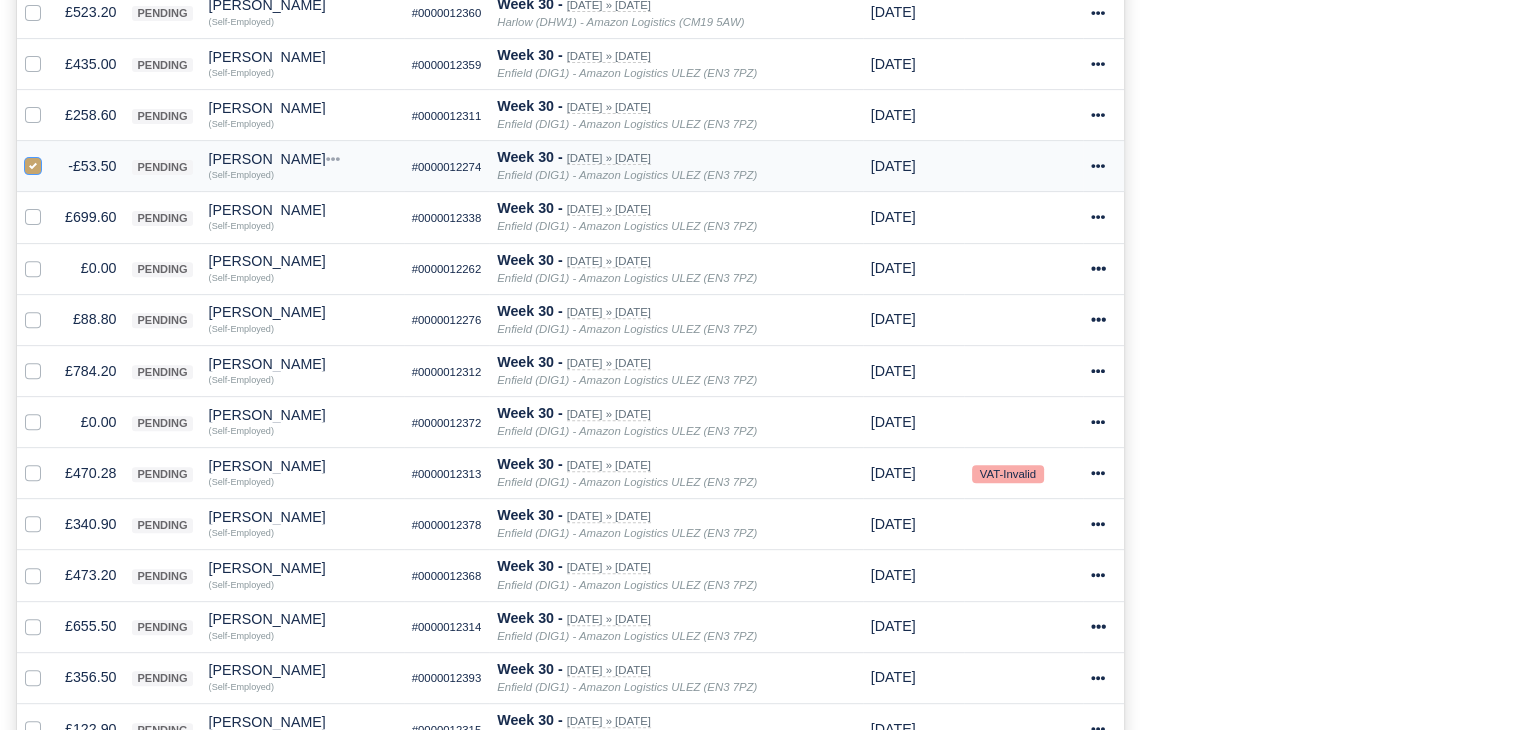 scroll, scrollTop: 718, scrollLeft: 0, axis: vertical 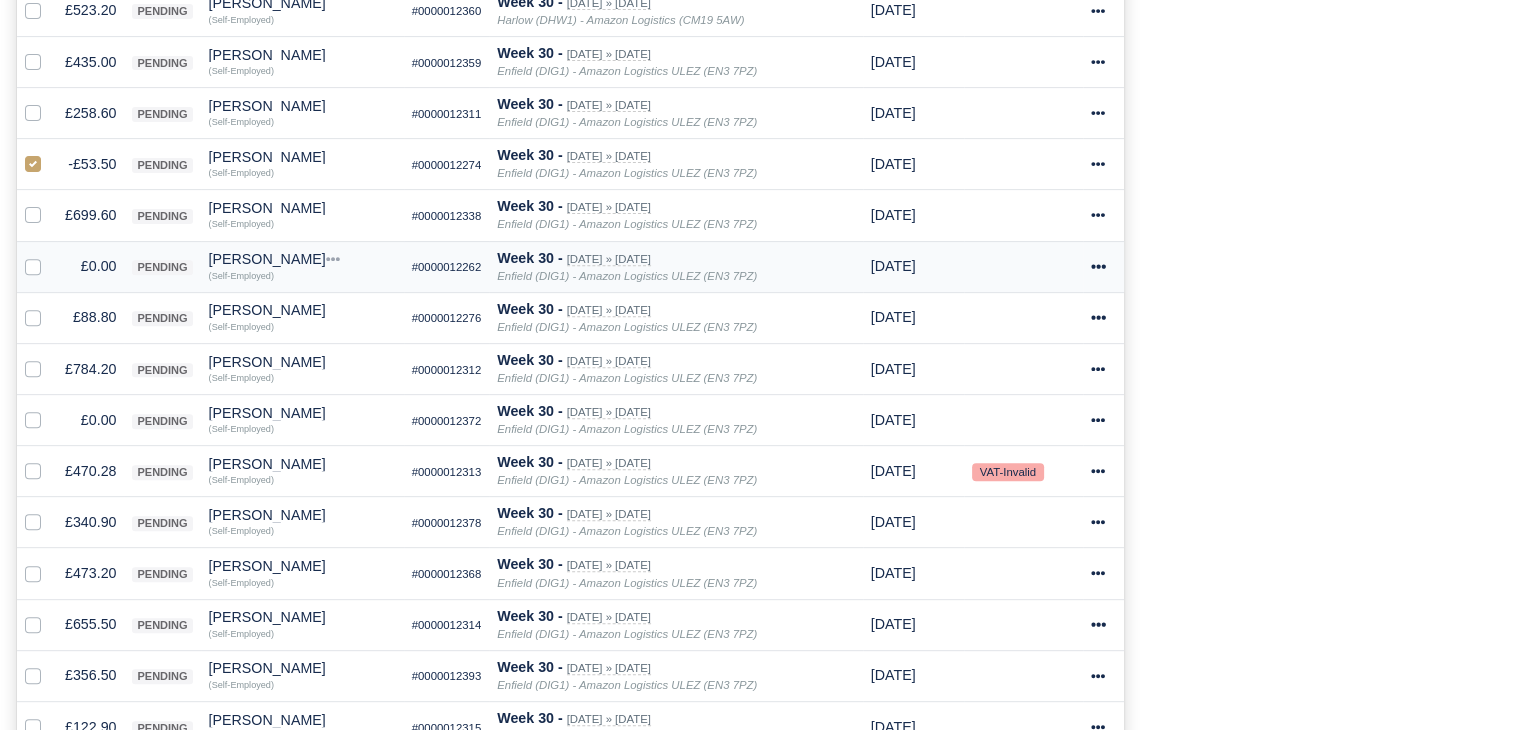 click at bounding box center [49, 255] 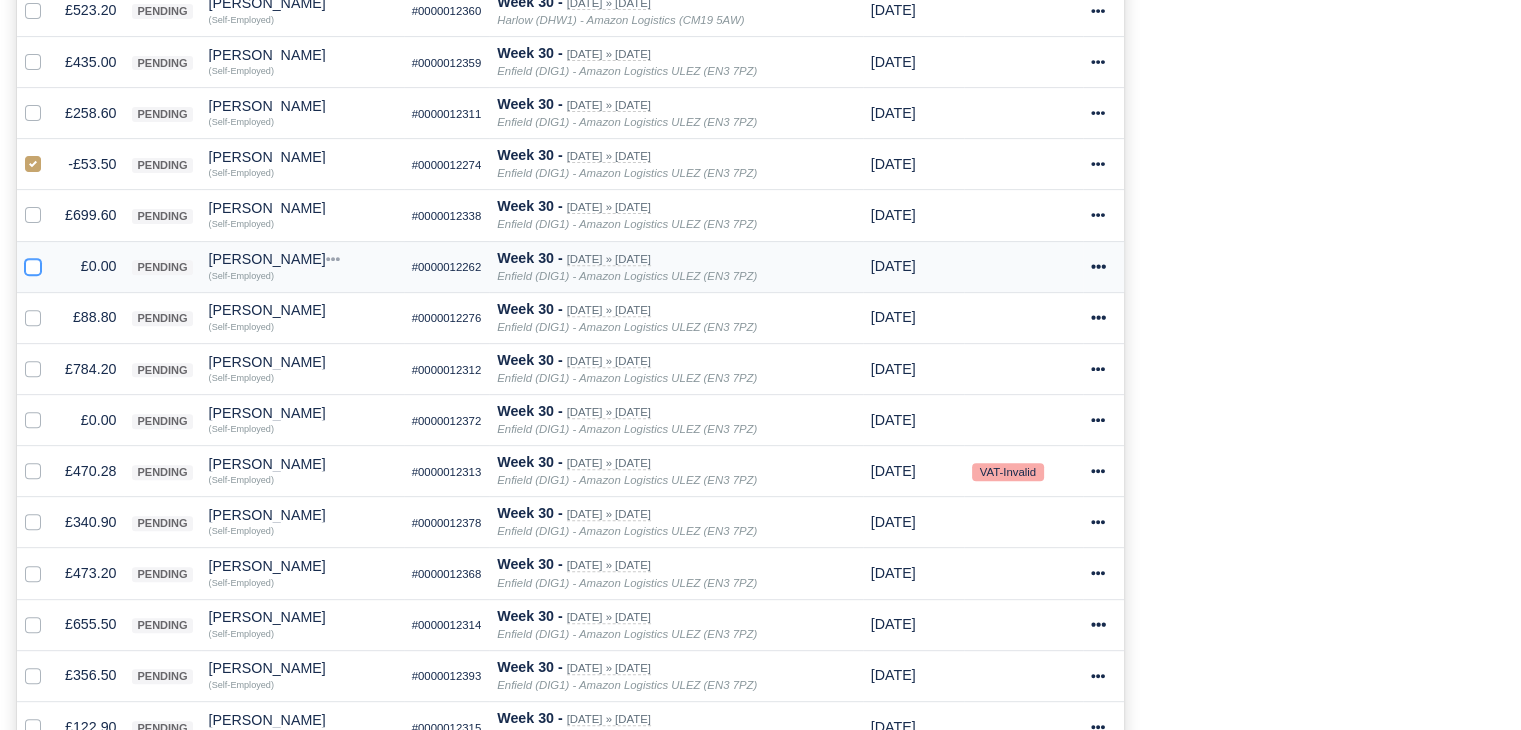 click at bounding box center (33, 263) 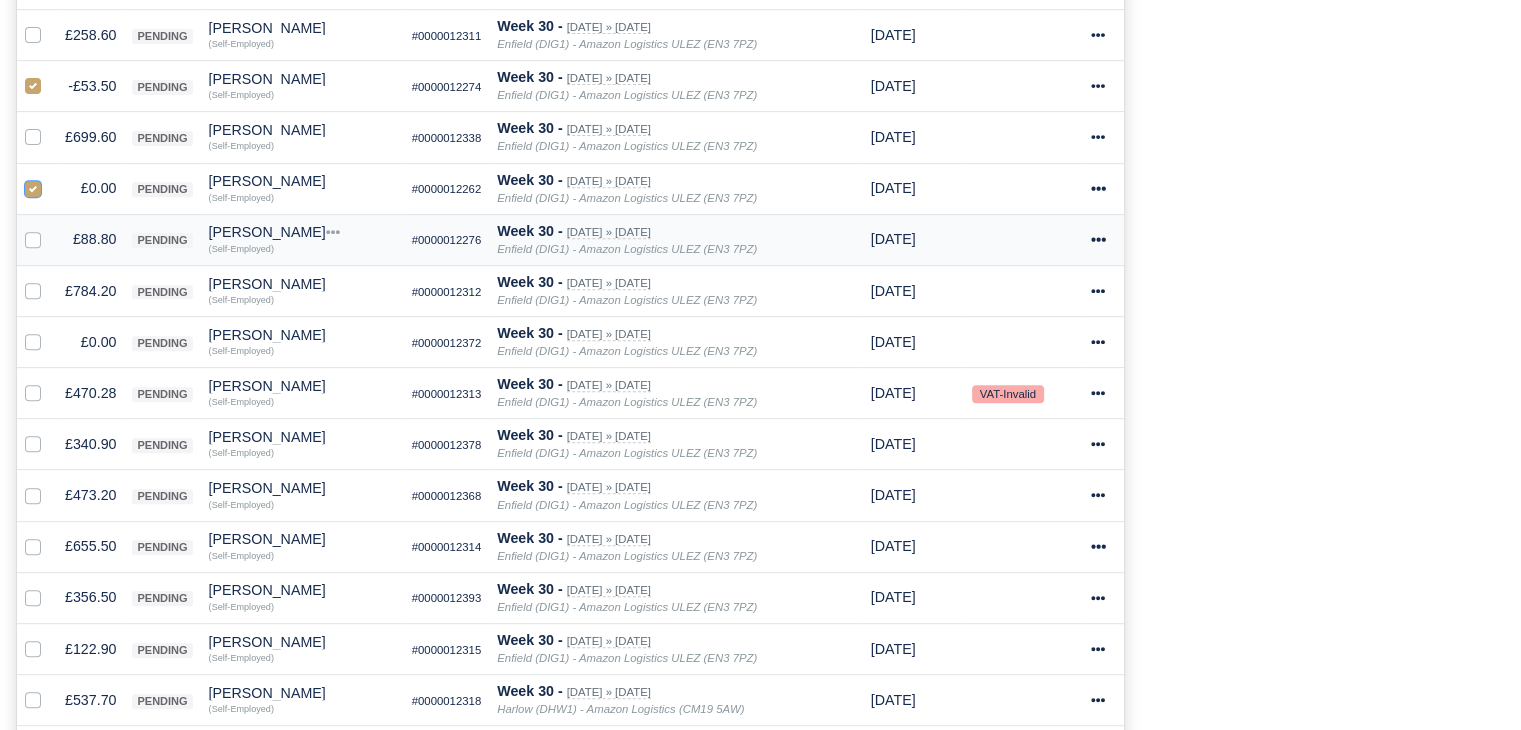 scroll, scrollTop: 795, scrollLeft: 0, axis: vertical 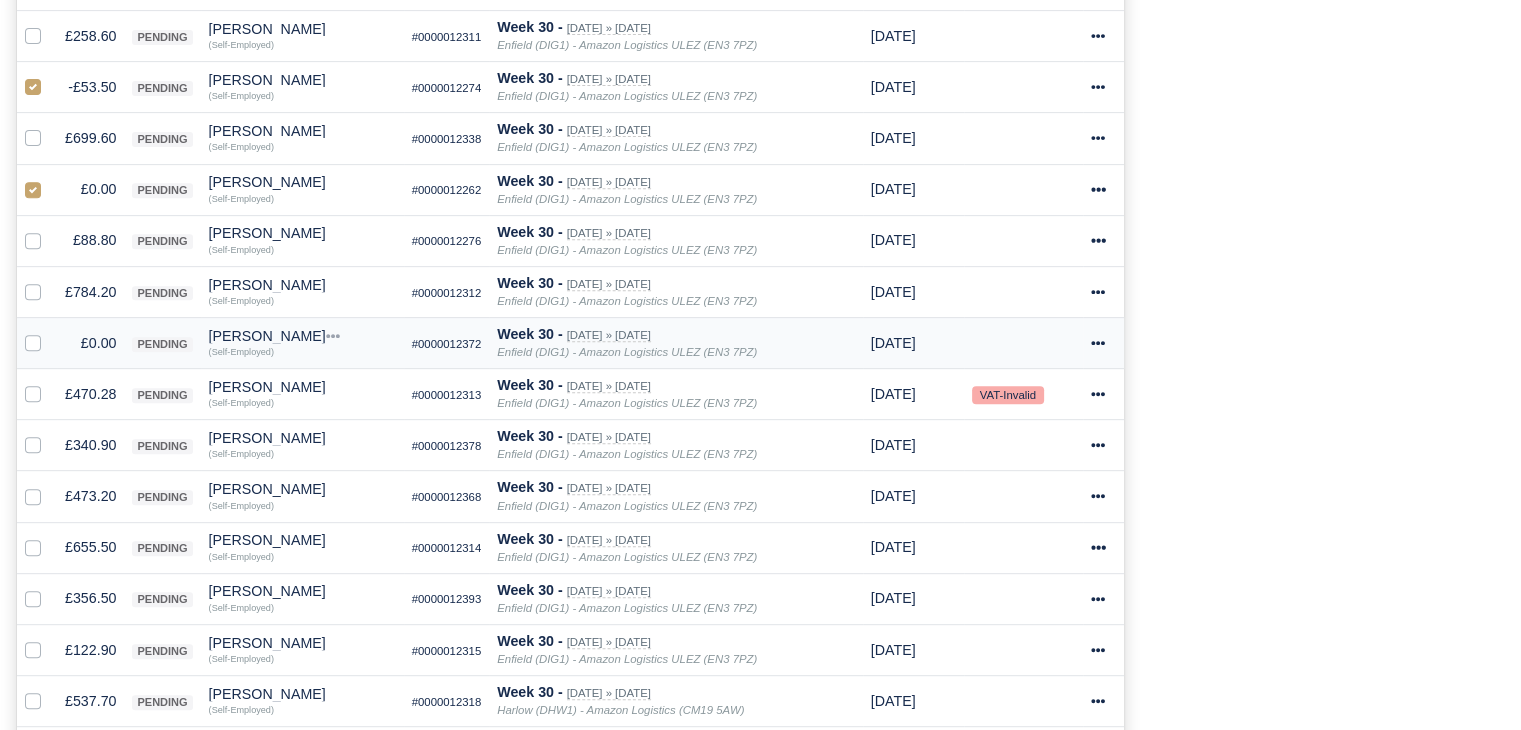 click at bounding box center (49, 332) 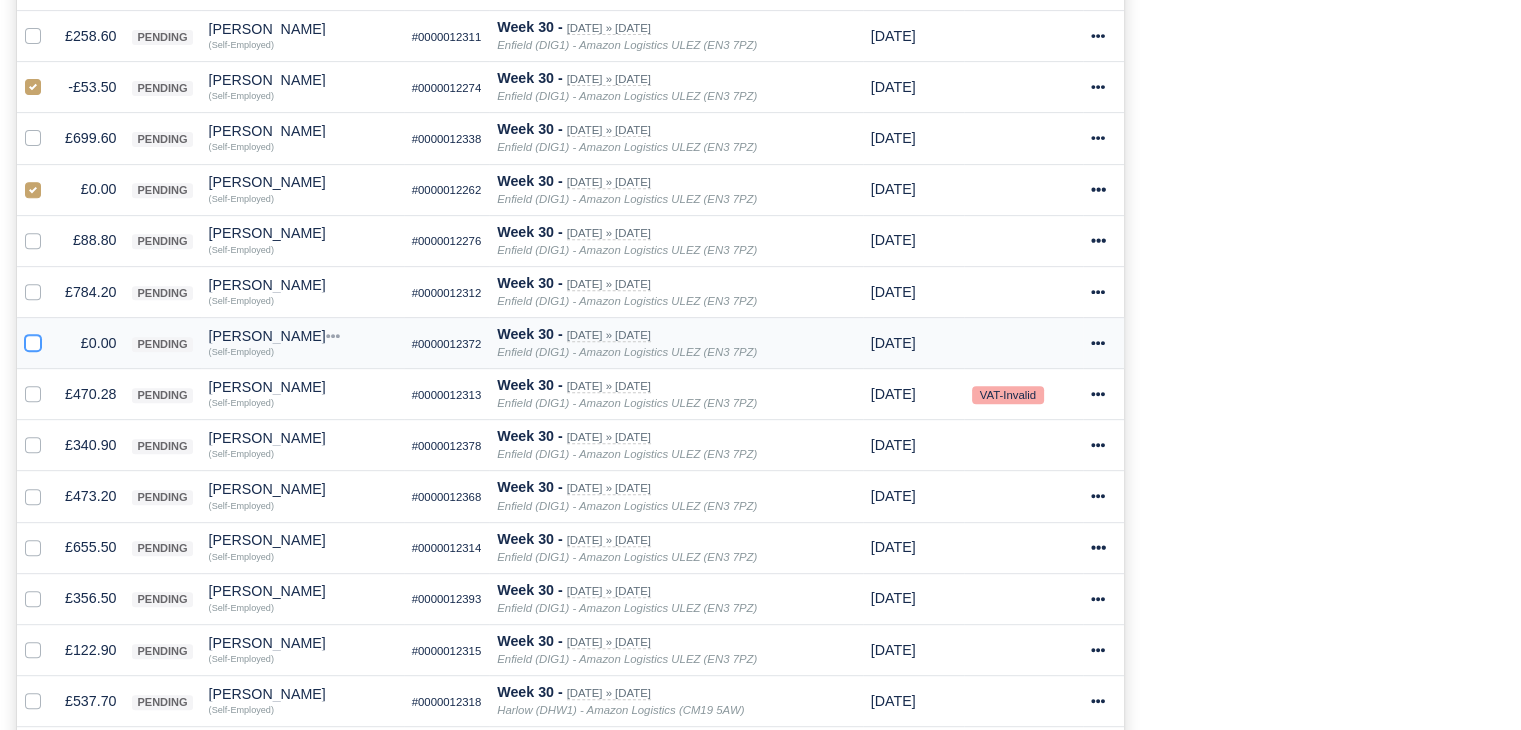 click at bounding box center [33, 340] 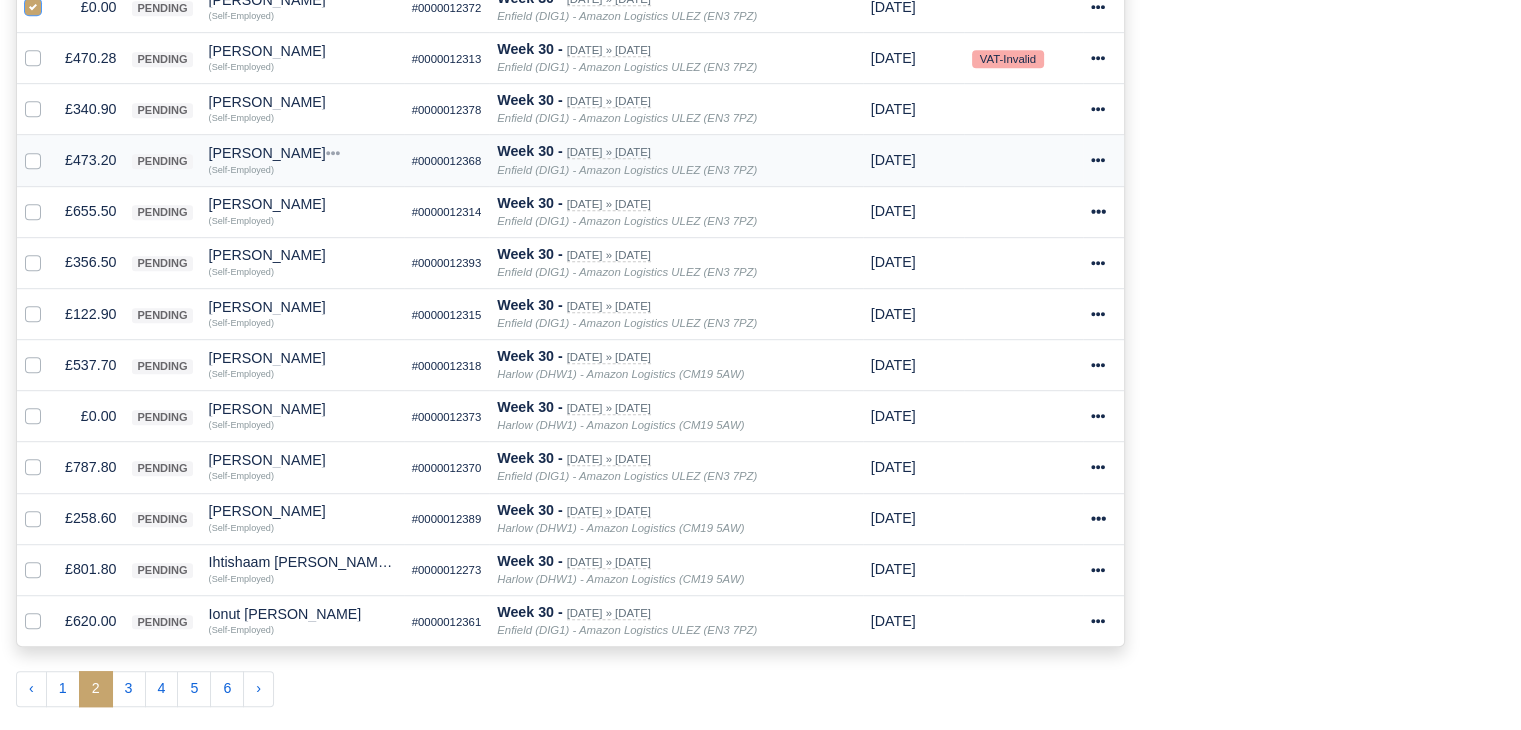scroll, scrollTop: 1132, scrollLeft: 0, axis: vertical 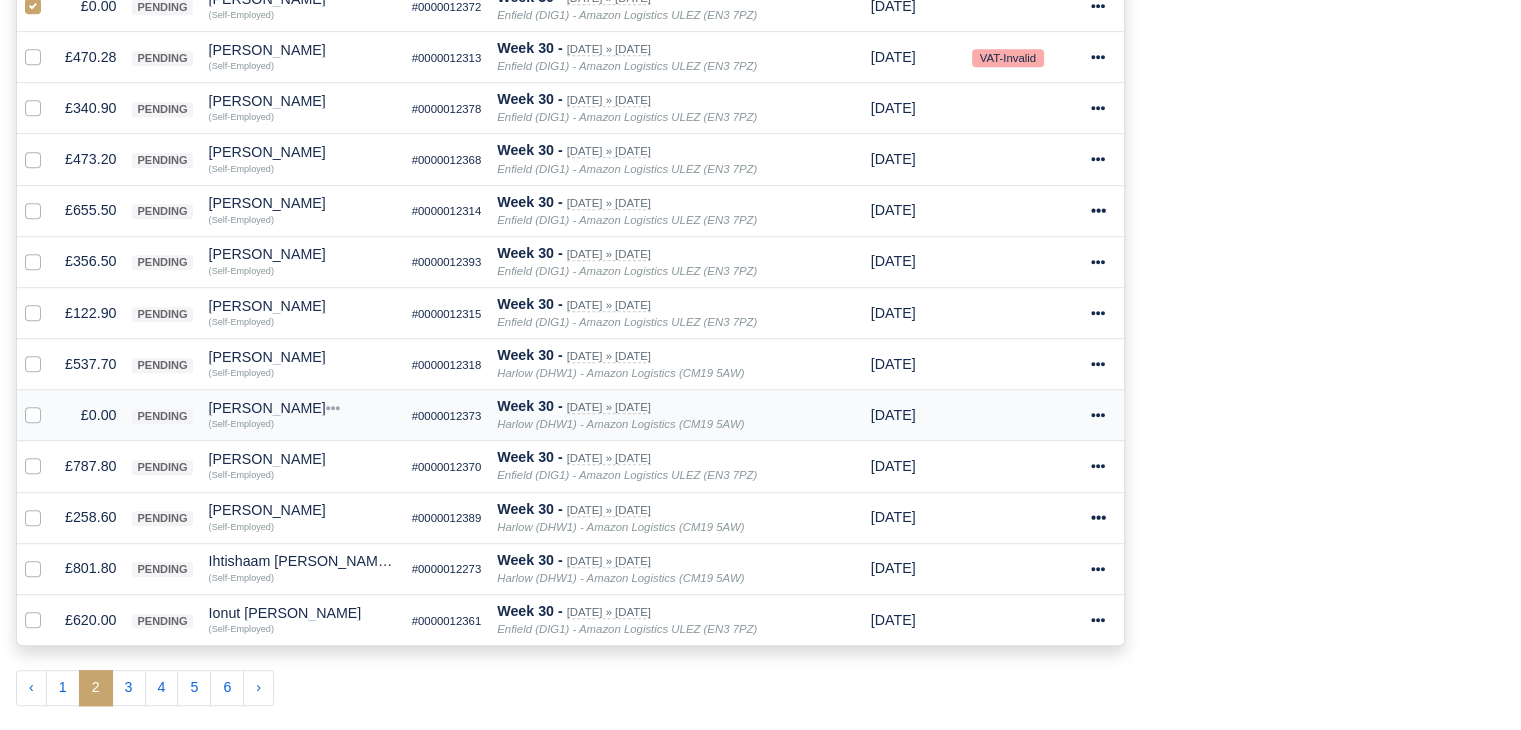 click at bounding box center (49, 404) 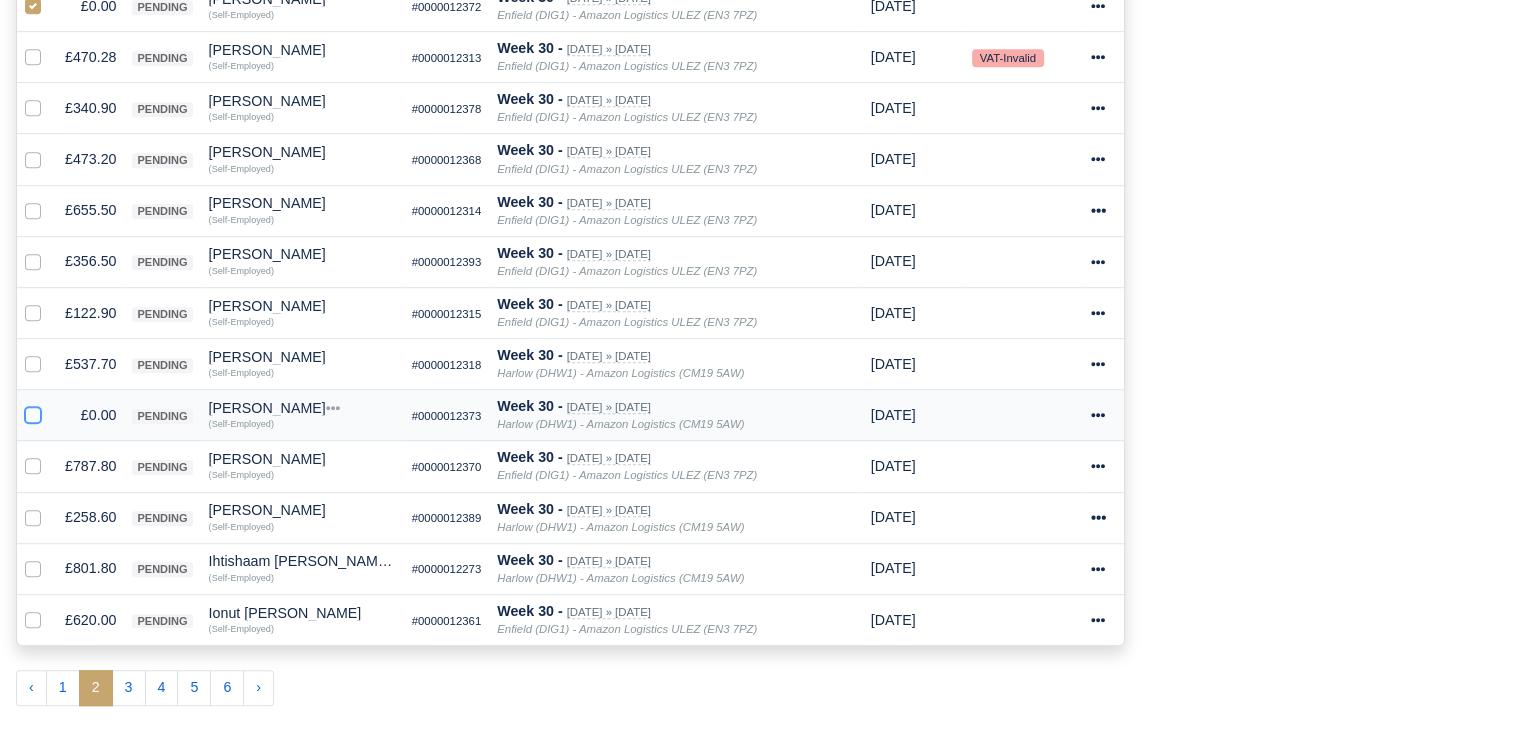click at bounding box center [33, 412] 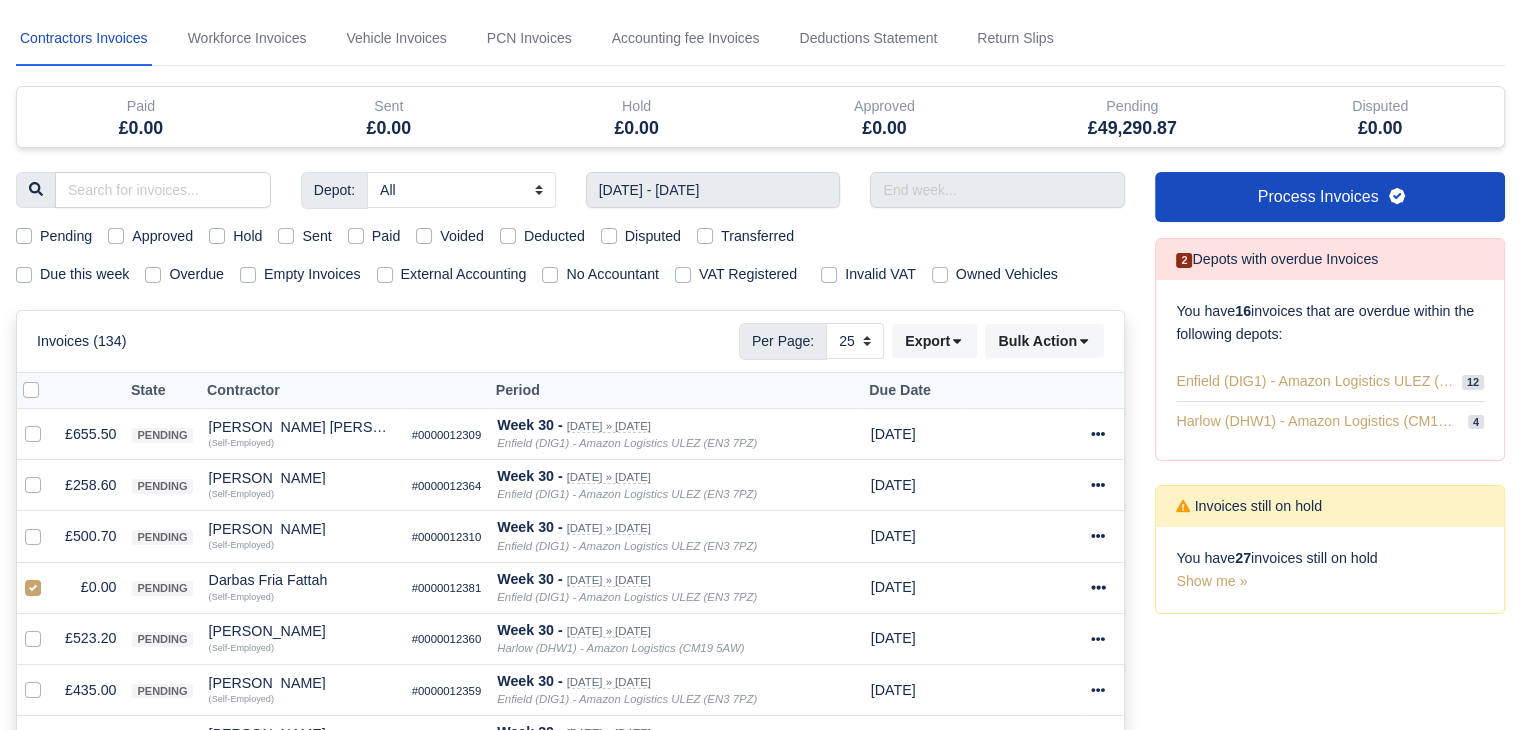 scroll, scrollTop: 0, scrollLeft: 0, axis: both 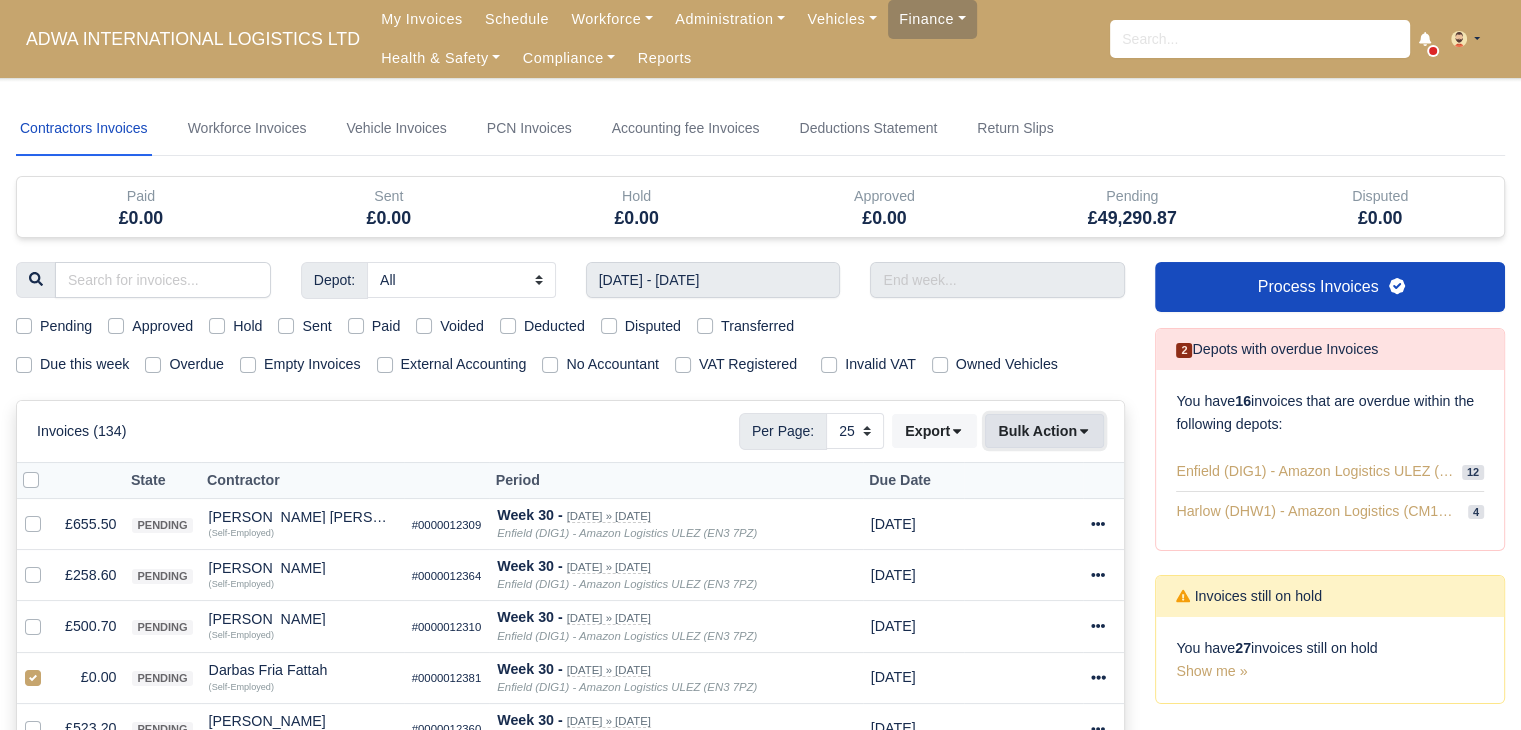 click on "Bulk Action" at bounding box center [1044, 431] 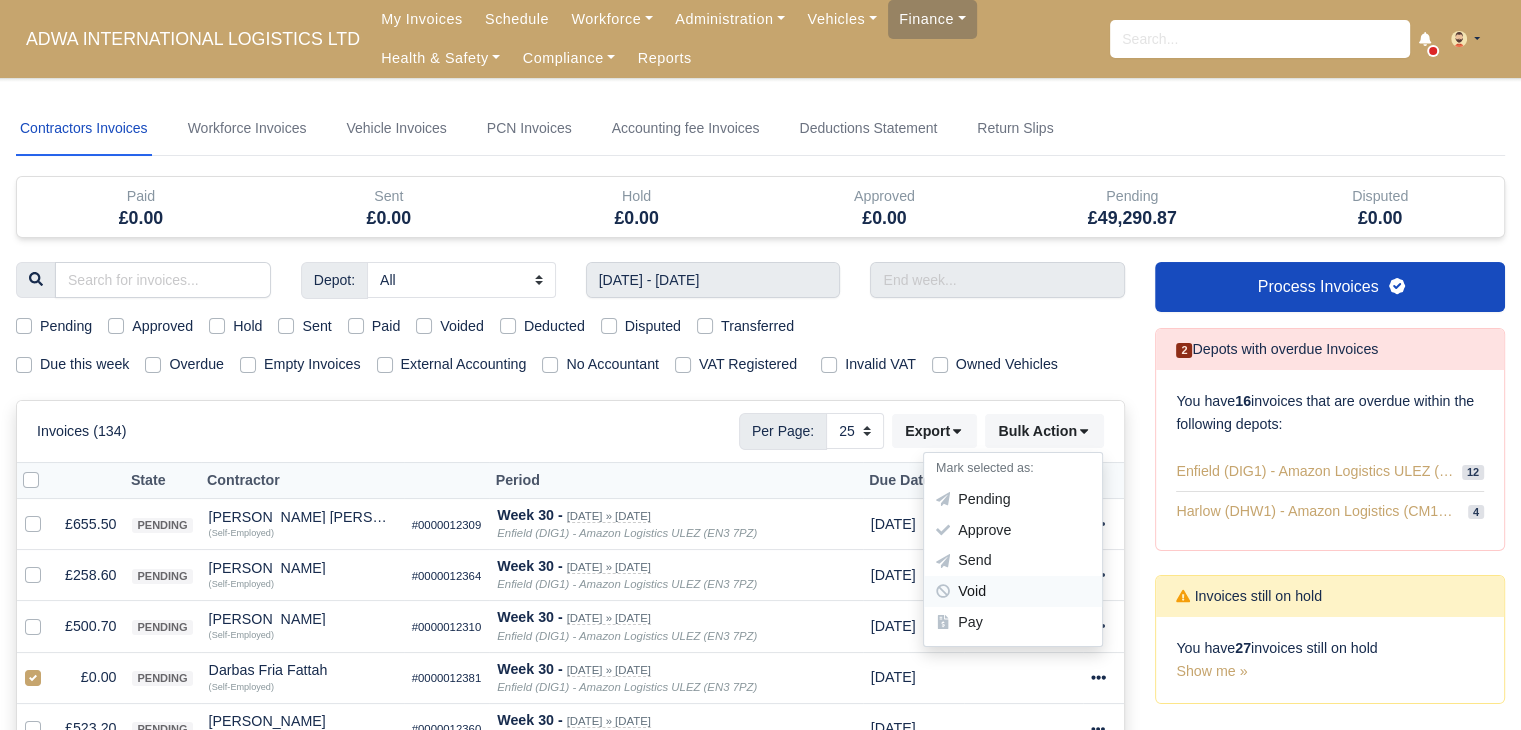 click on "Void" at bounding box center (1013, 592) 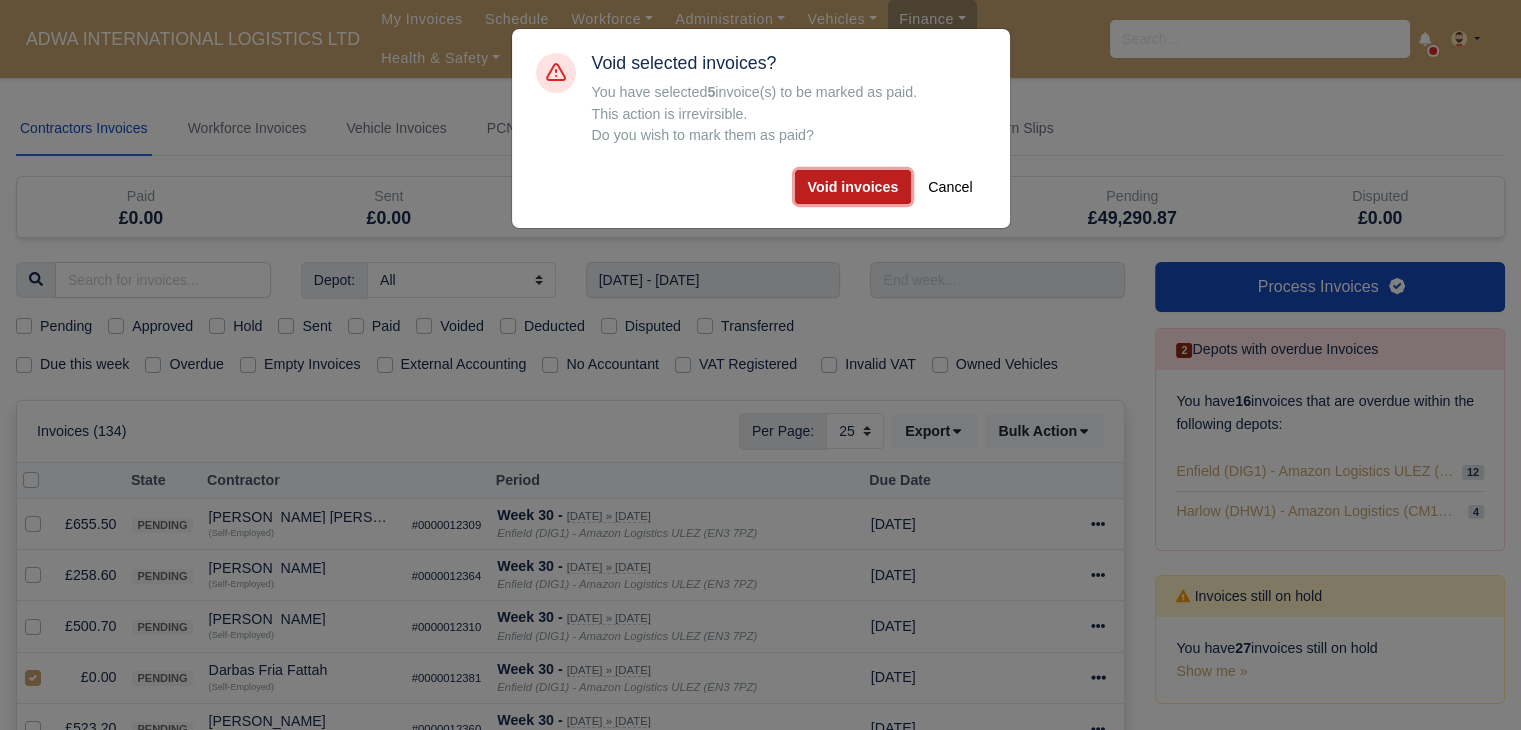 click on "Void invoices" at bounding box center [853, 187] 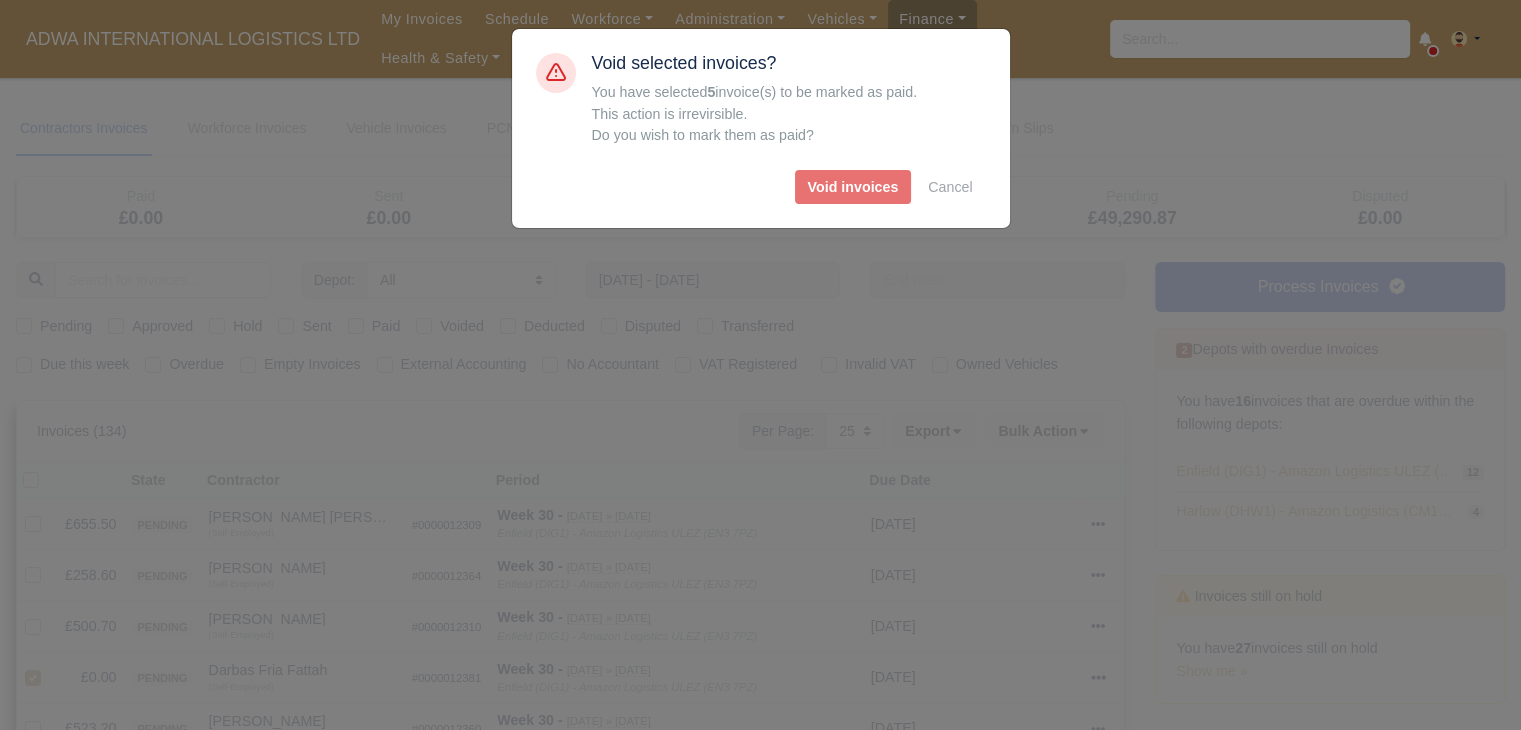 type 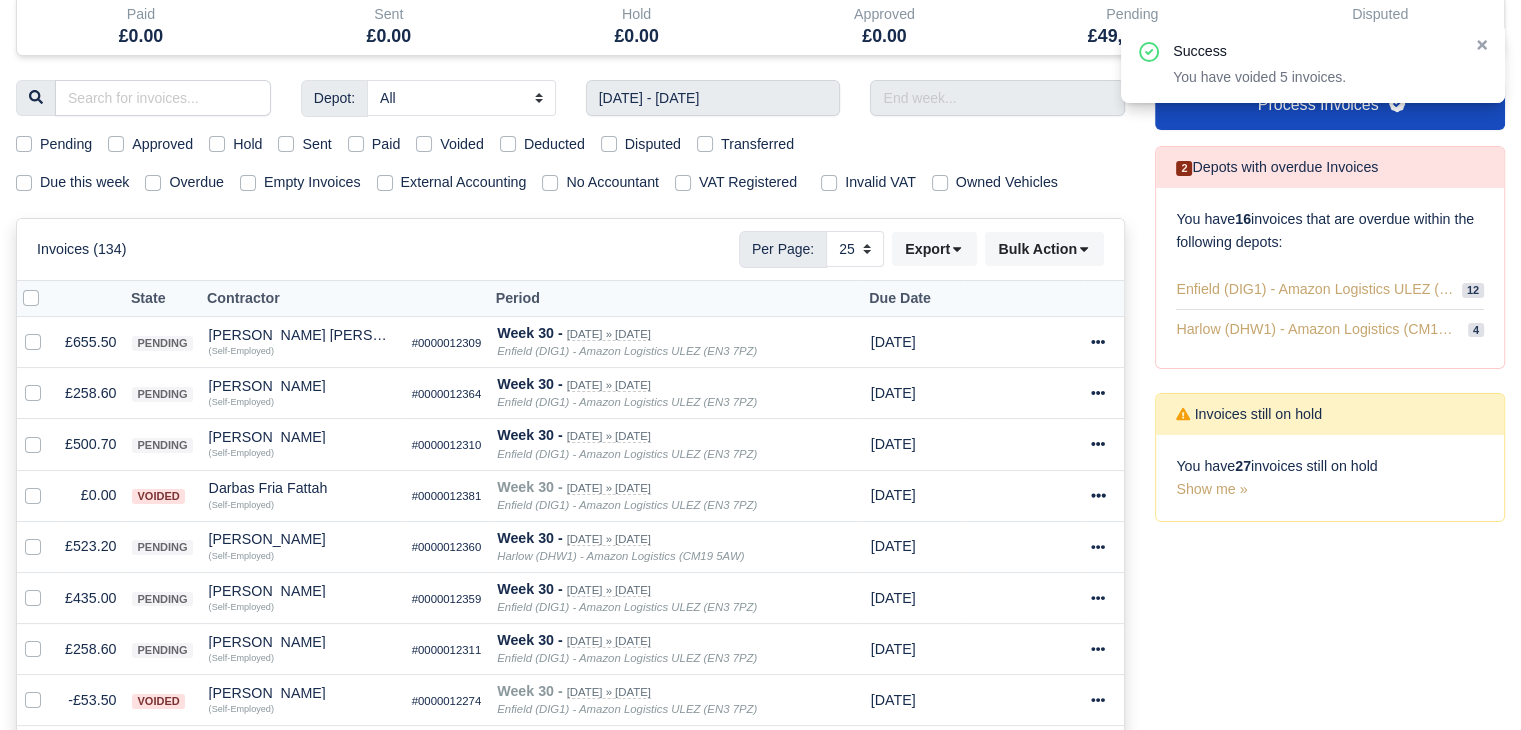 scroll, scrollTop: 186, scrollLeft: 0, axis: vertical 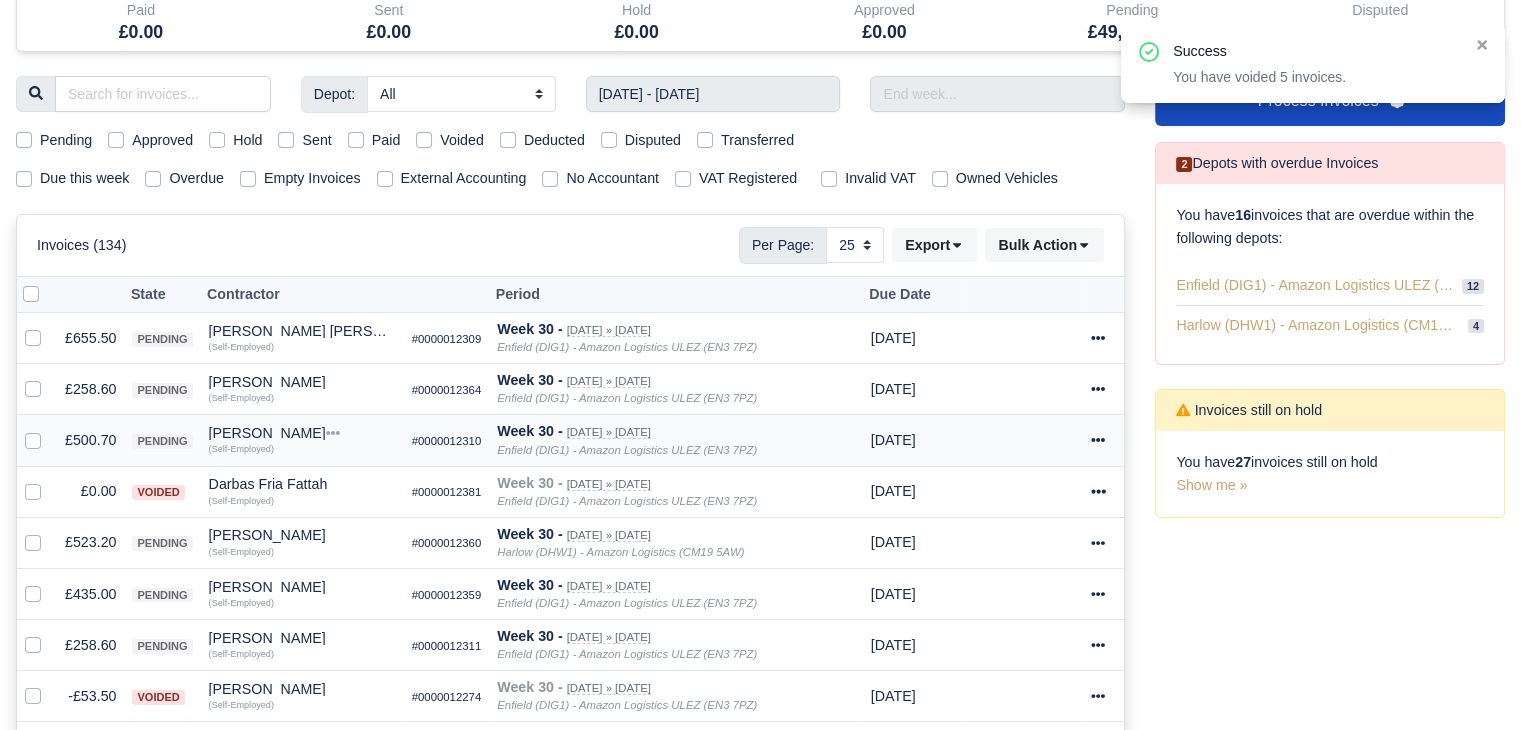 click on "£500.70" at bounding box center (90, 440) 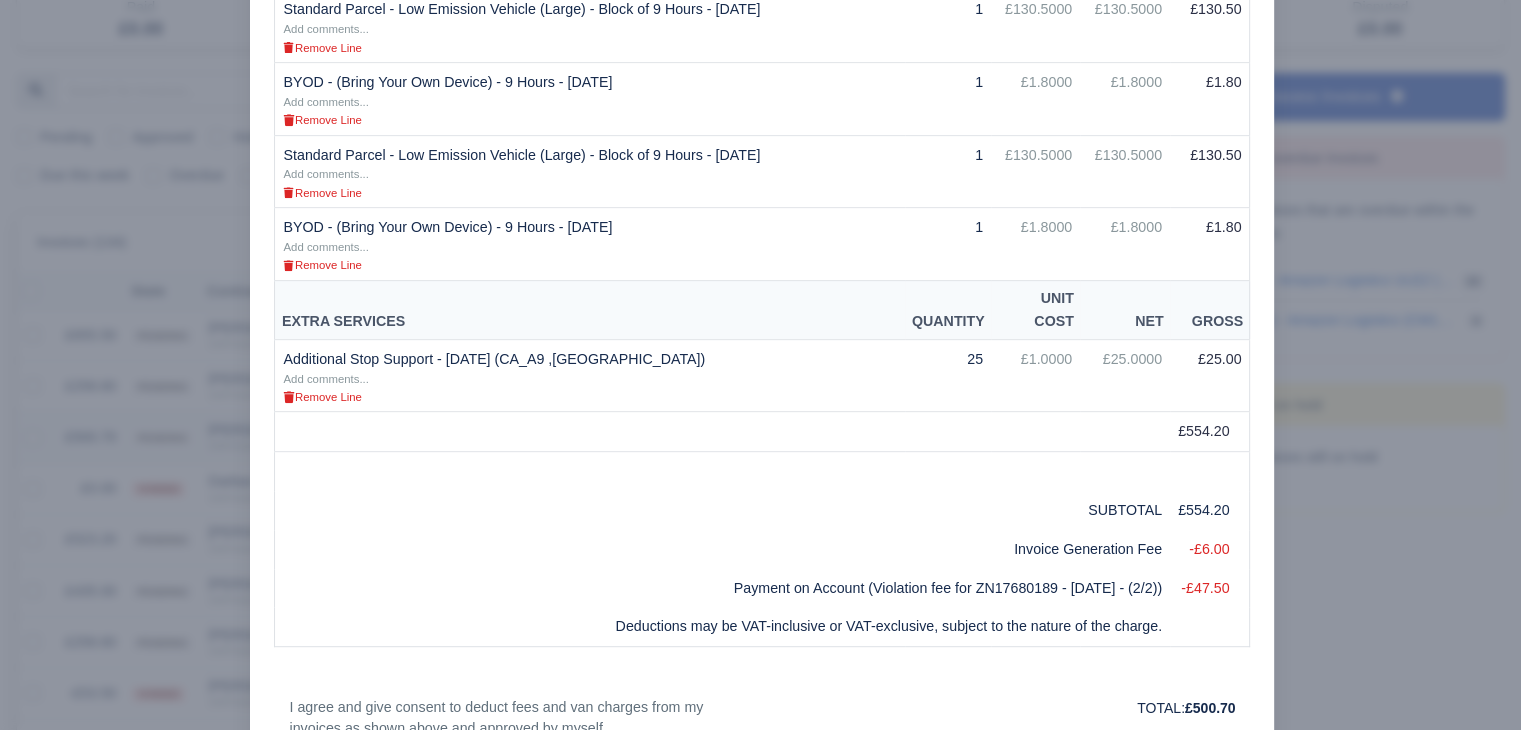 scroll, scrollTop: 184, scrollLeft: 0, axis: vertical 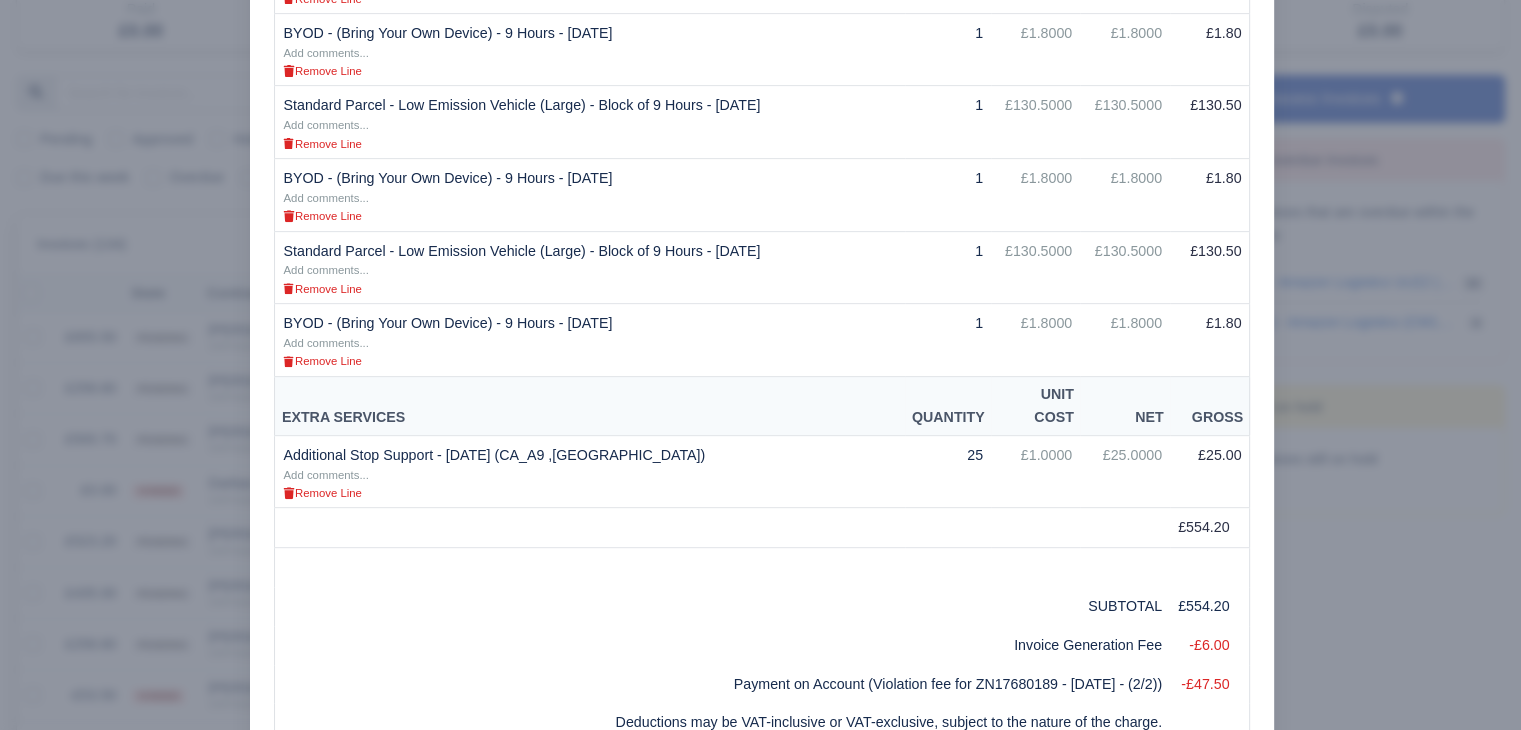click at bounding box center [760, 365] 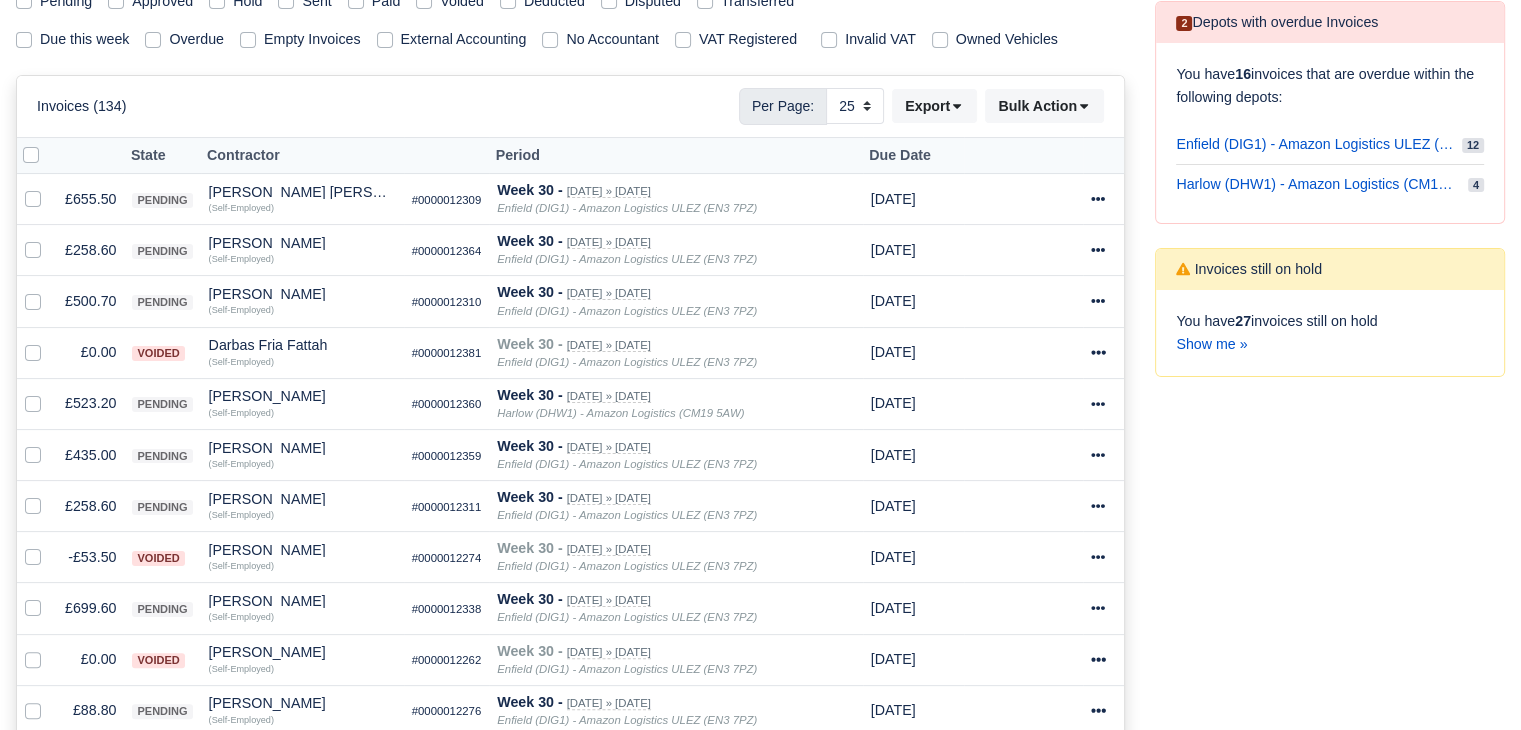 scroll, scrollTop: 324, scrollLeft: 0, axis: vertical 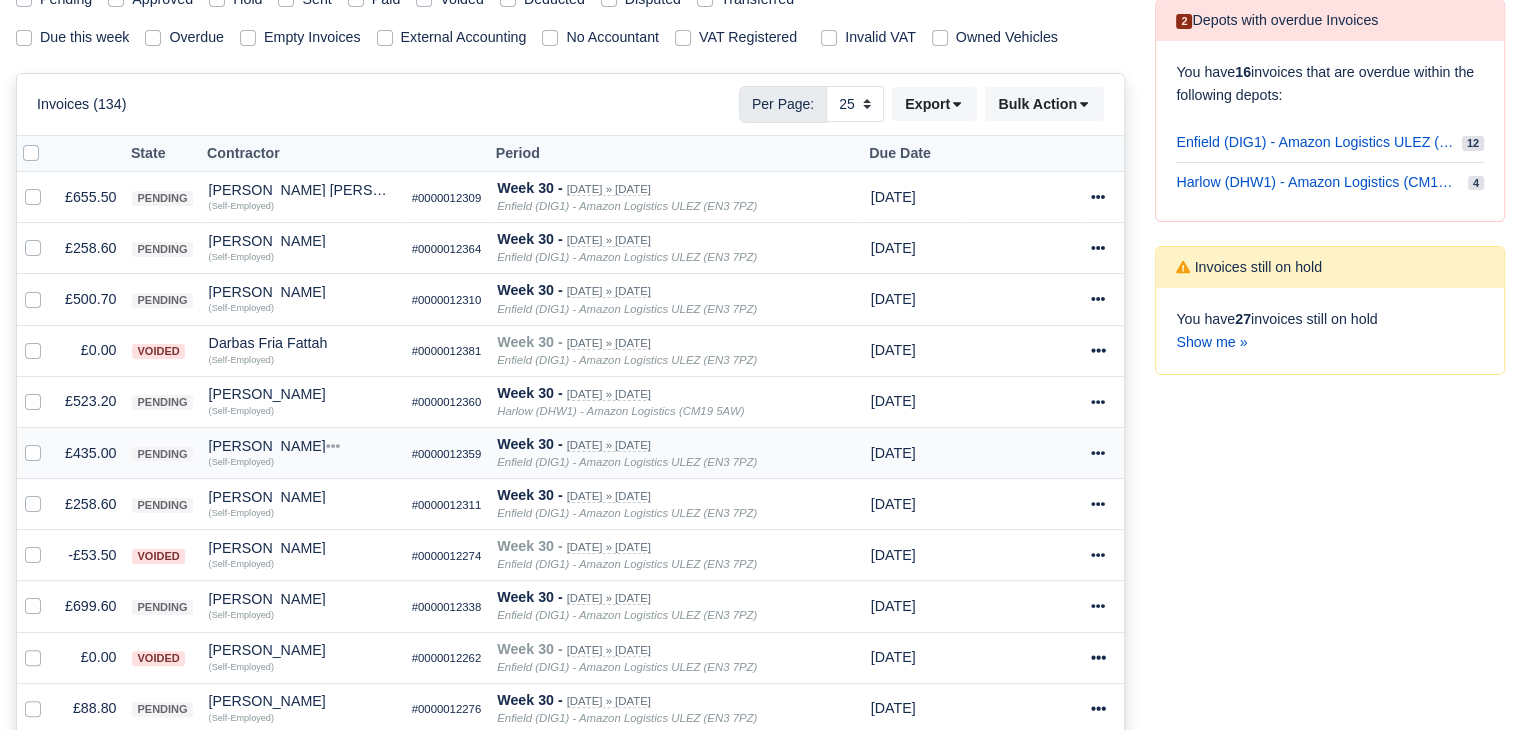 click on "£435.00" at bounding box center (90, 452) 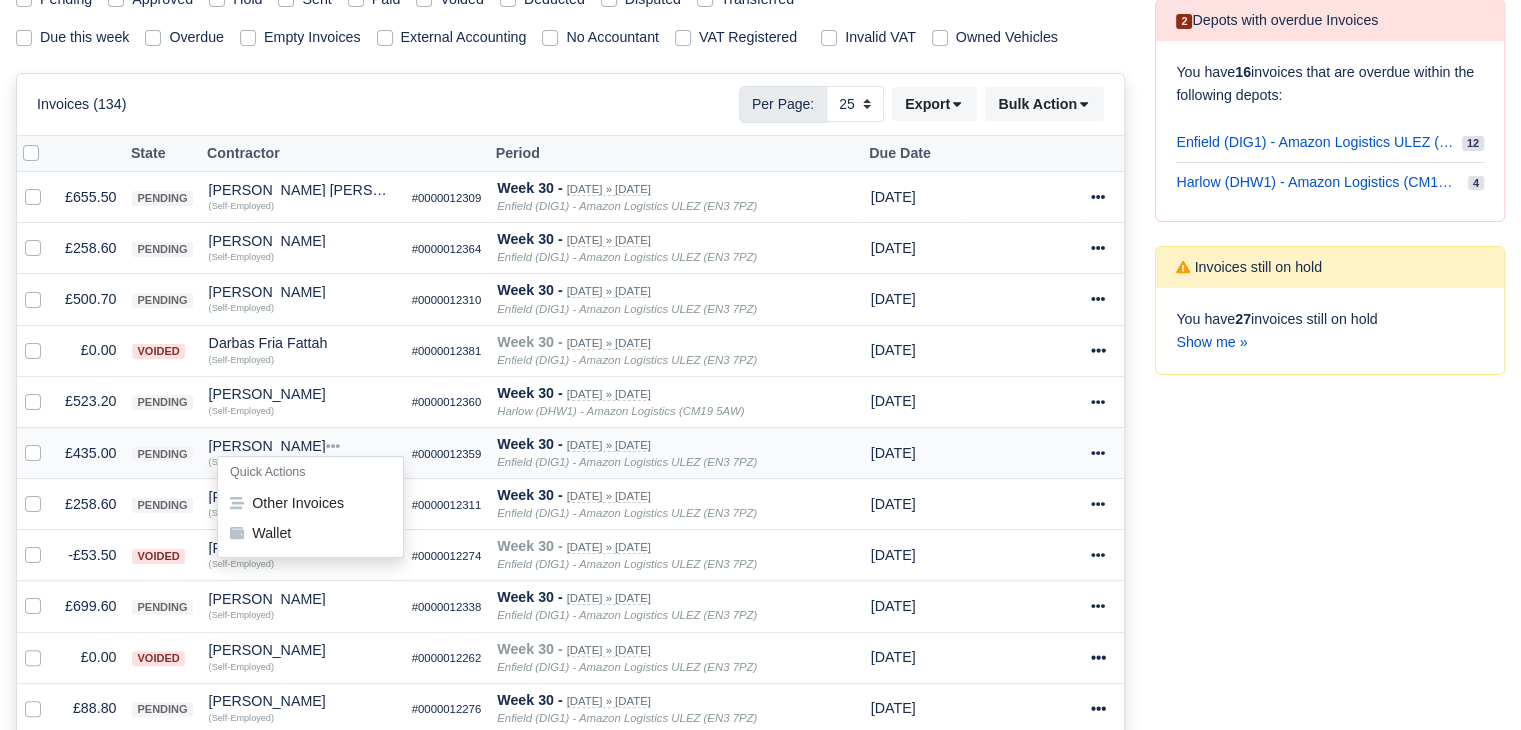click on "pending" at bounding box center [162, 452] 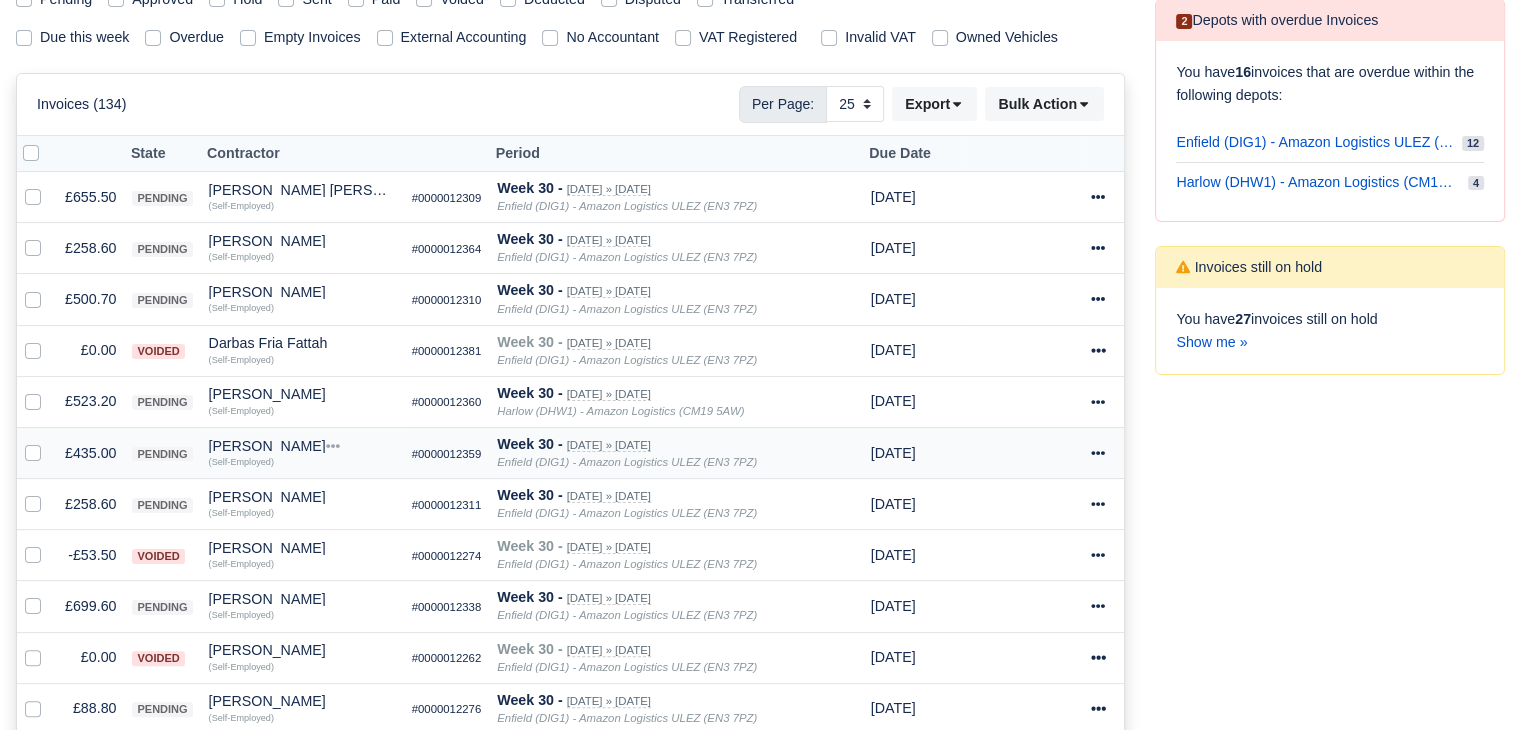 click on "£435.00" at bounding box center (90, 452) 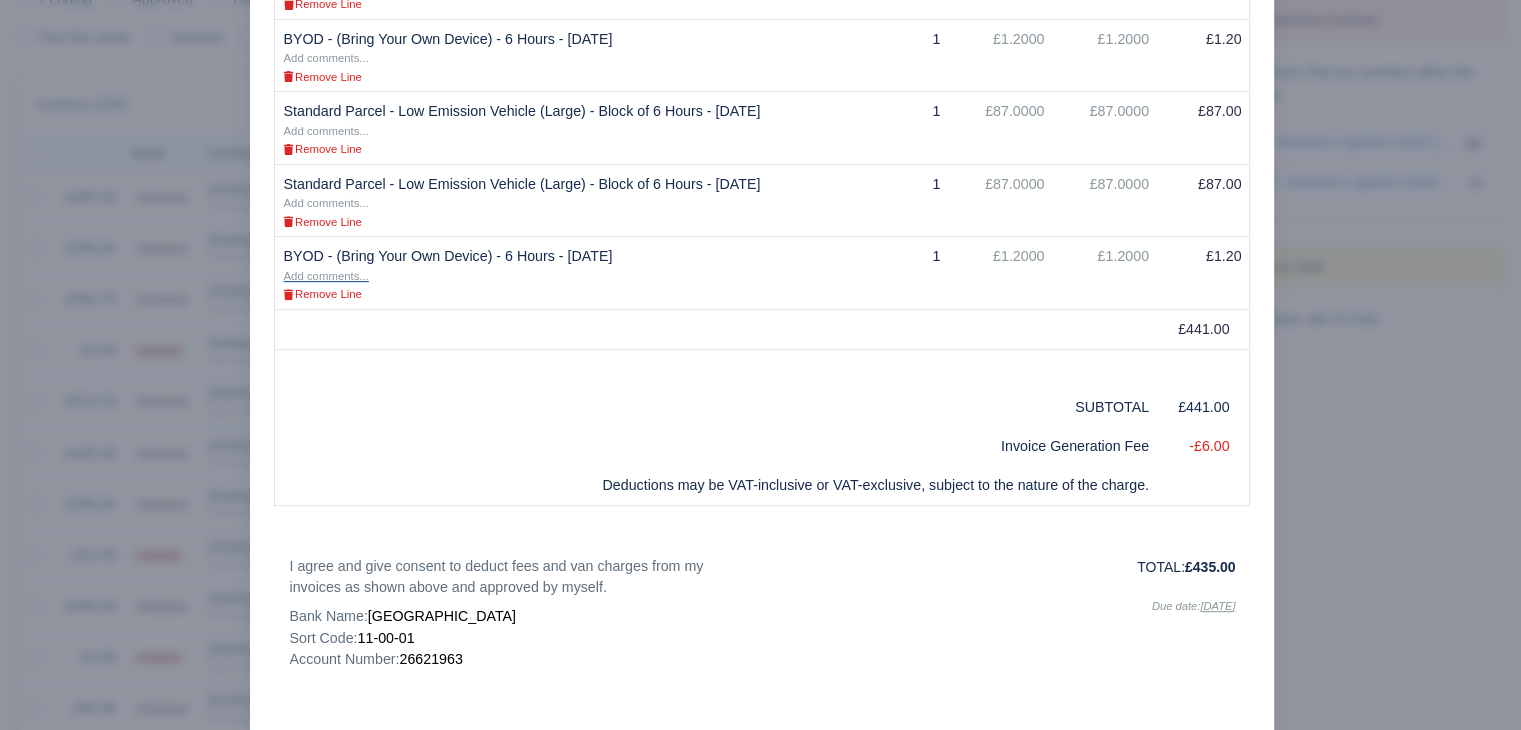 scroll, scrollTop: 236, scrollLeft: 0, axis: vertical 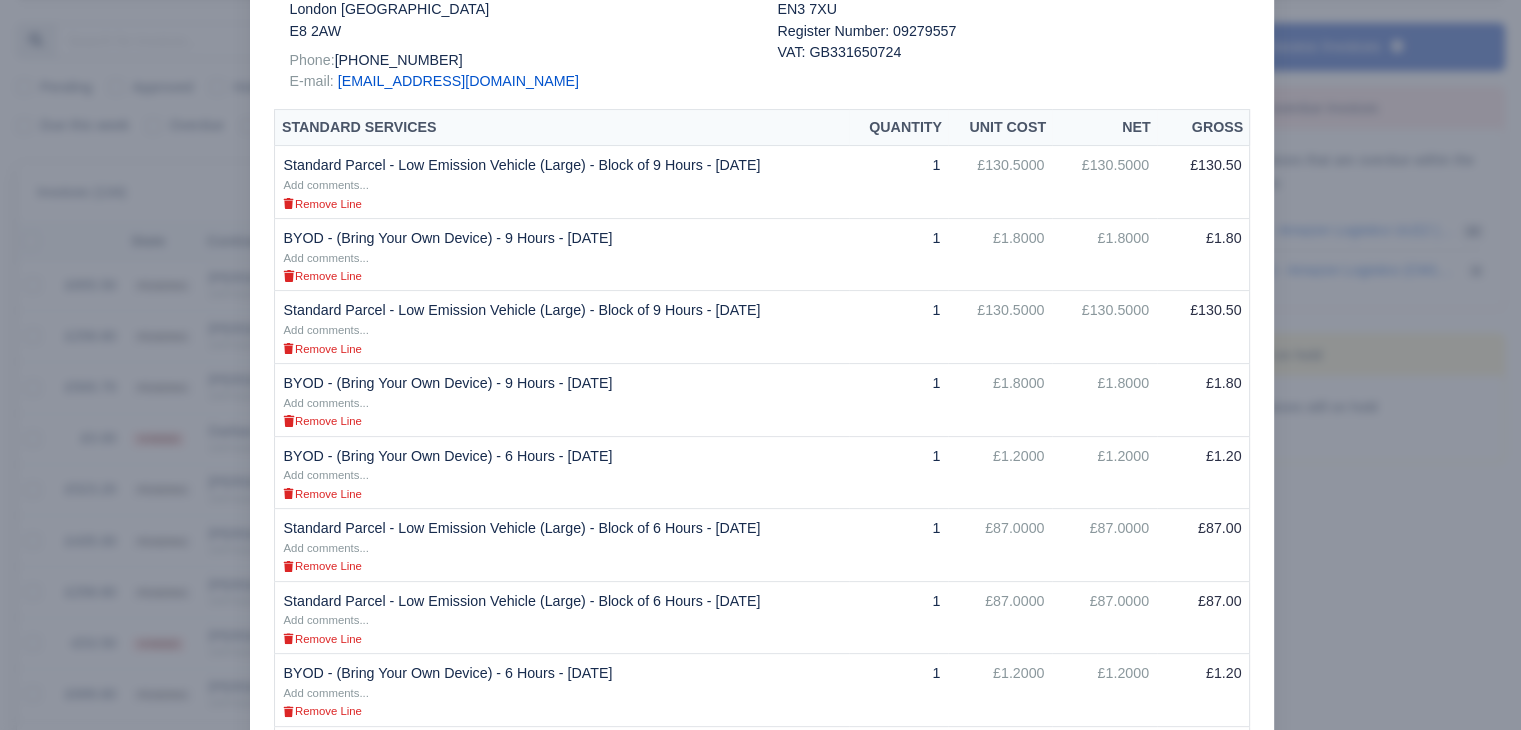 click on "Add comments...
Remove Line" at bounding box center [561, 338] 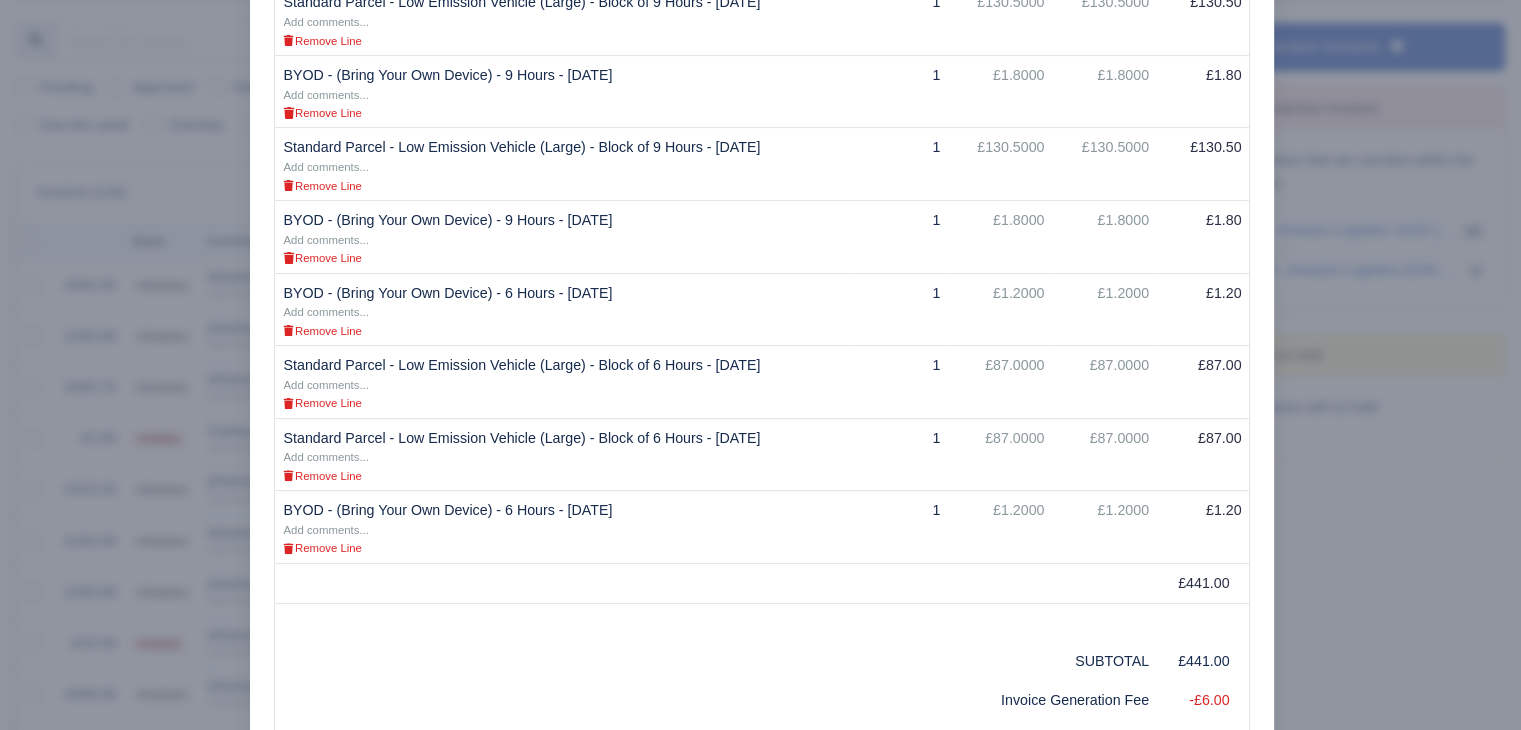 scroll, scrollTop: 562, scrollLeft: 0, axis: vertical 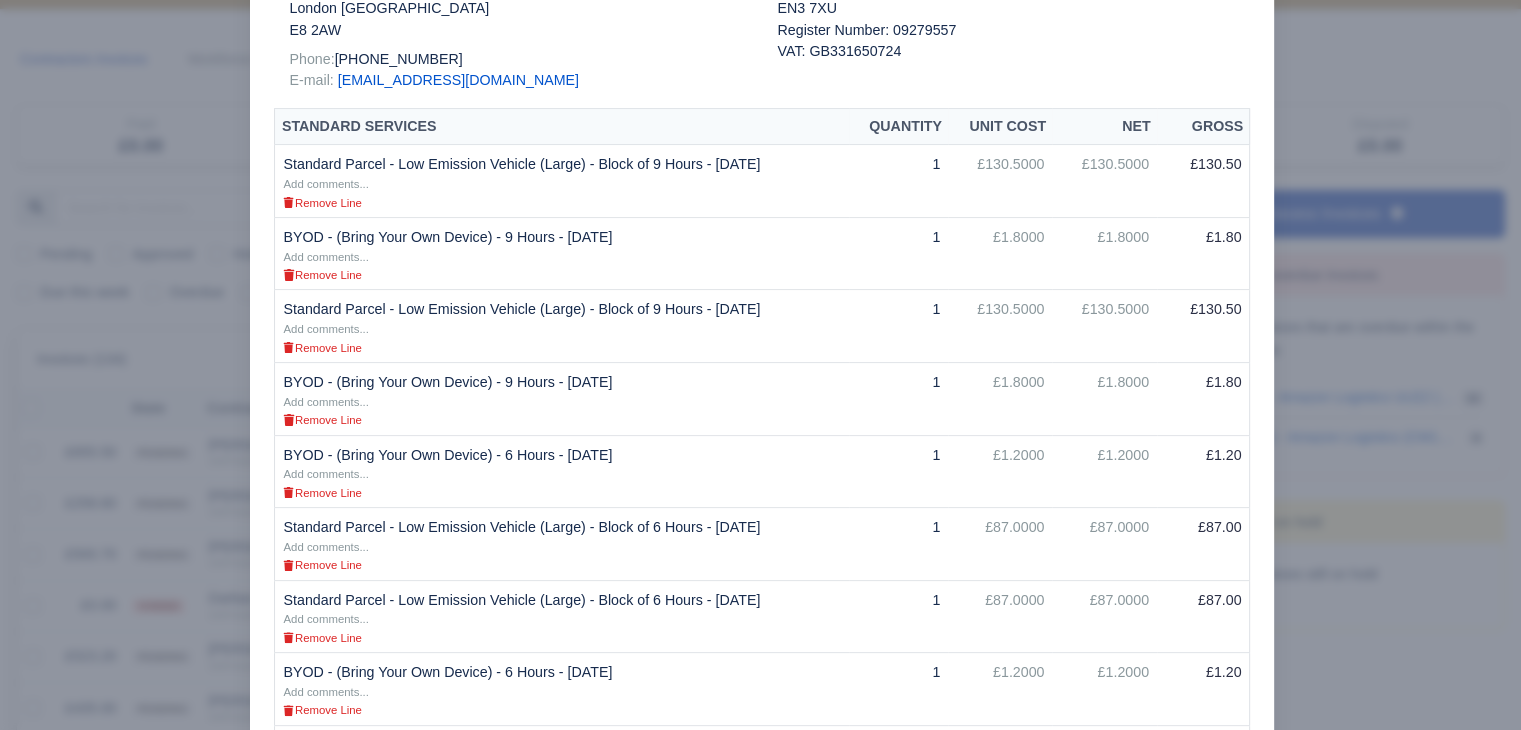 click at bounding box center [760, 365] 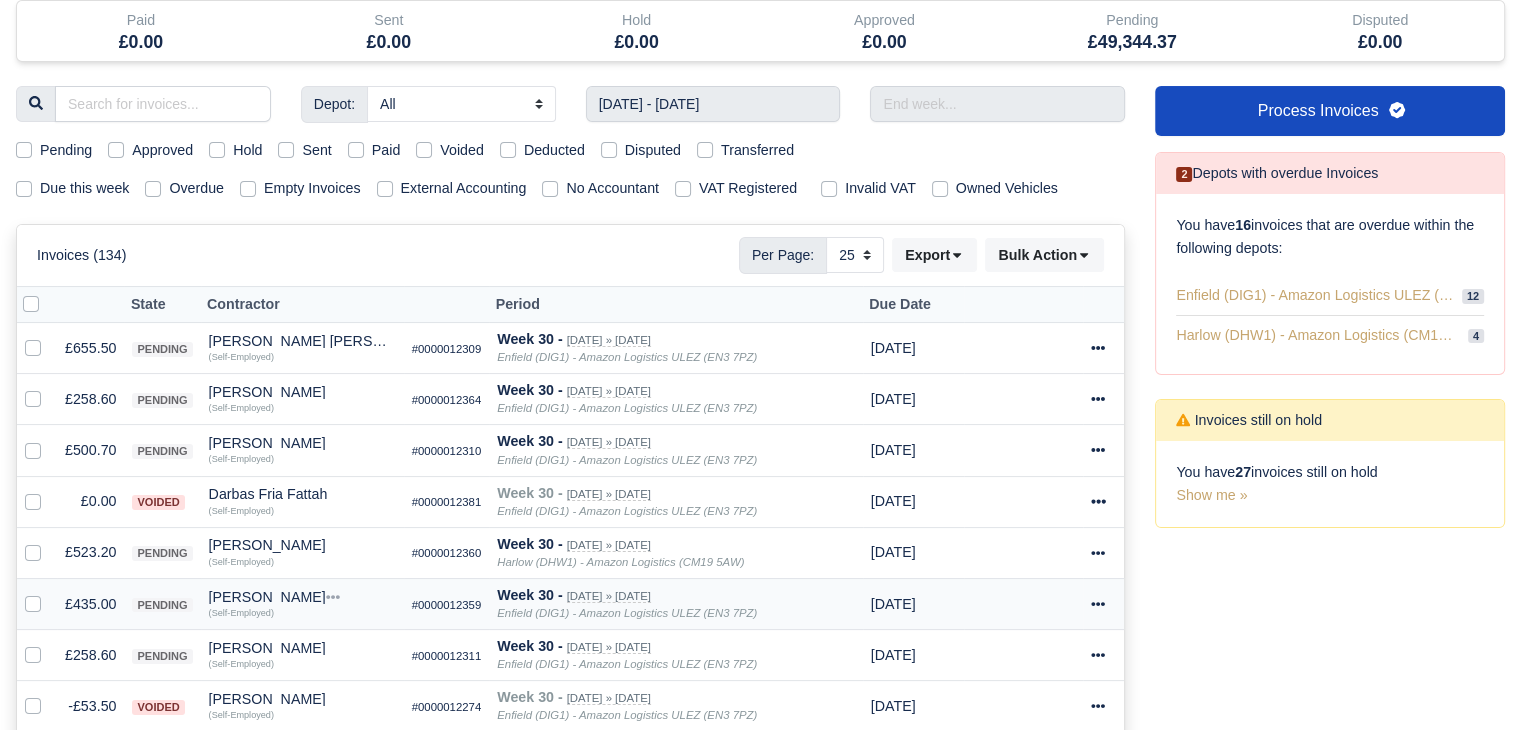 scroll, scrollTop: 297, scrollLeft: 0, axis: vertical 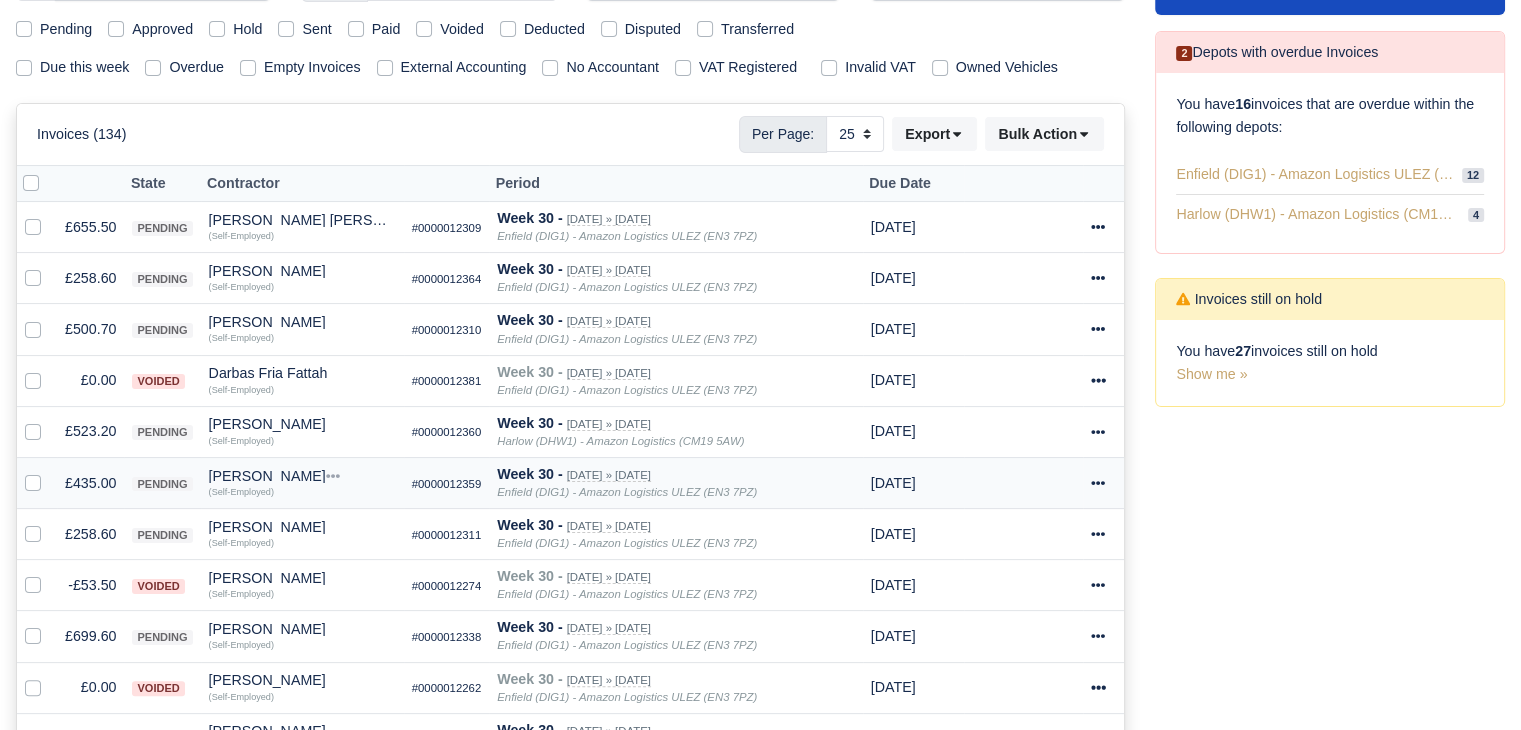 click on "£435.00" at bounding box center [90, 482] 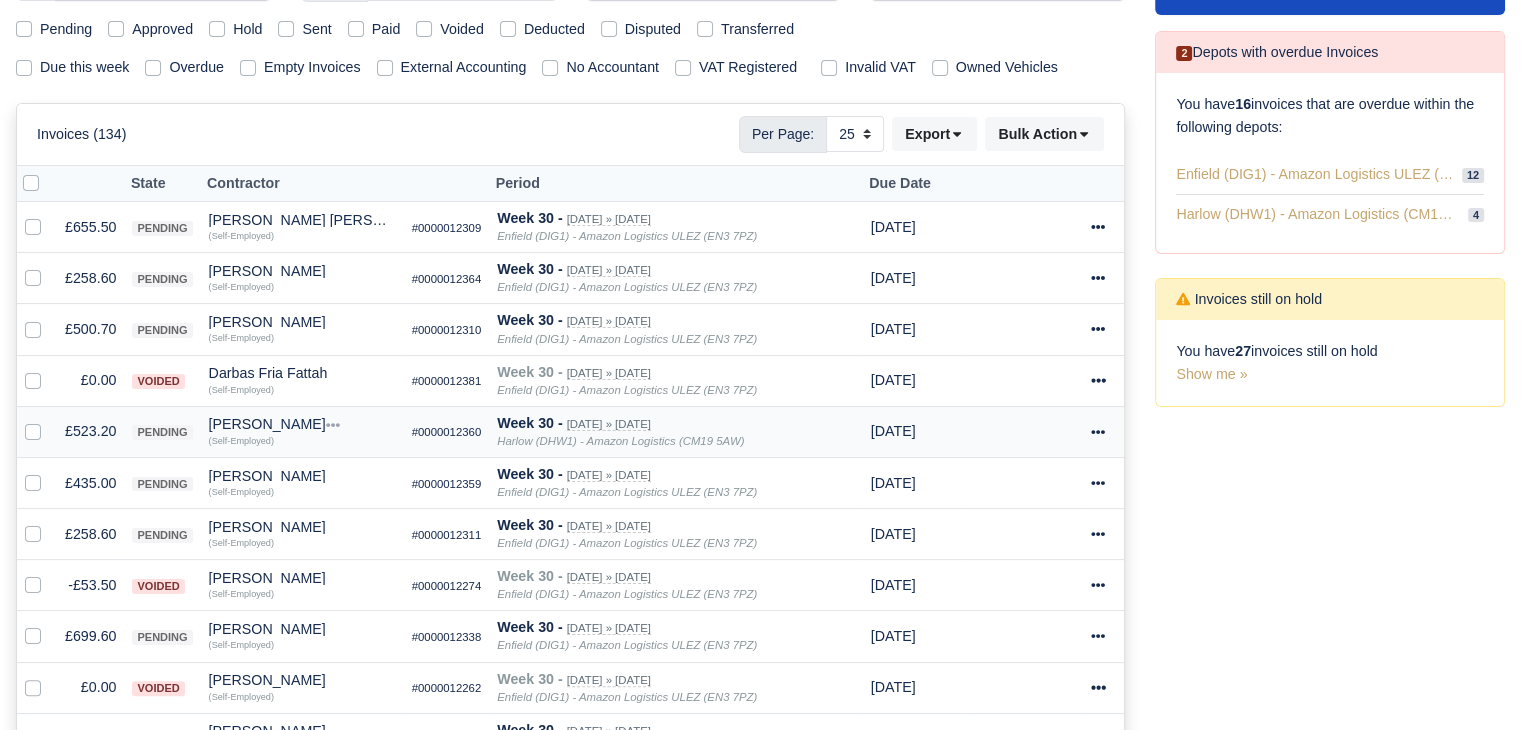 scroll, scrollTop: 295, scrollLeft: 0, axis: vertical 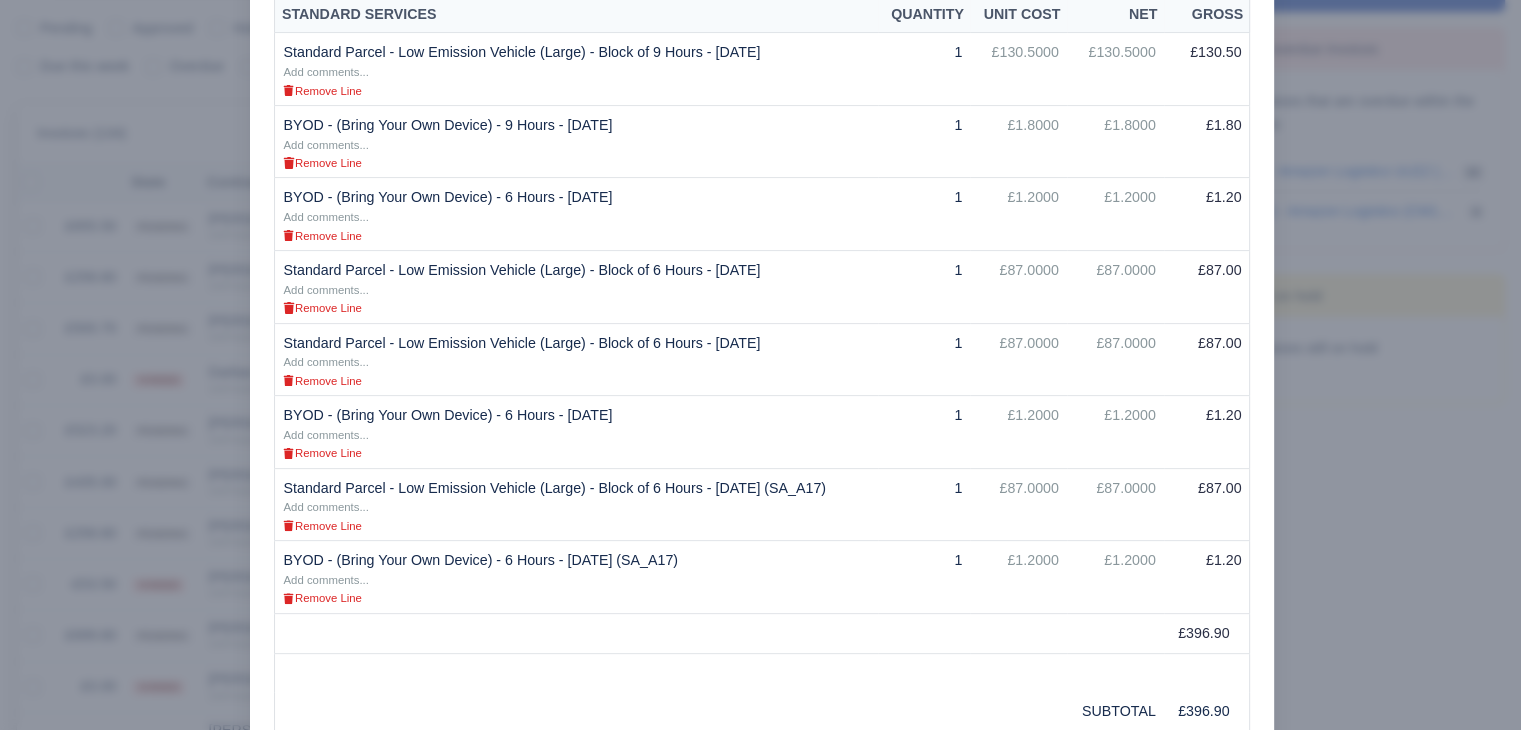 click at bounding box center (760, 365) 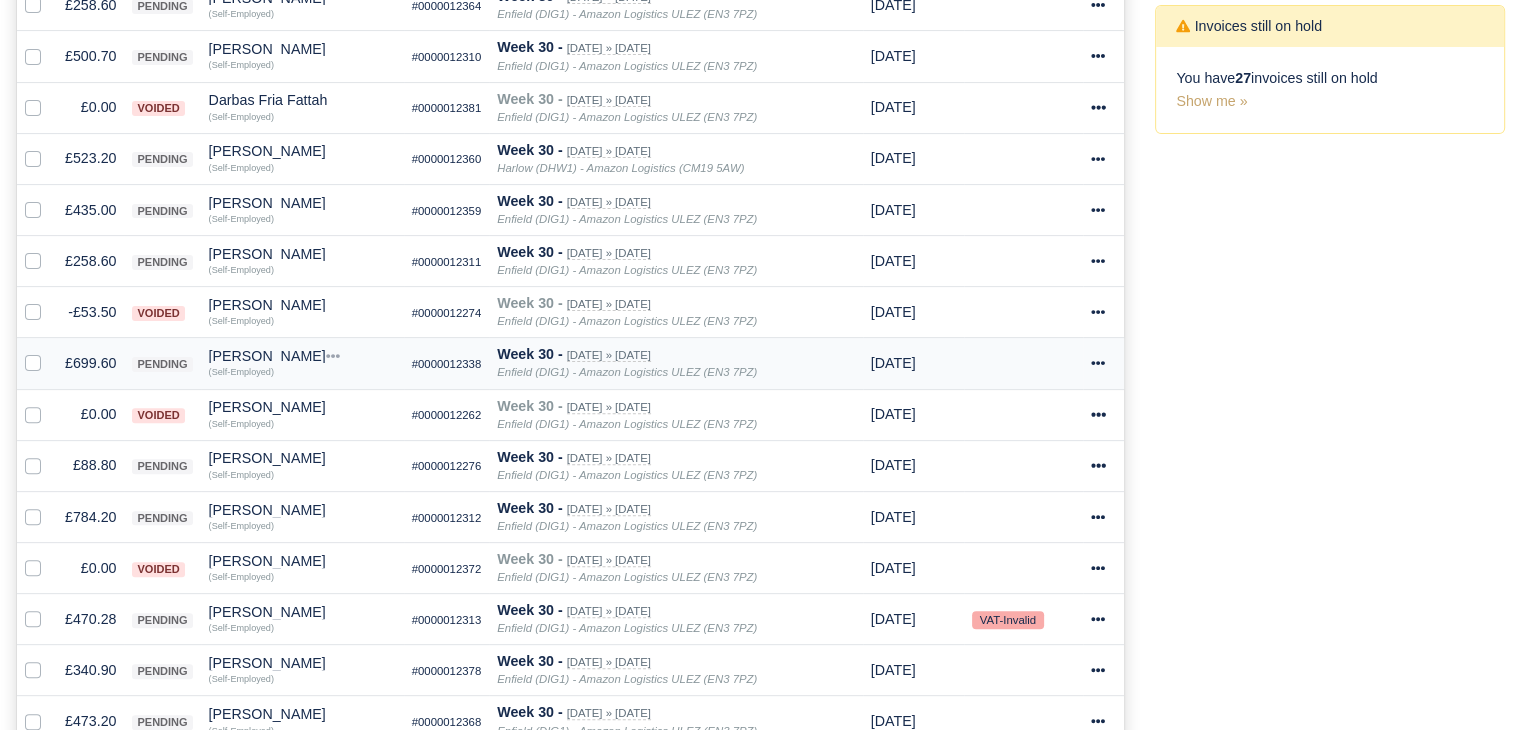 scroll, scrollTop: 572, scrollLeft: 0, axis: vertical 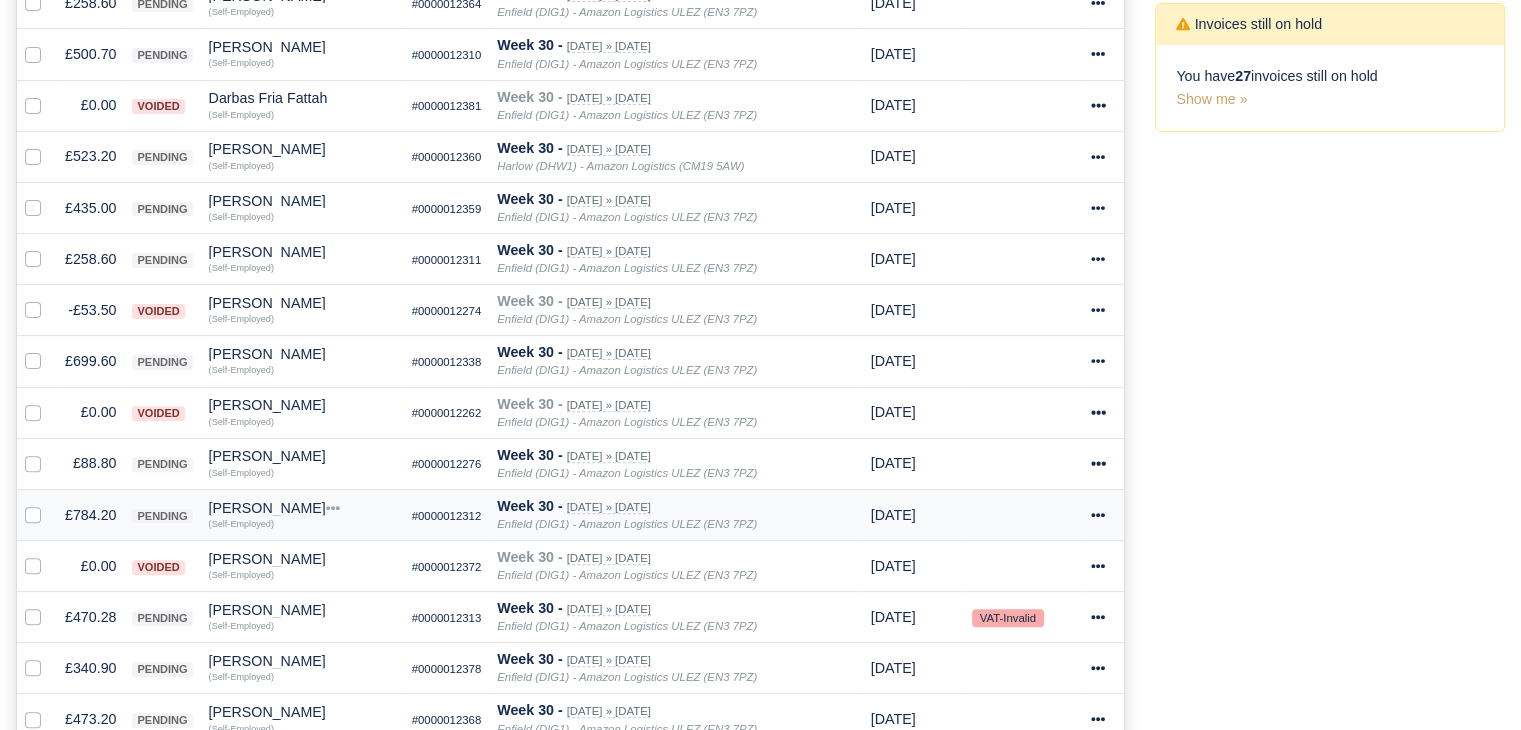 click on "£784.20" at bounding box center (90, 514) 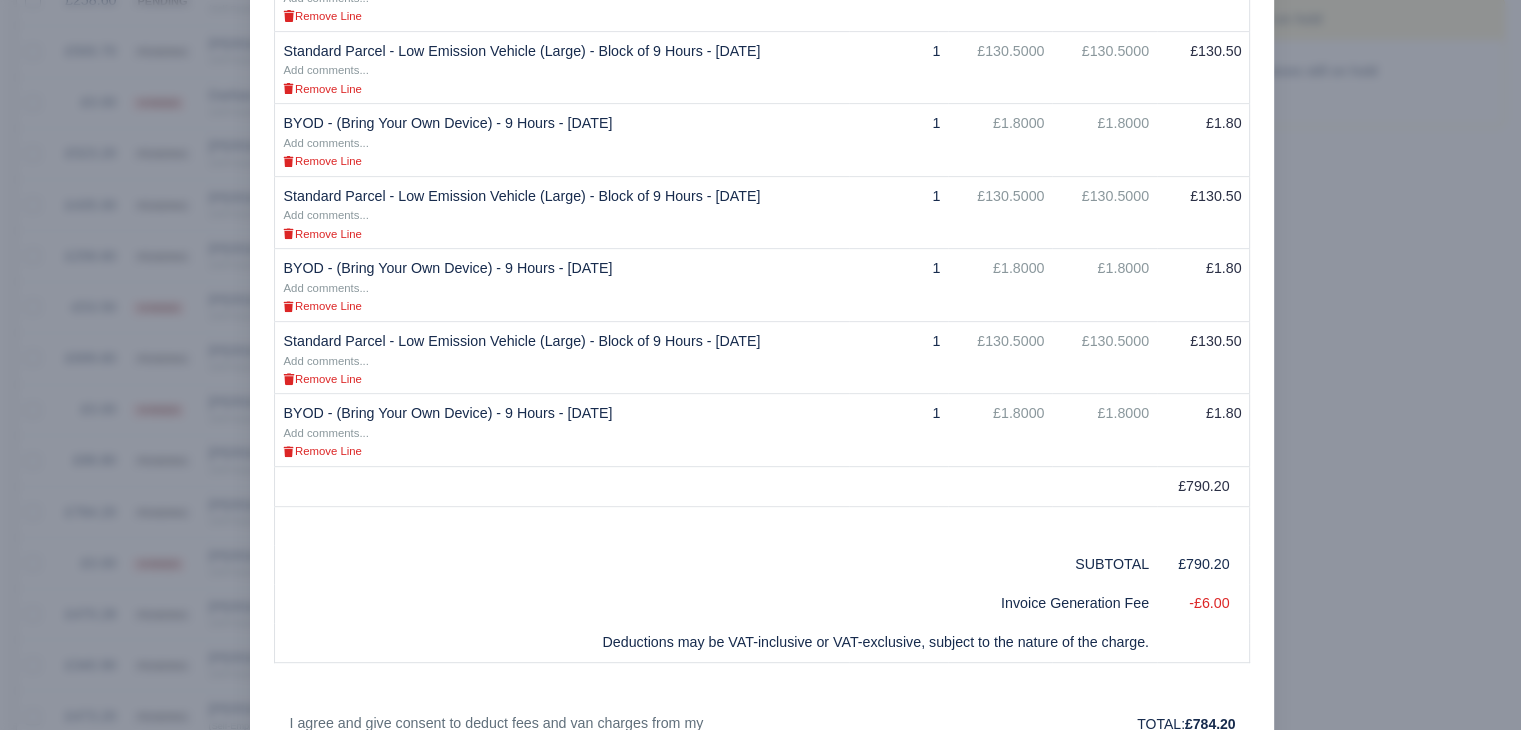 scroll, scrollTop: 766, scrollLeft: 0, axis: vertical 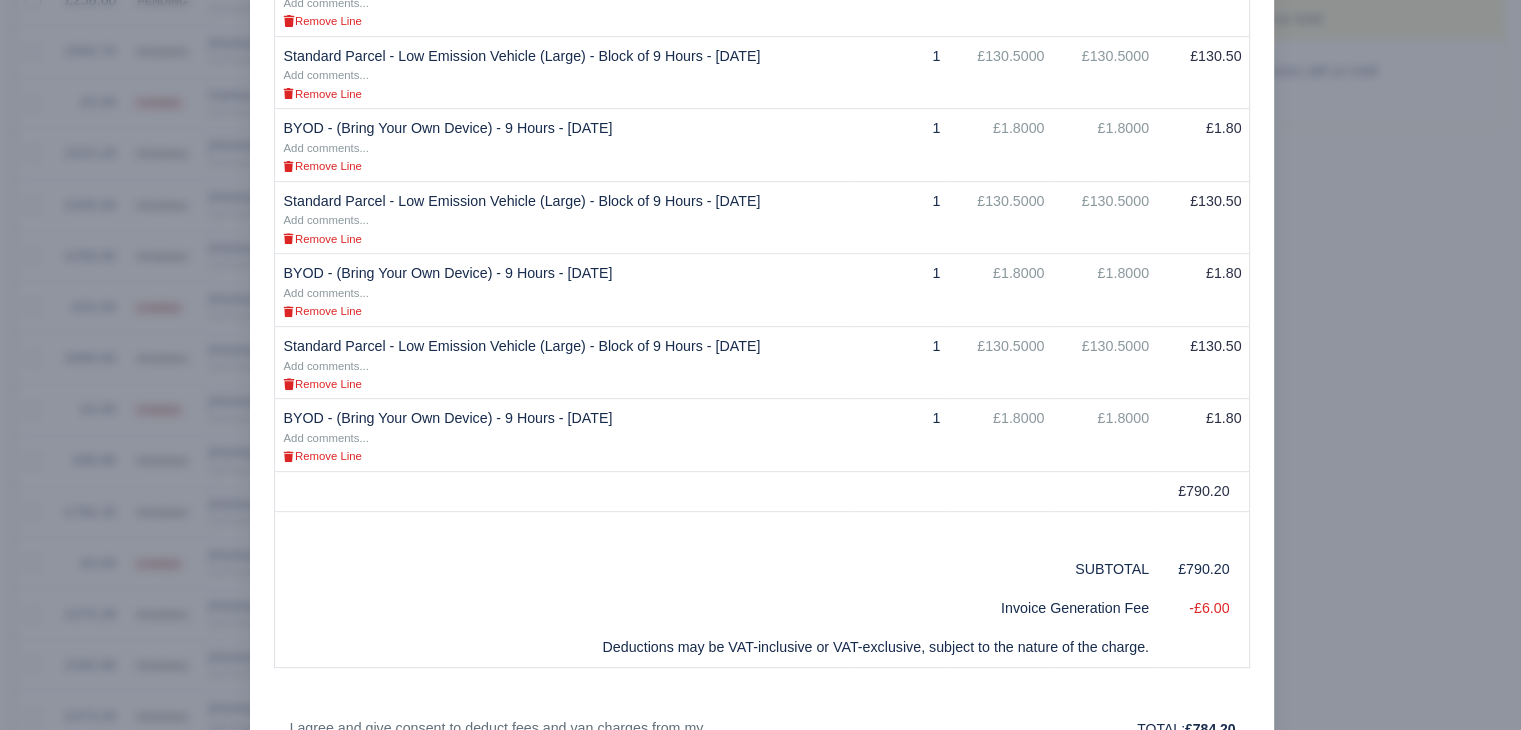 click at bounding box center (760, 365) 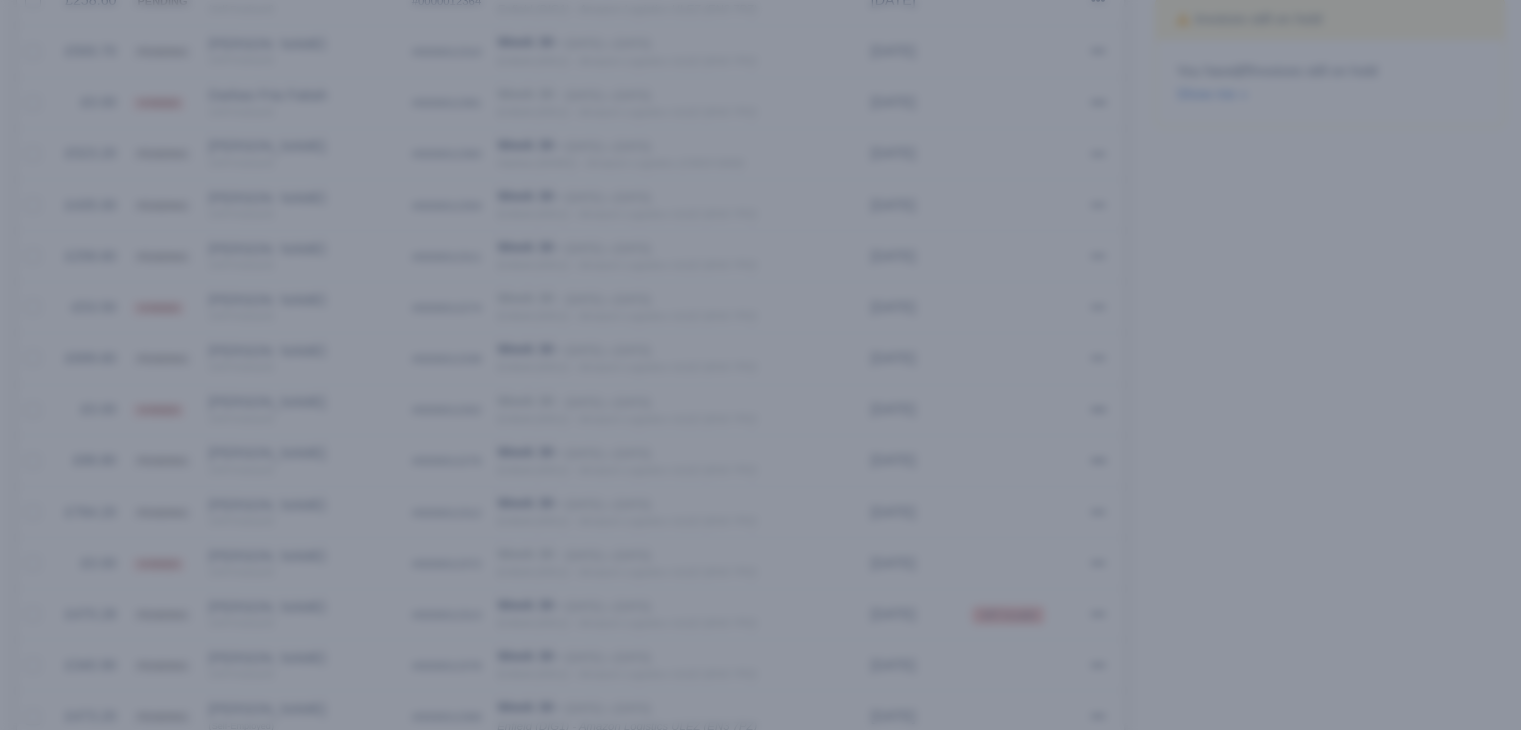 scroll, scrollTop: 0, scrollLeft: 0, axis: both 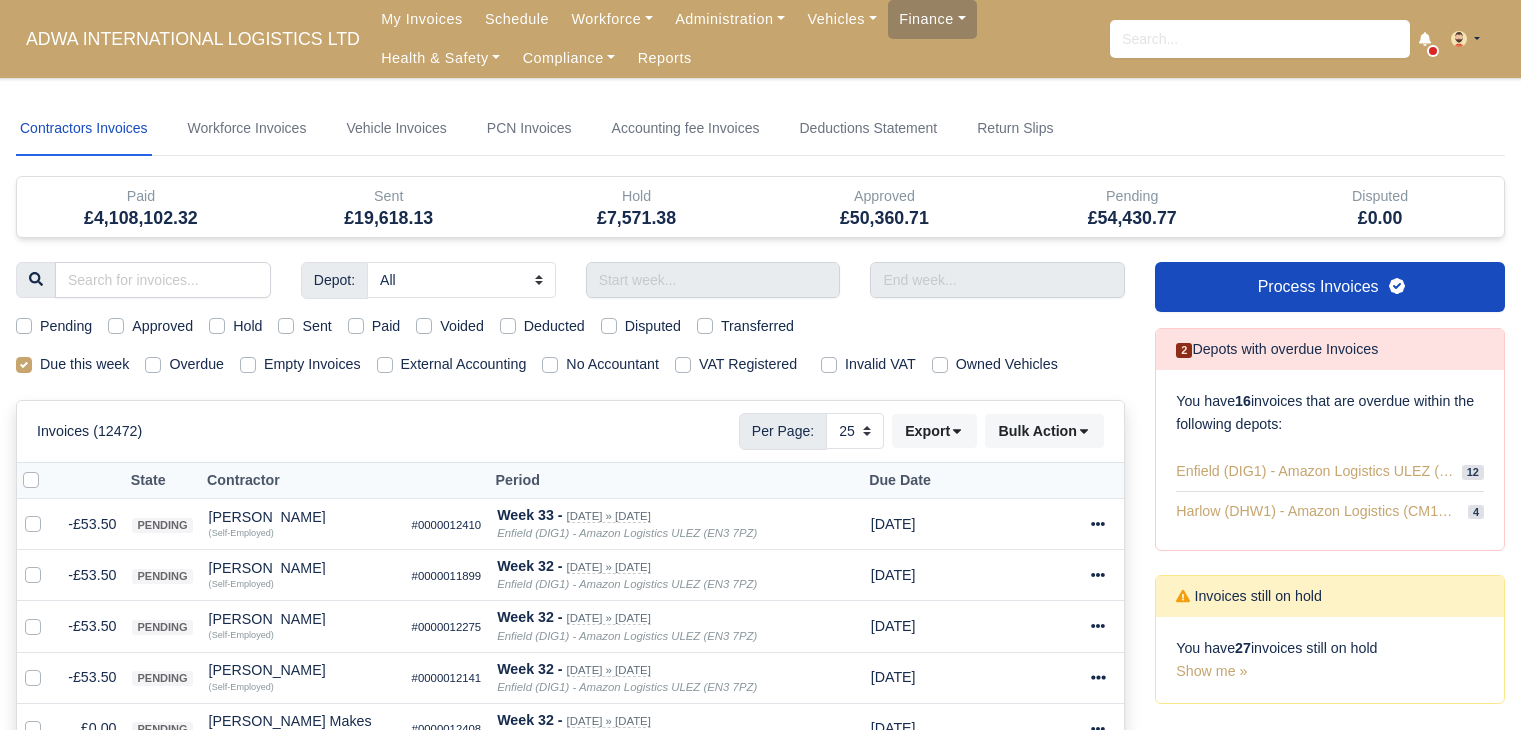select on "25" 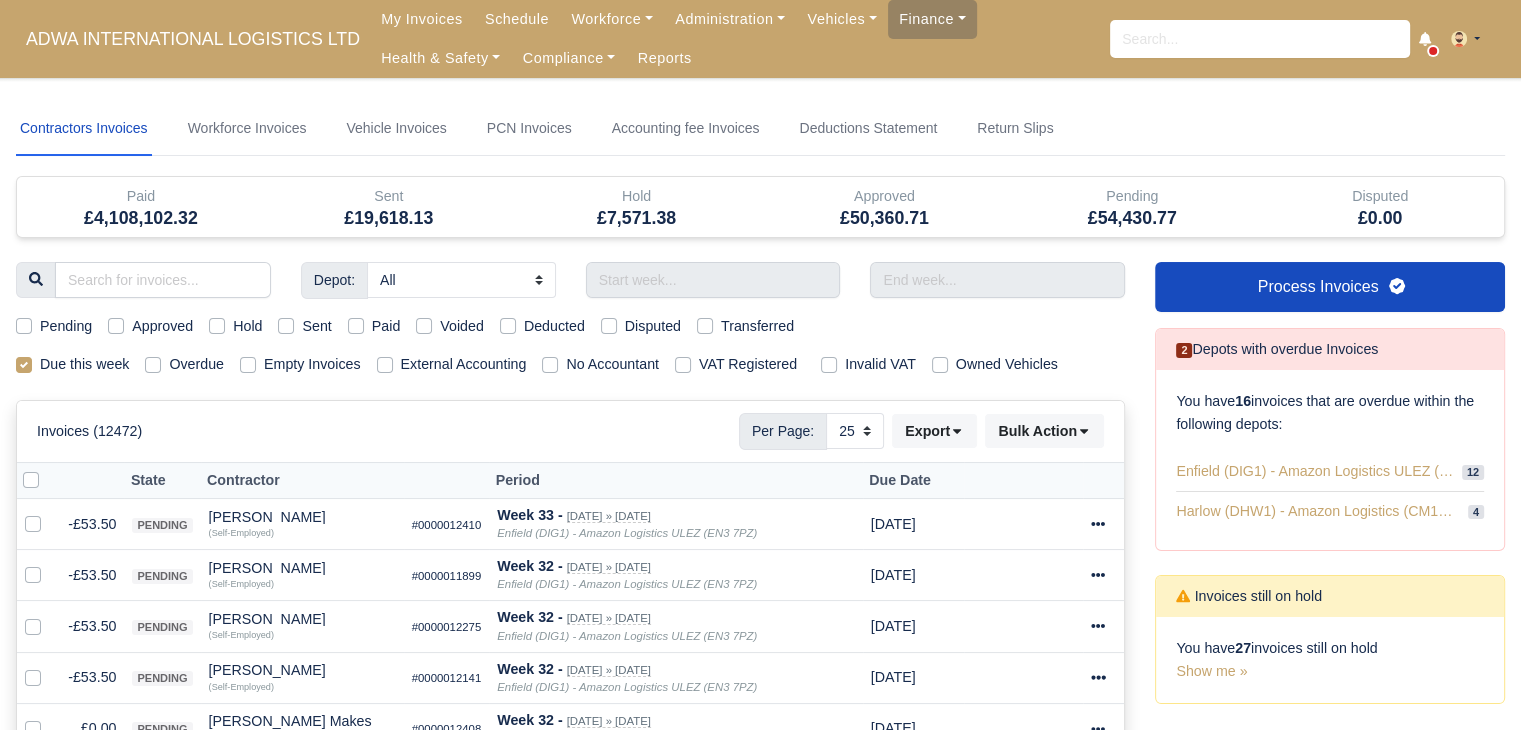 click on "Invoices (12472)
Per Page:
10
25
50
Export
Data export:
Export BACS 18
Download Invoices
Download PDF" at bounding box center (570, 431) 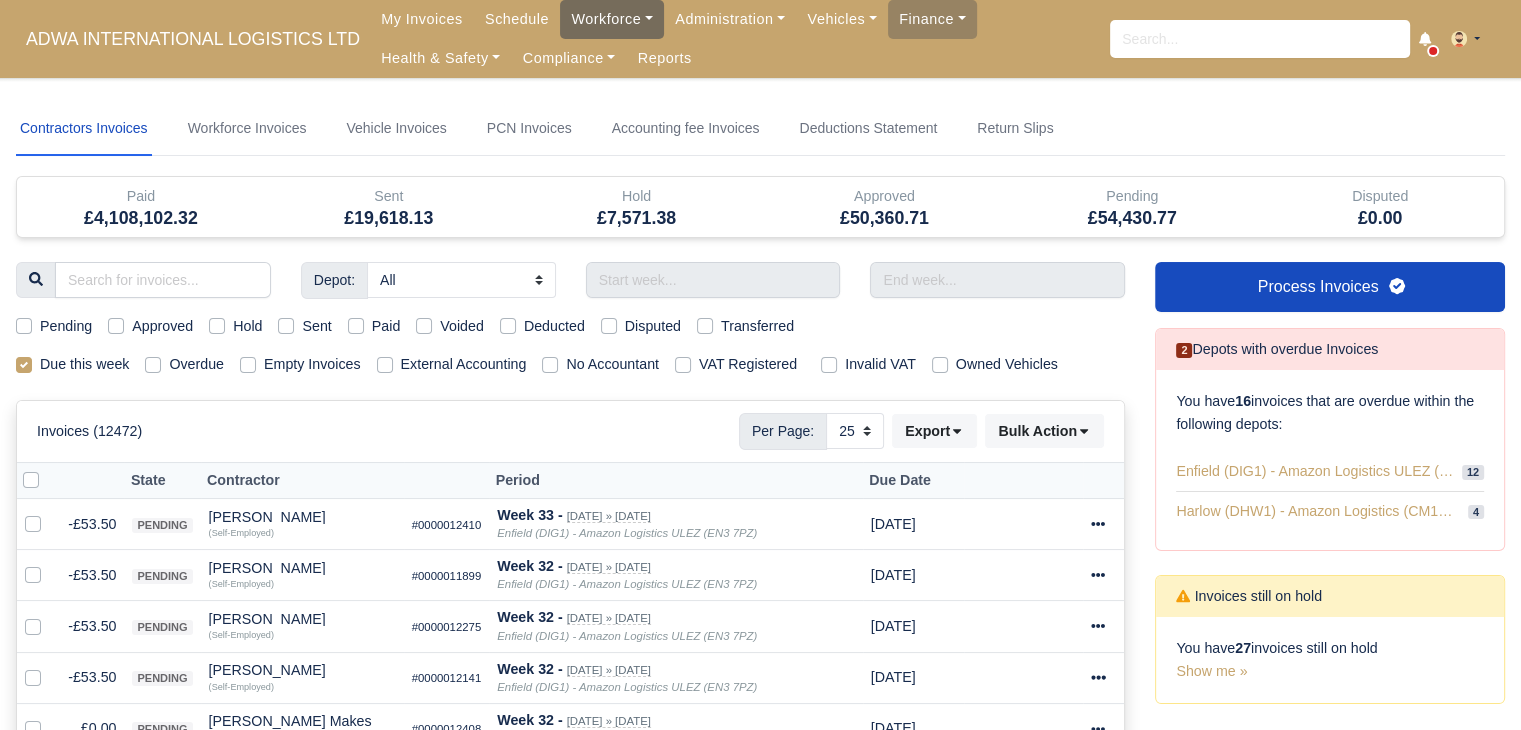 click on "Workforce" at bounding box center [612, 19] 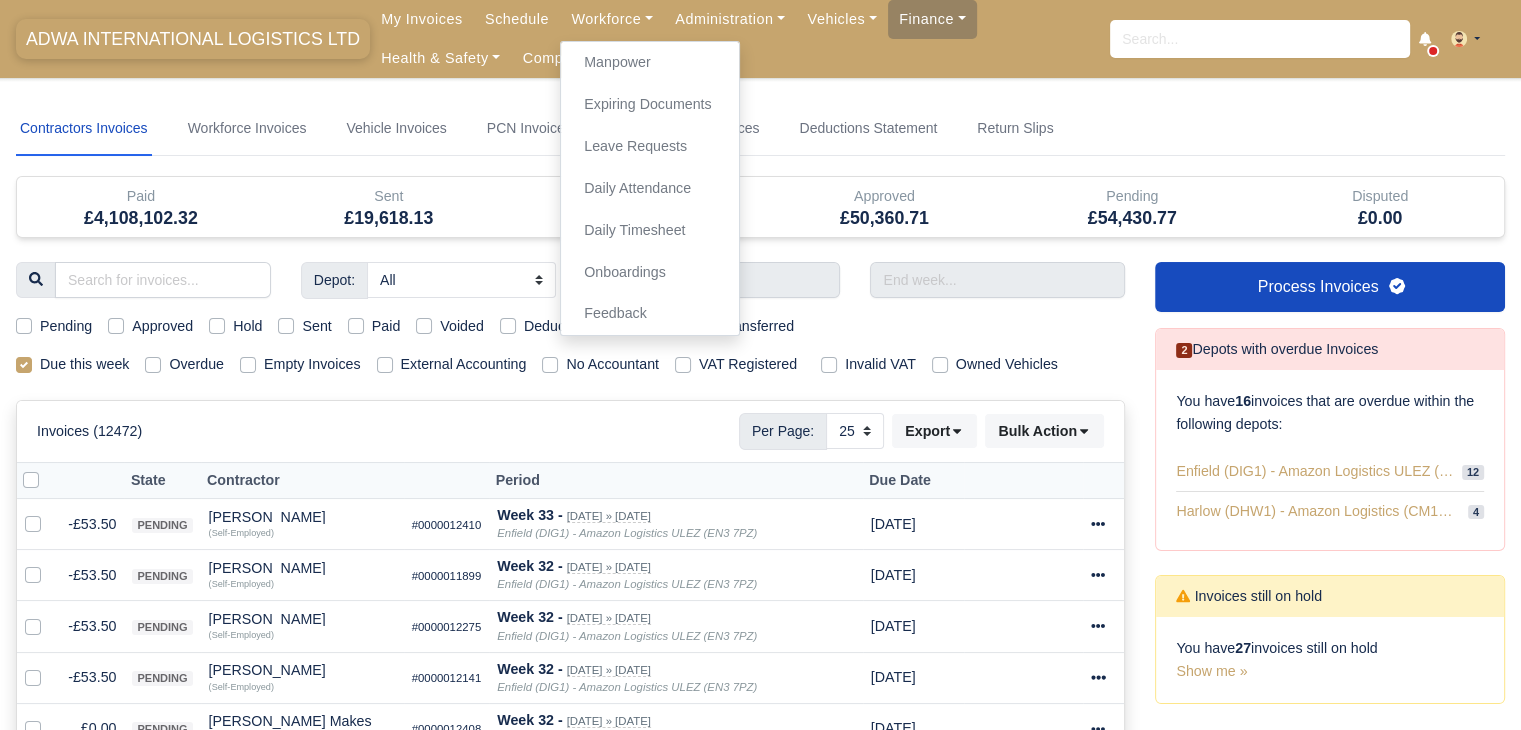 click on "ADWA INTERNATIONAL LOGISTICS LTD" at bounding box center [193, 39] 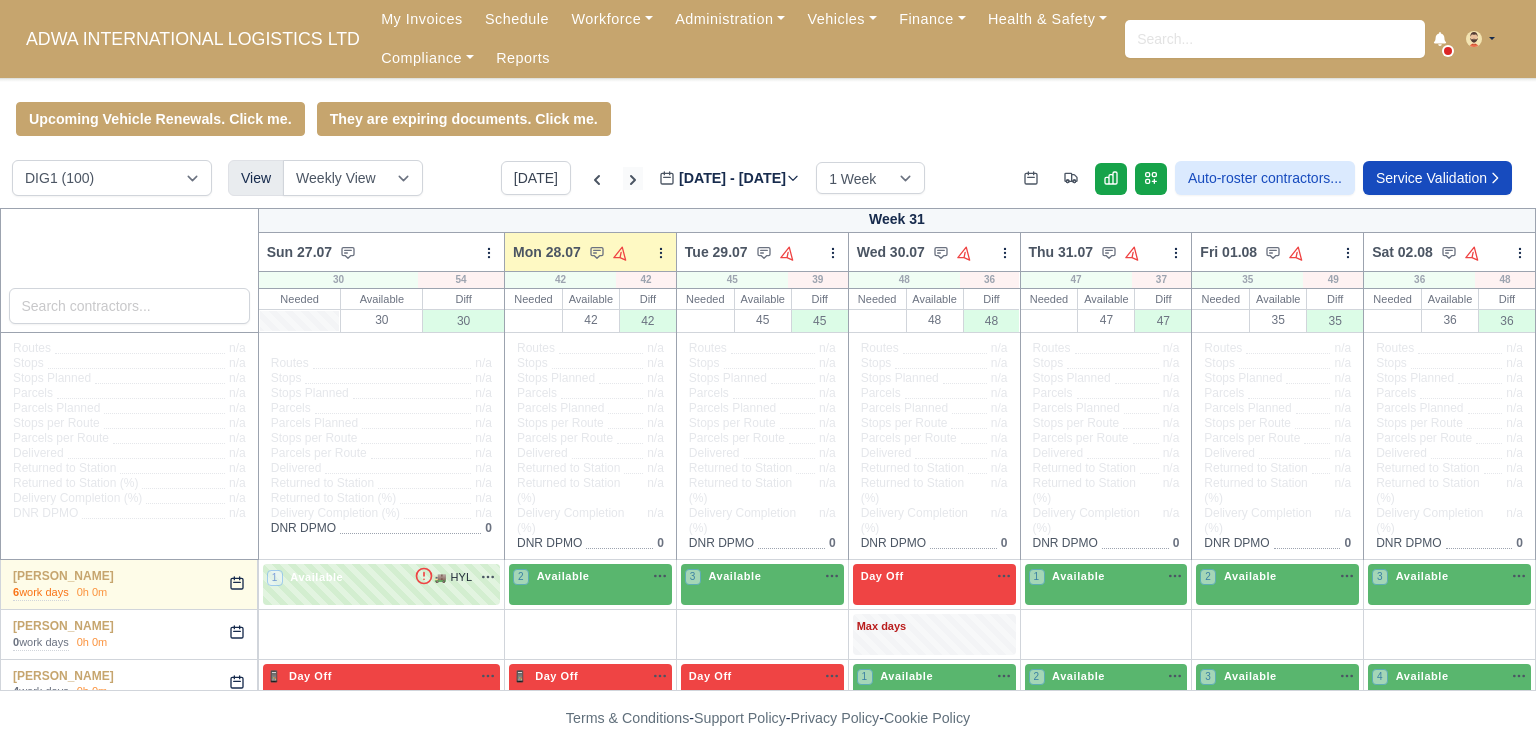 scroll, scrollTop: 0, scrollLeft: 0, axis: both 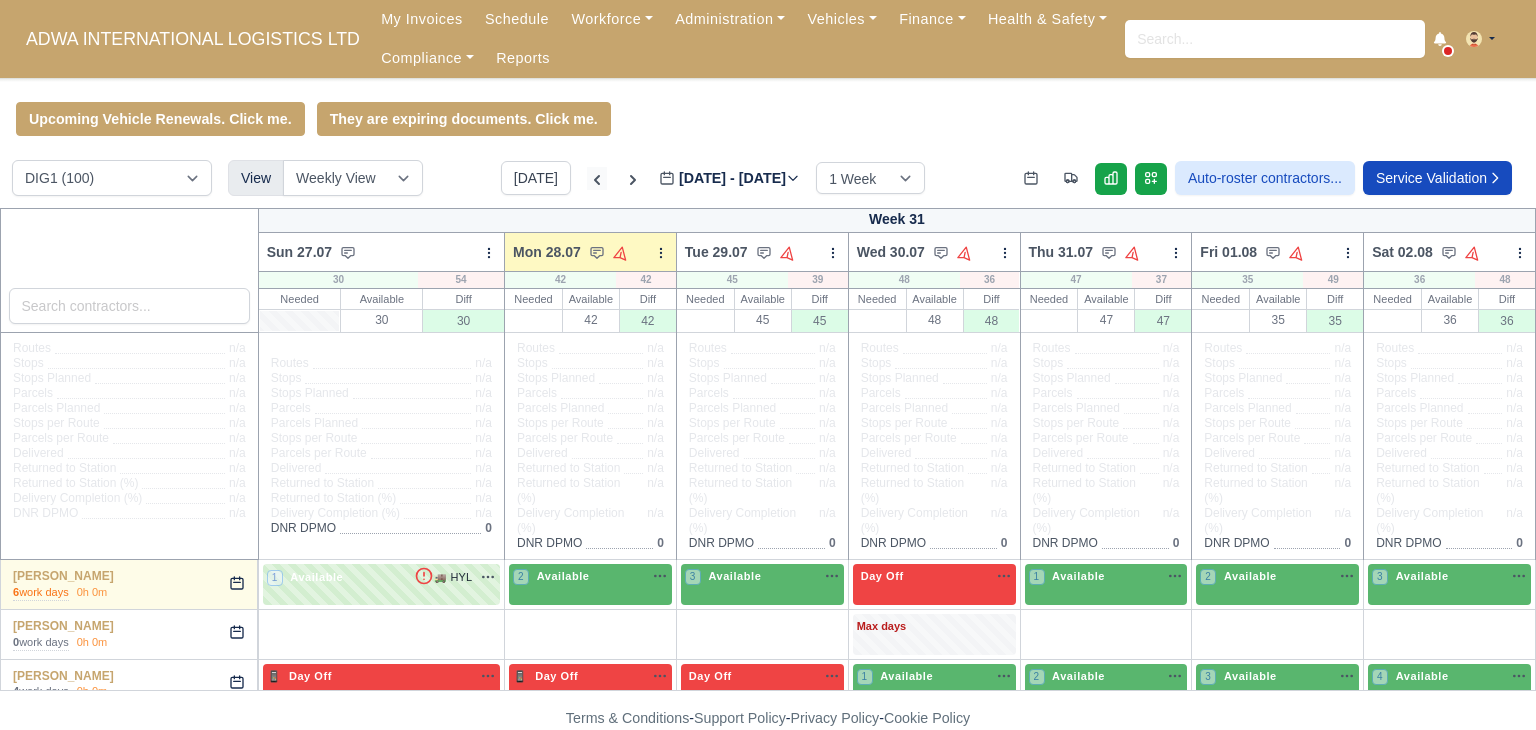 click 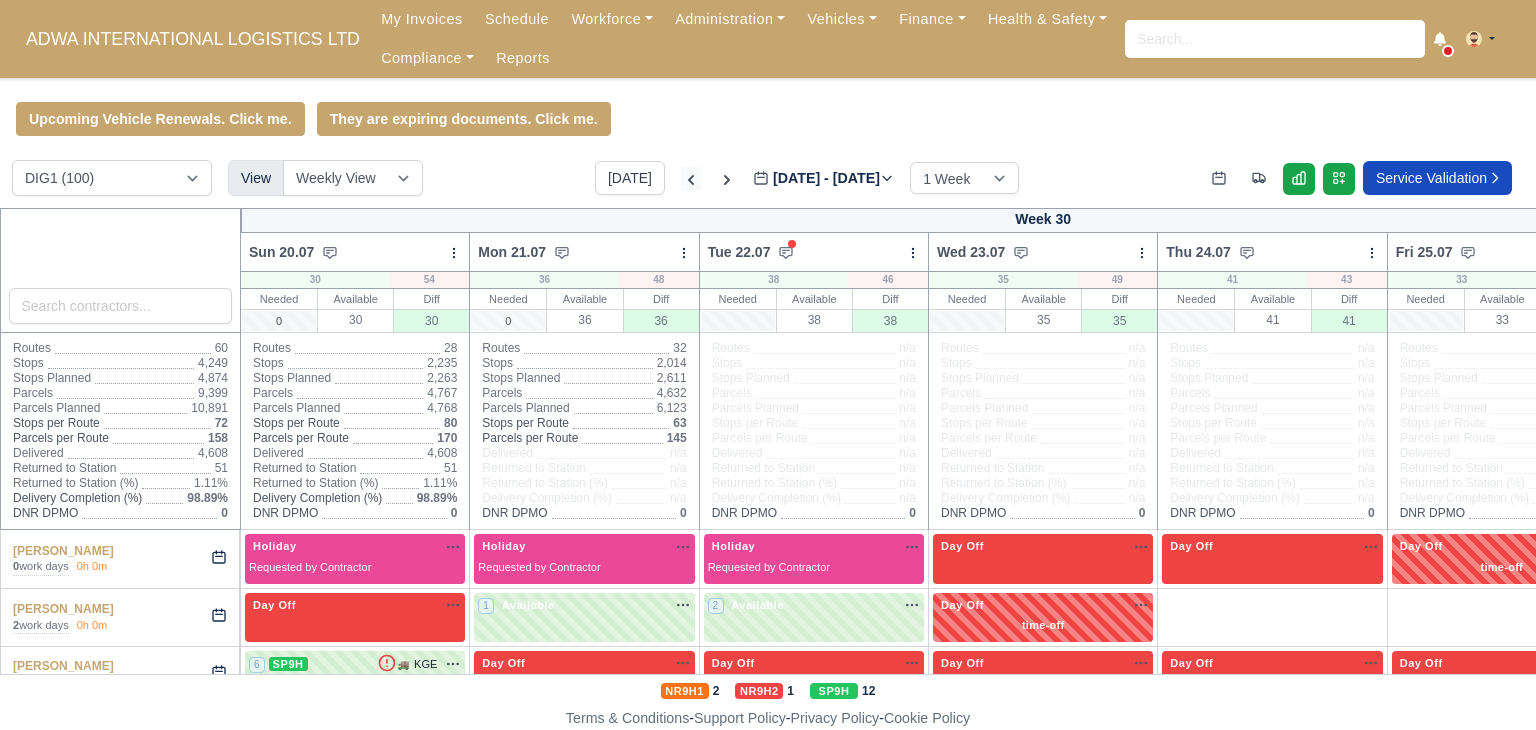 type on "[DATE]" 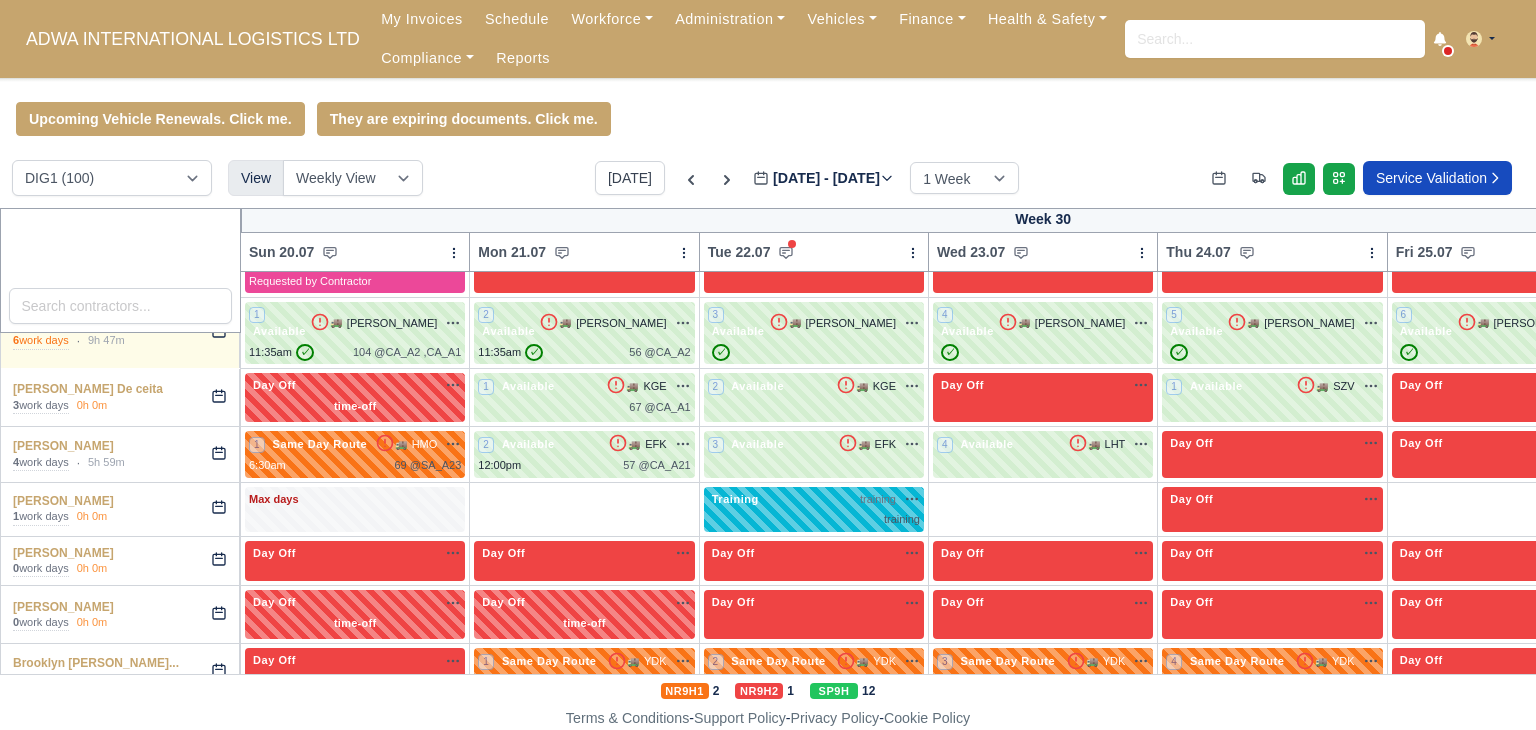 scroll, scrollTop: 508, scrollLeft: 0, axis: vertical 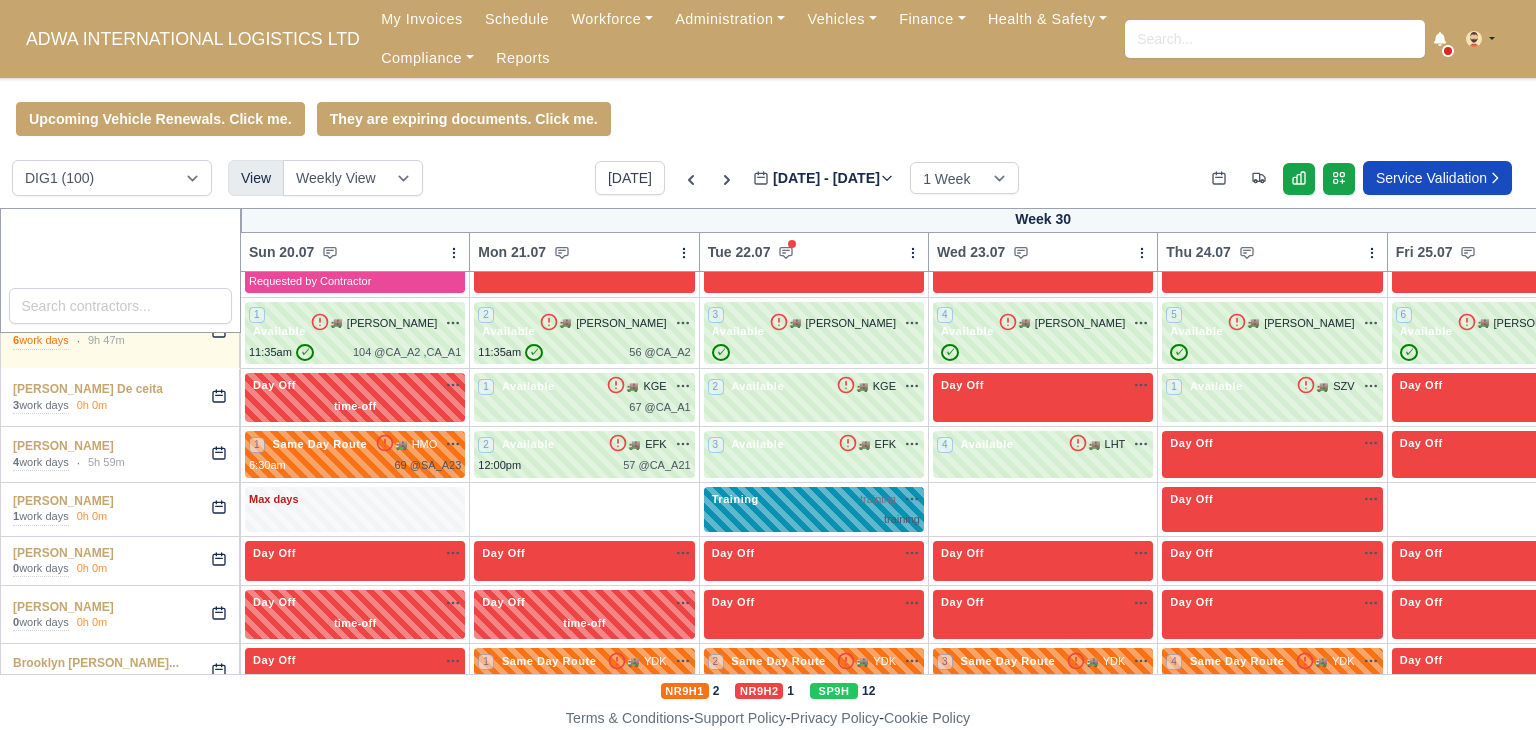 click on "training" at bounding box center (878, 499) 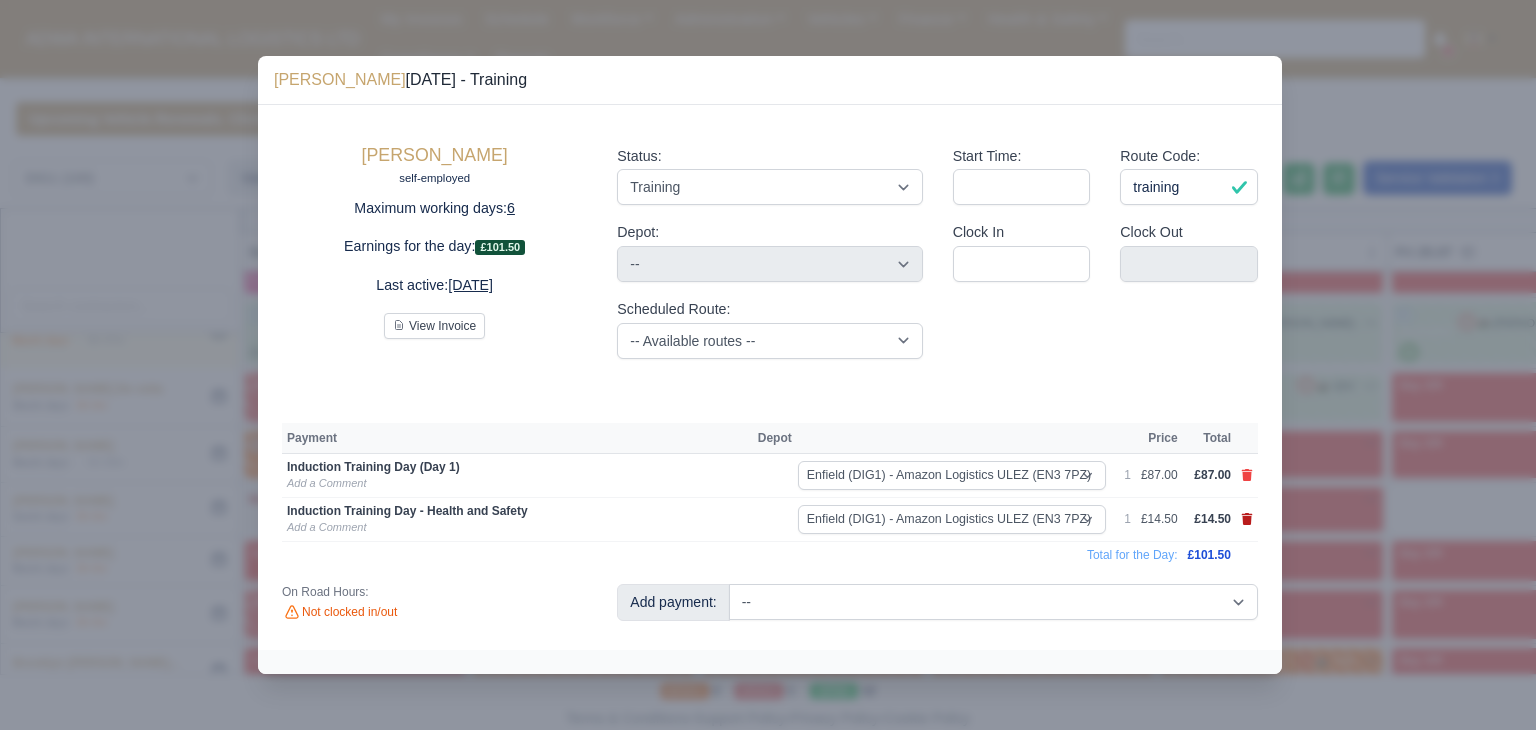 click 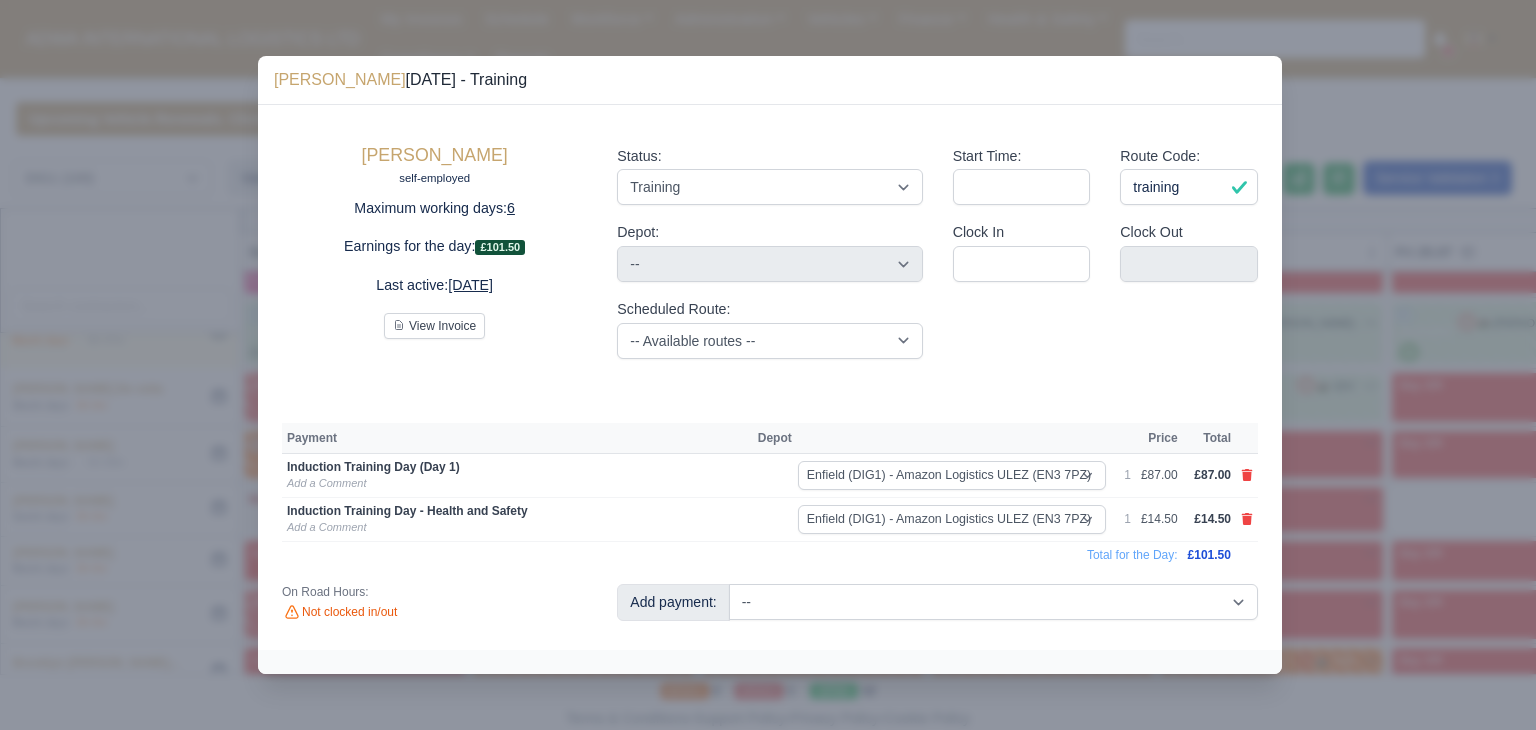 type 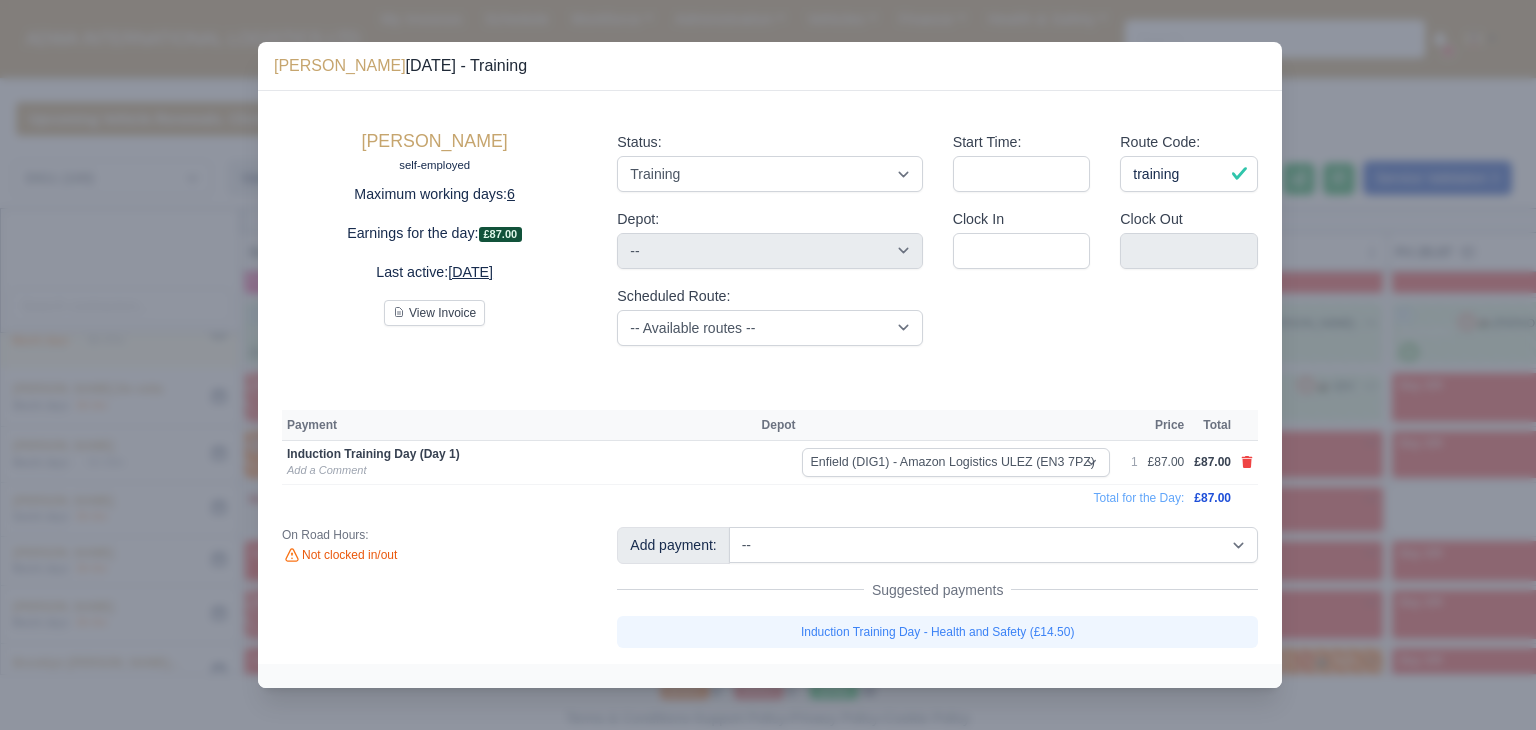 click at bounding box center [768, 365] 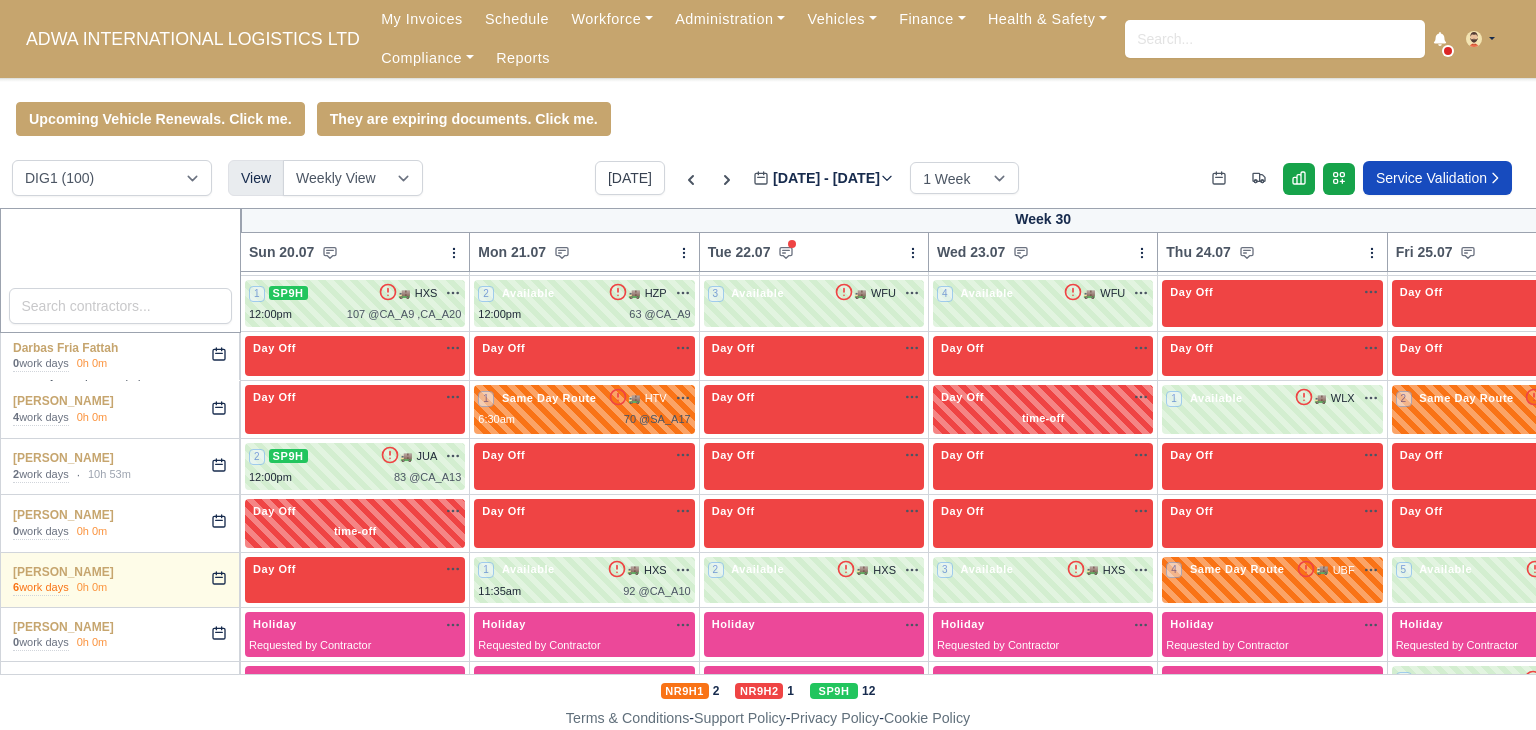 scroll, scrollTop: 1316, scrollLeft: 0, axis: vertical 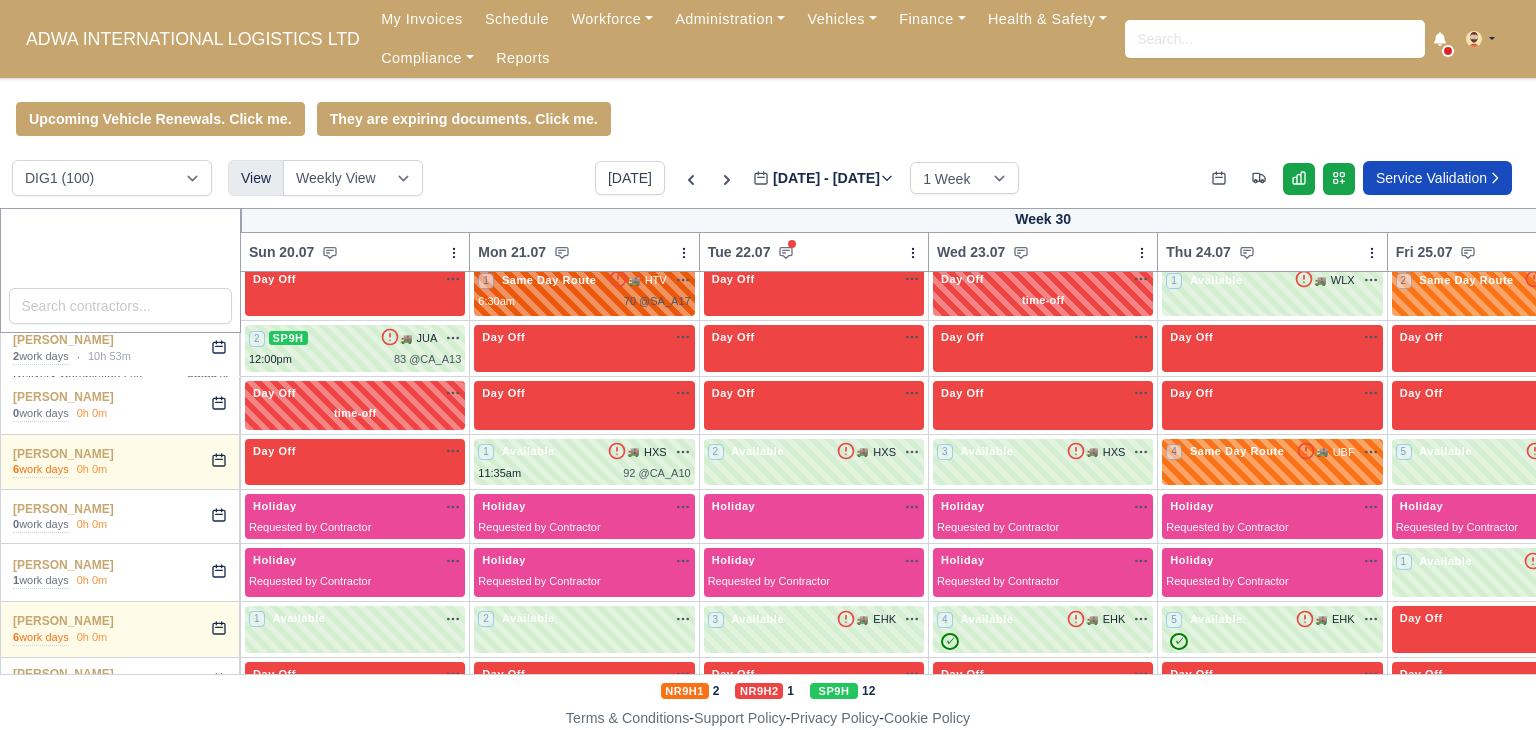 click on "1
Same Day Route
🚚
HTV" at bounding box center [584, 290] 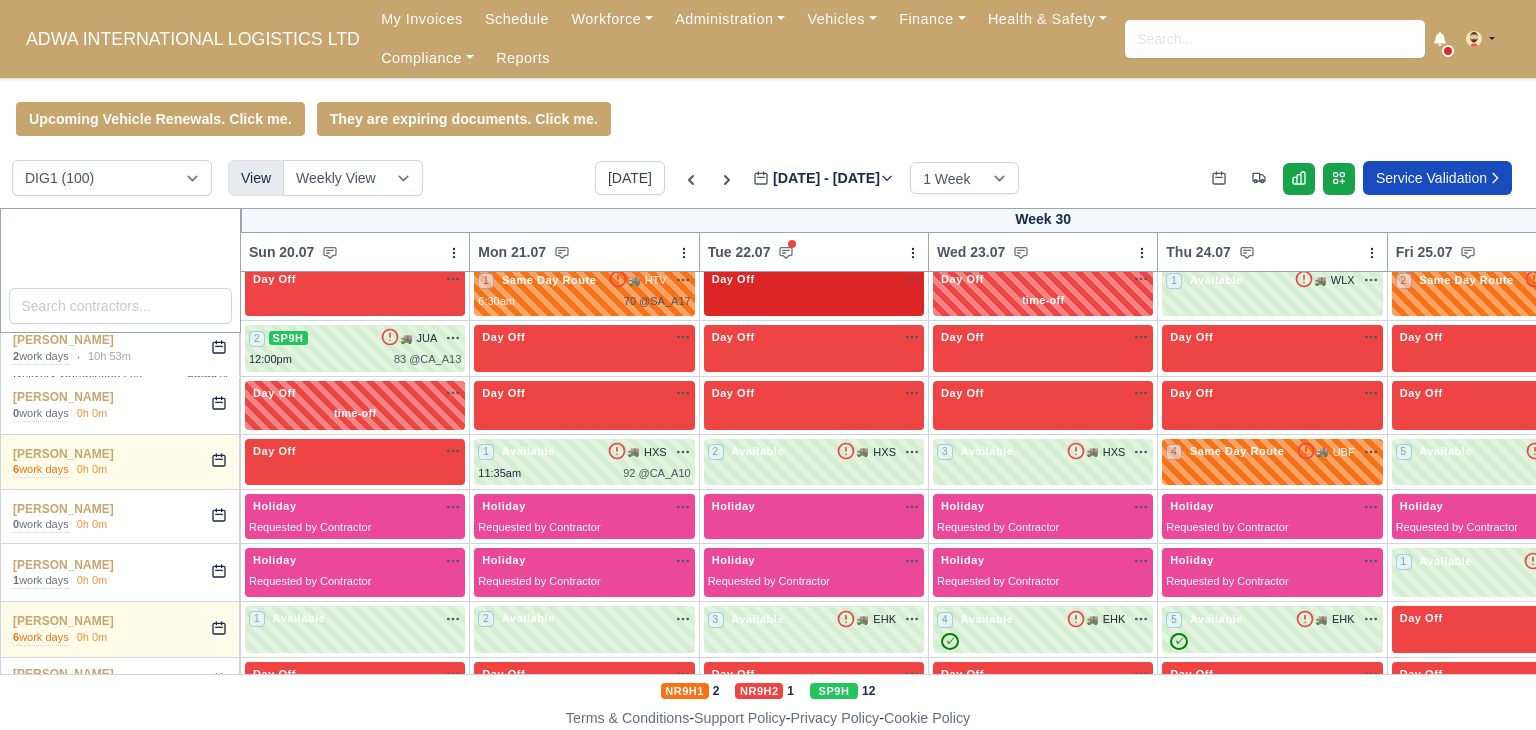 select on "Same Day Route" 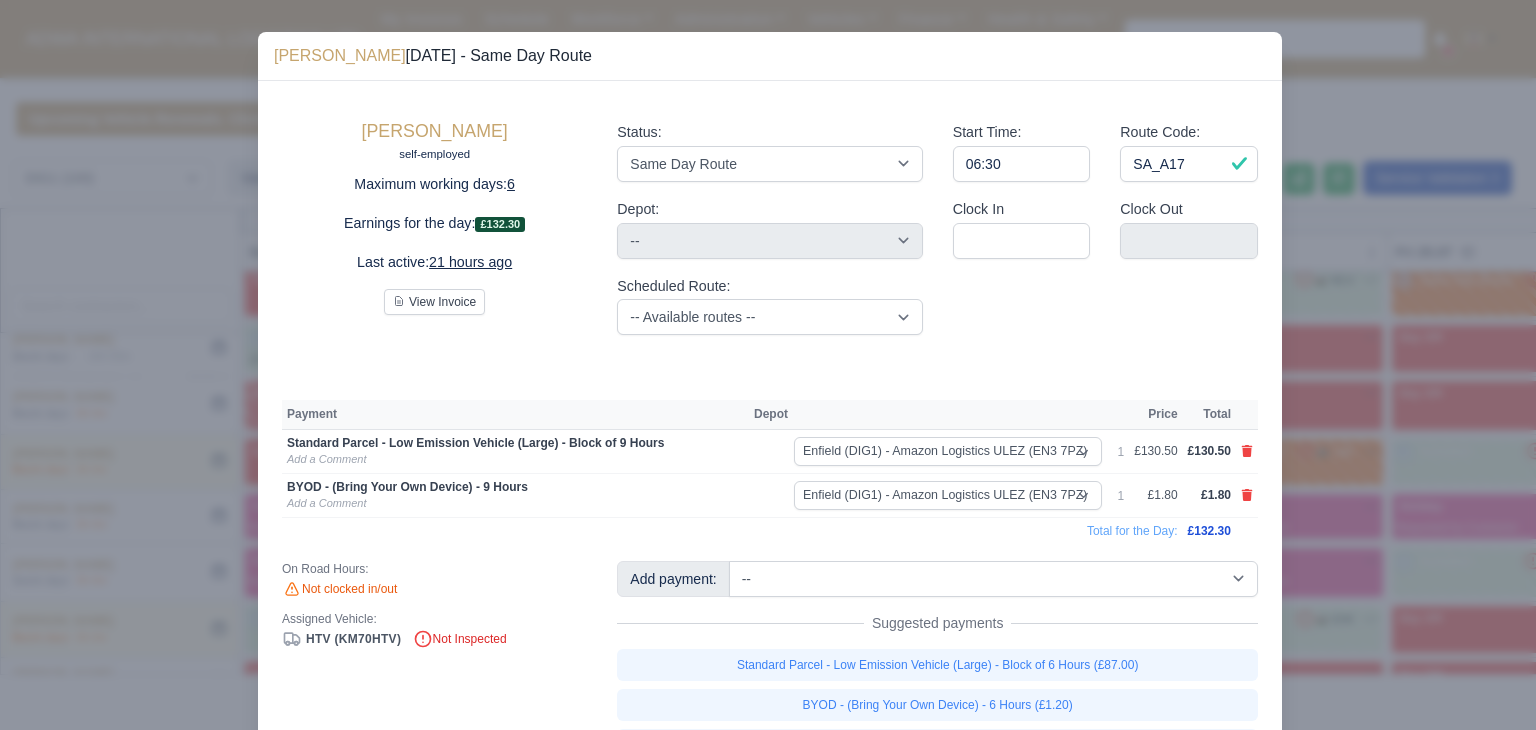 click at bounding box center (1247, 452) 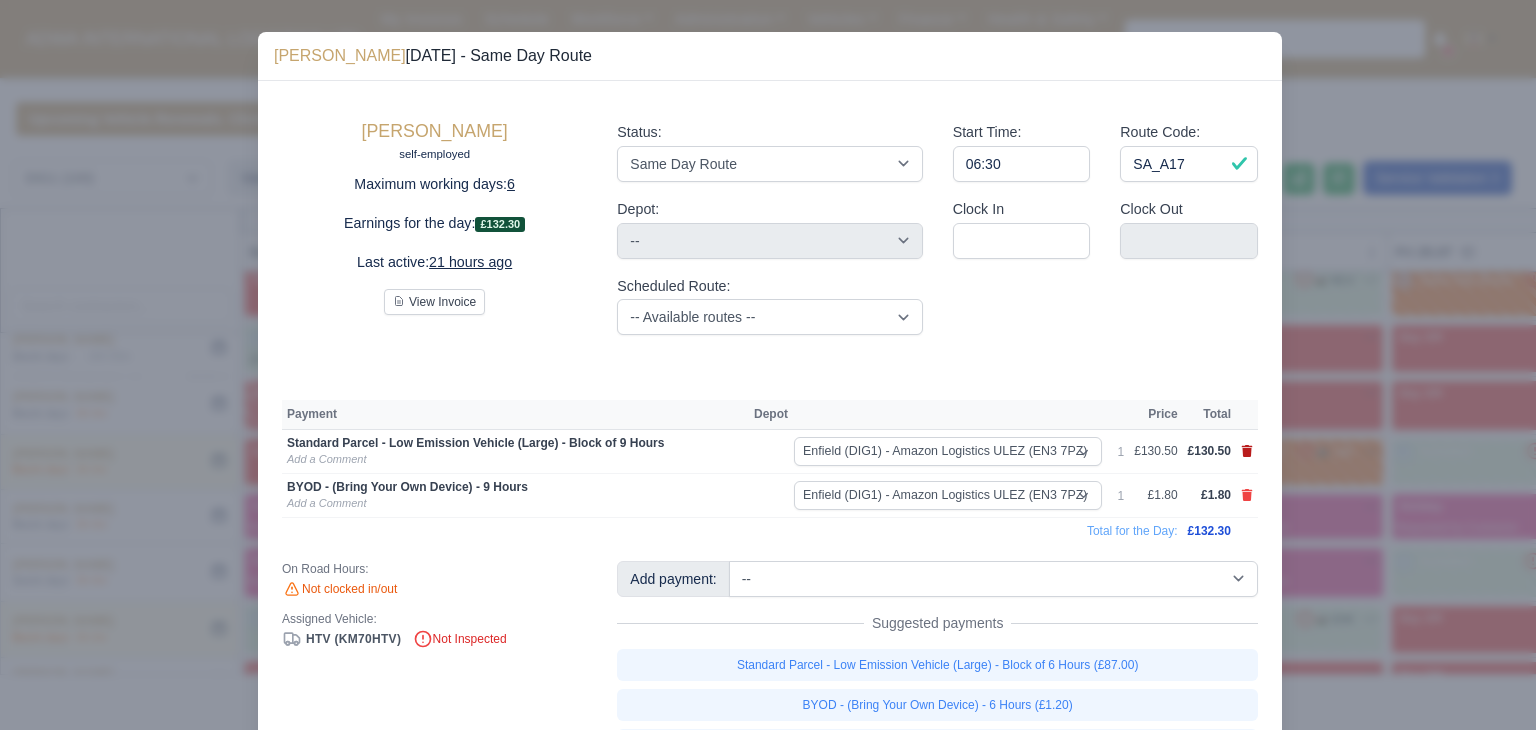 click 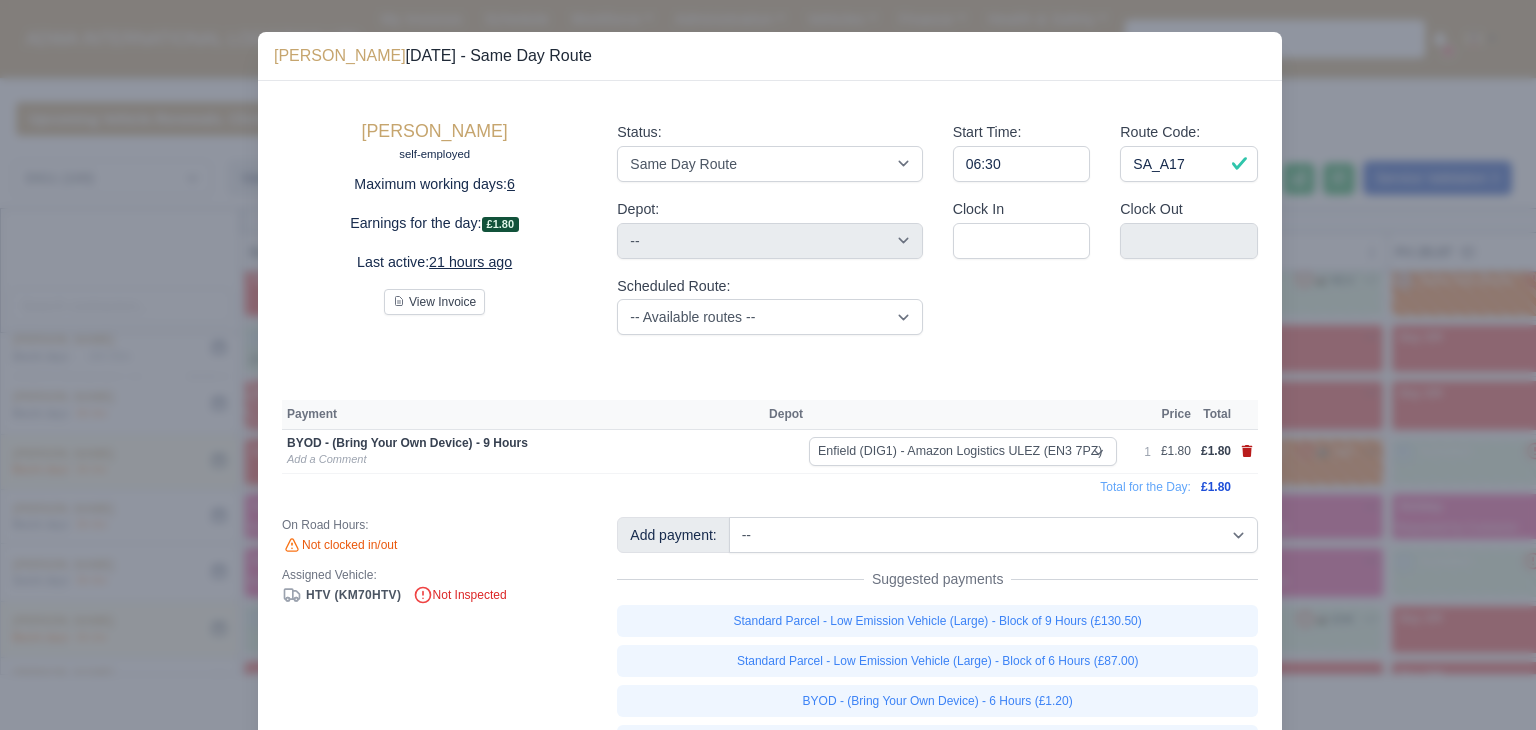 click 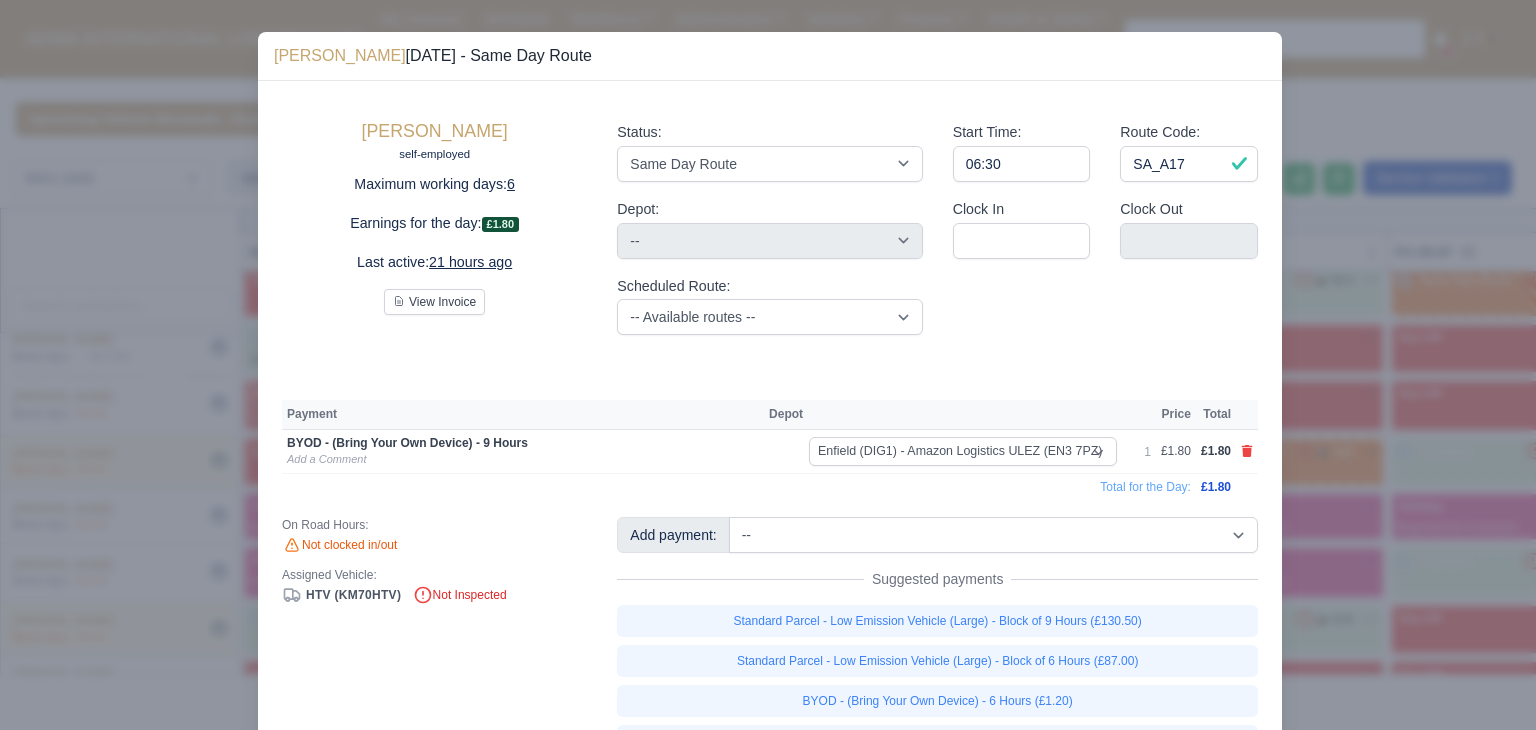 type 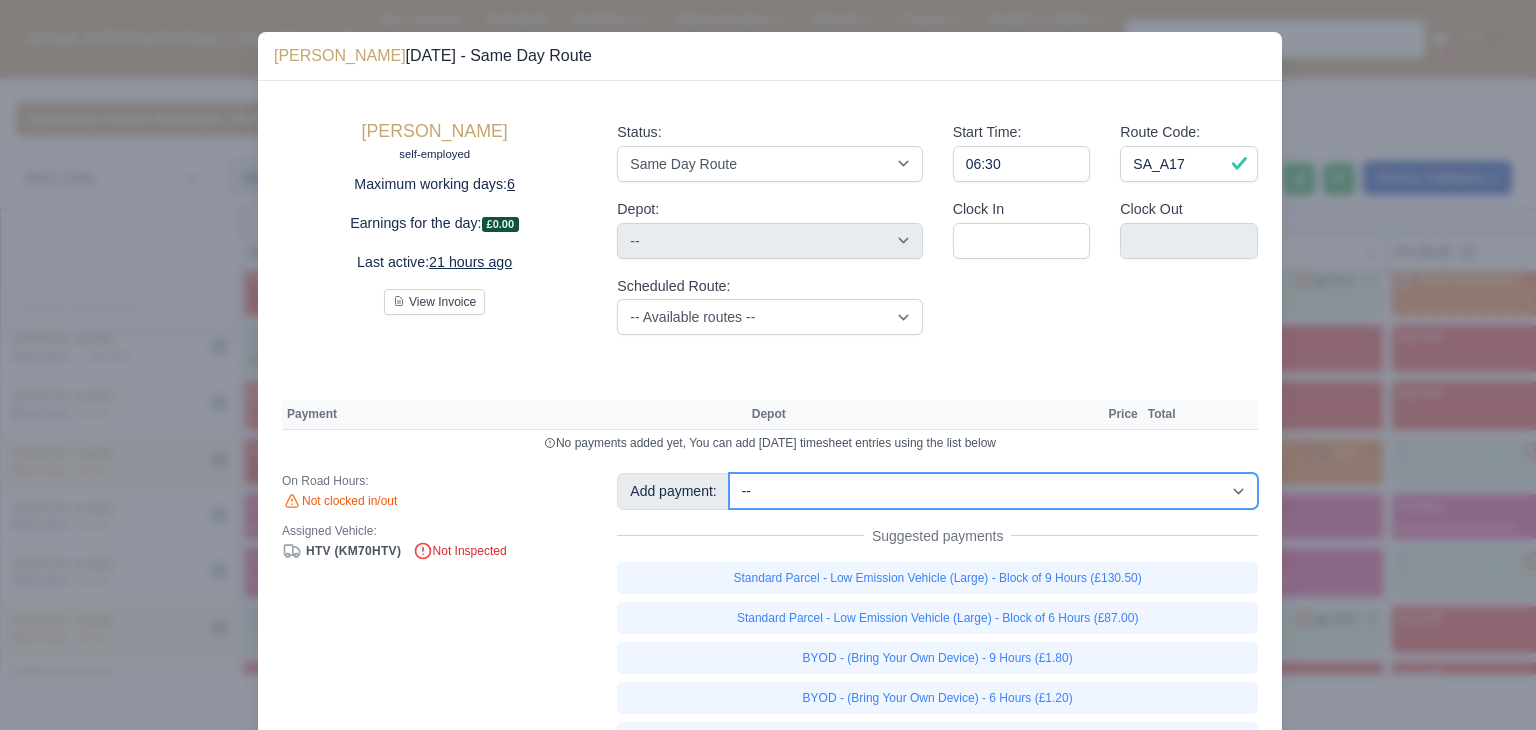 click on "--
Additional Hour Support  (£14.50)
Additional Stop Support (£1.00)
BYOD - (Bring Your Own Device) - 6 Hours (£1.20)
BYOD - (Bring Your Own Device) - 9 Hours (£1.80)
Daily OSM (£130.00)
Daily Van Cleaning (£120.00)
Induction Training Day - Health and Safety  (£14.50)
Induction Training Day (Day 1) (£87.00)
Induction Training Day (Day 1) - Block of 9 Hours  (£130.50)
Nursery Route Level 1 - Low Emissions Vehicle - Block of 9 Hours (£130.50)
Nursery Route Level 2 - Low Emissions Vehicle - Block of 9 Hours (£130.50)
Nursery Route Level 3 - Low Emissions Vehicle - Block of 9 Hours (£130.50)
Nursery Route Level 4 - Low Emissions Vehicle - Block of 9 Hours (£130.50)
Ride Along (Day 1) - Block of 9 Hours (£130.50)" at bounding box center (993, 491) 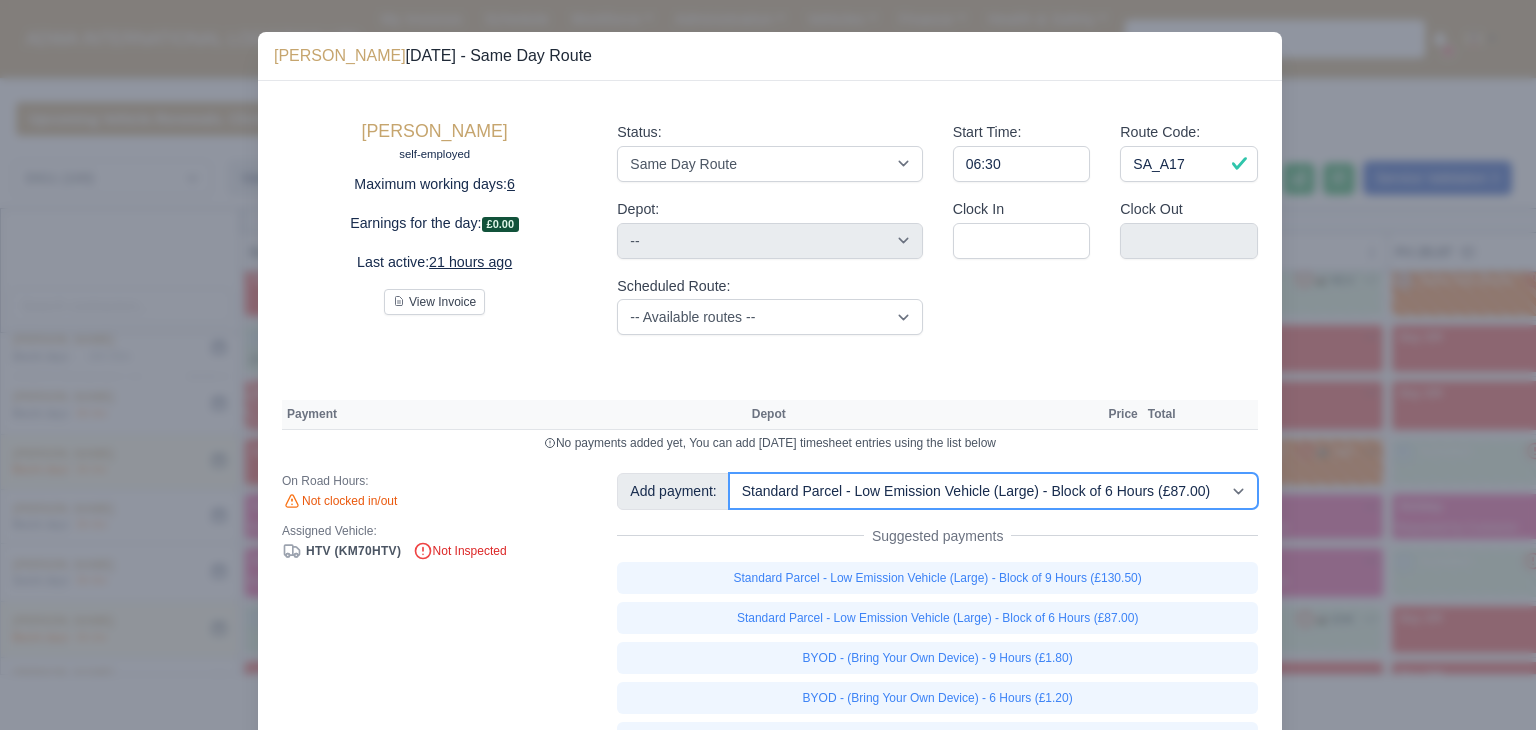click on "--
Additional Hour Support  (£14.50)
Additional Stop Support (£1.00)
BYOD - (Bring Your Own Device) - 6 Hours (£1.20)
BYOD - (Bring Your Own Device) - 9 Hours (£1.80)
Daily OSM (£130.00)
Daily Van Cleaning (£120.00)
Induction Training Day - Health and Safety  (£14.50)
Induction Training Day (Day 1) (£87.00)
Induction Training Day (Day 1) - Block of 9 Hours  (£130.50)
Nursery Route Level 1 - Low Emissions Vehicle - Block of 9 Hours (£130.50)
Nursery Route Level 2 - Low Emissions Vehicle - Block of 9 Hours (£130.50)
Nursery Route Level 3 - Low Emissions Vehicle - Block of 9 Hours (£130.50)
Nursery Route Level 4 - Low Emissions Vehicle - Block of 9 Hours (£130.50)
Ride Along (Day 1) - Block of 9 Hours (£130.50)" at bounding box center [993, 491] 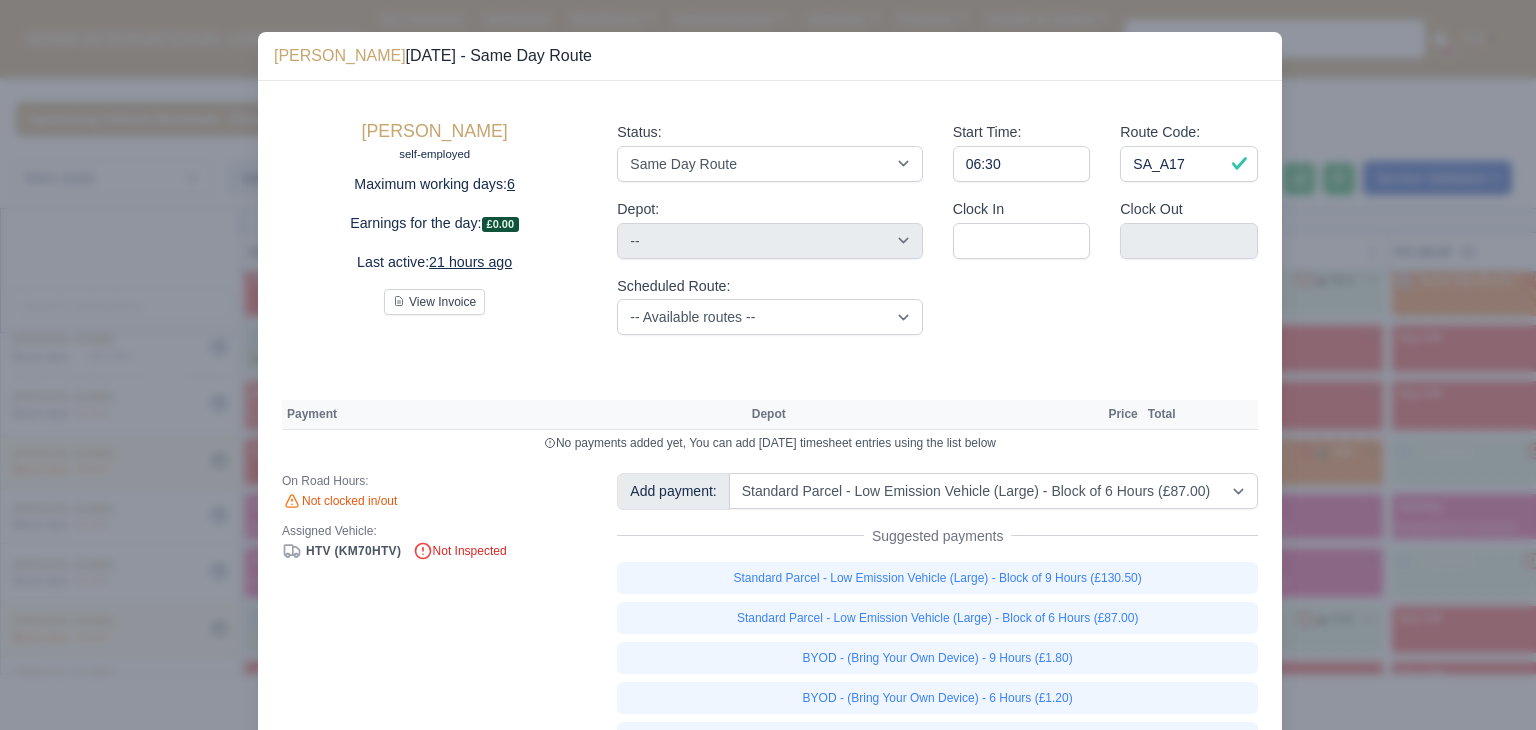 type 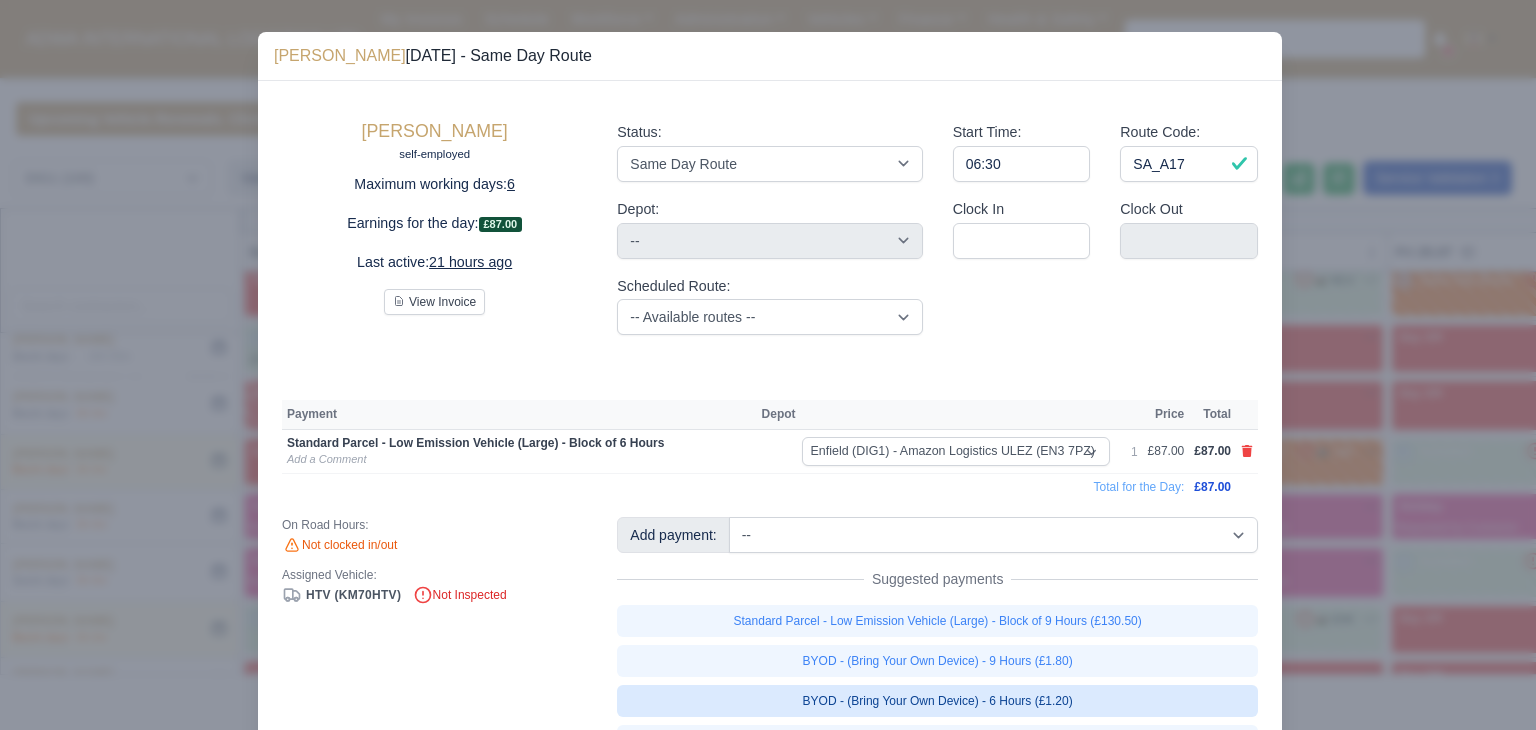 click on "BYOD - (Bring Your Own Device) - 6 Hours (£1.20)" at bounding box center [937, 701] 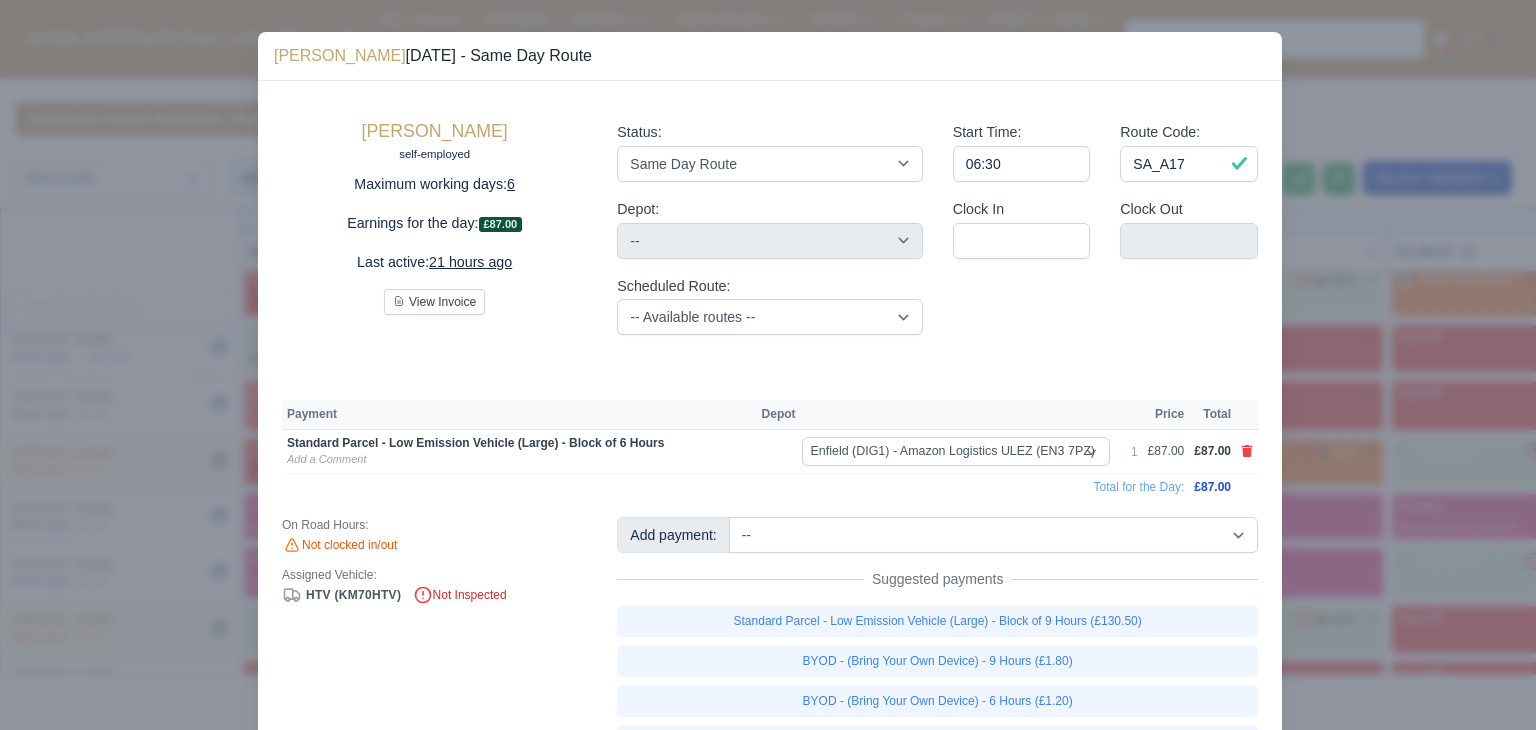 type 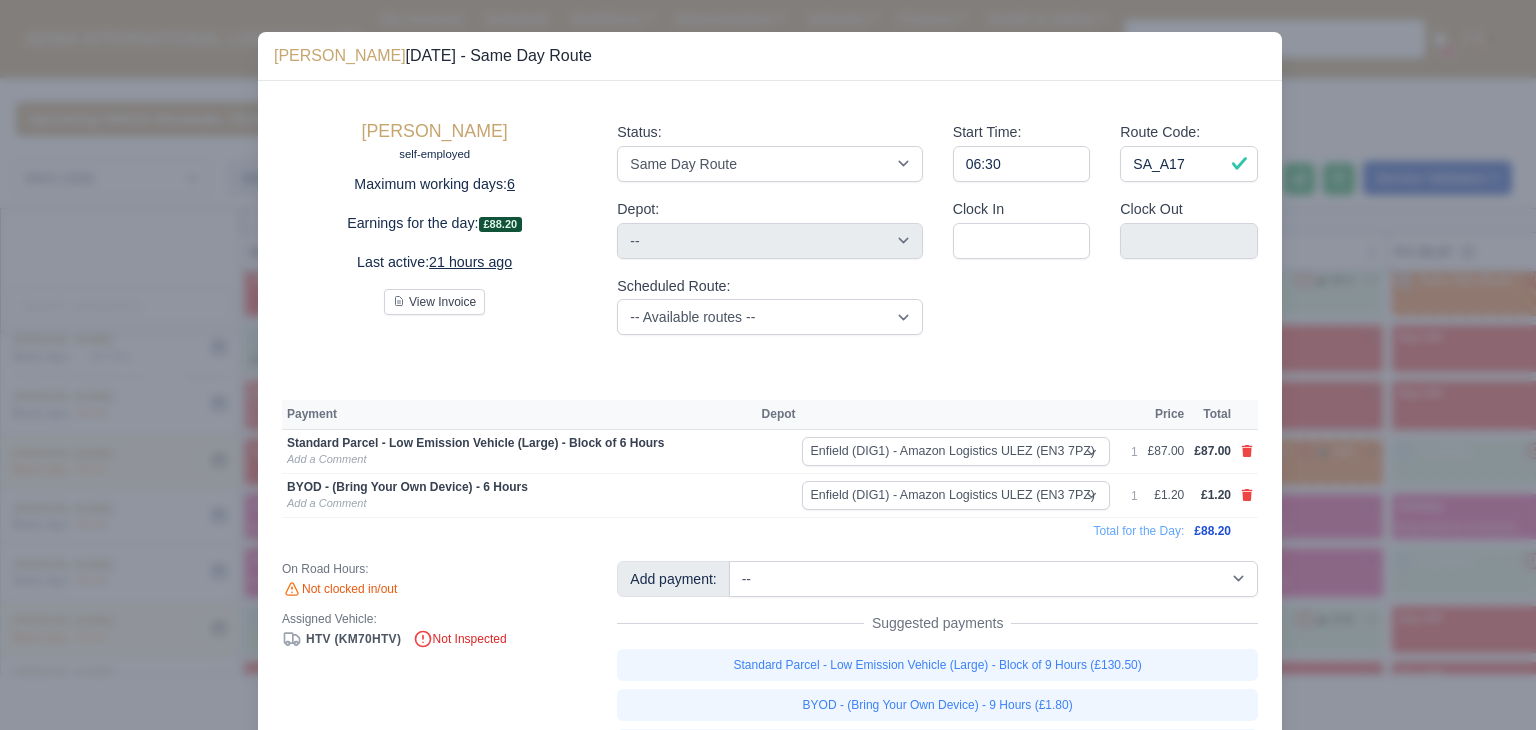 click at bounding box center (768, 365) 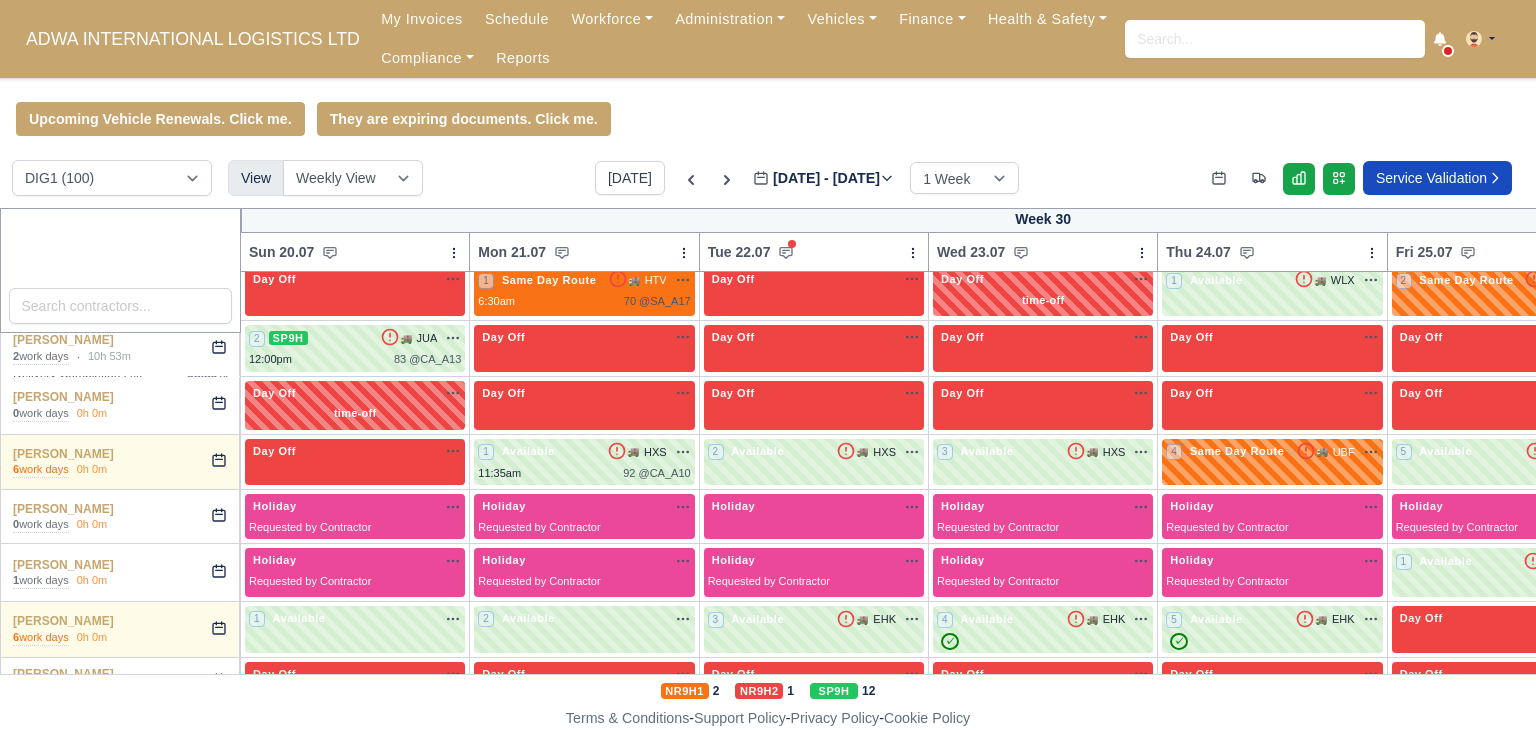 type 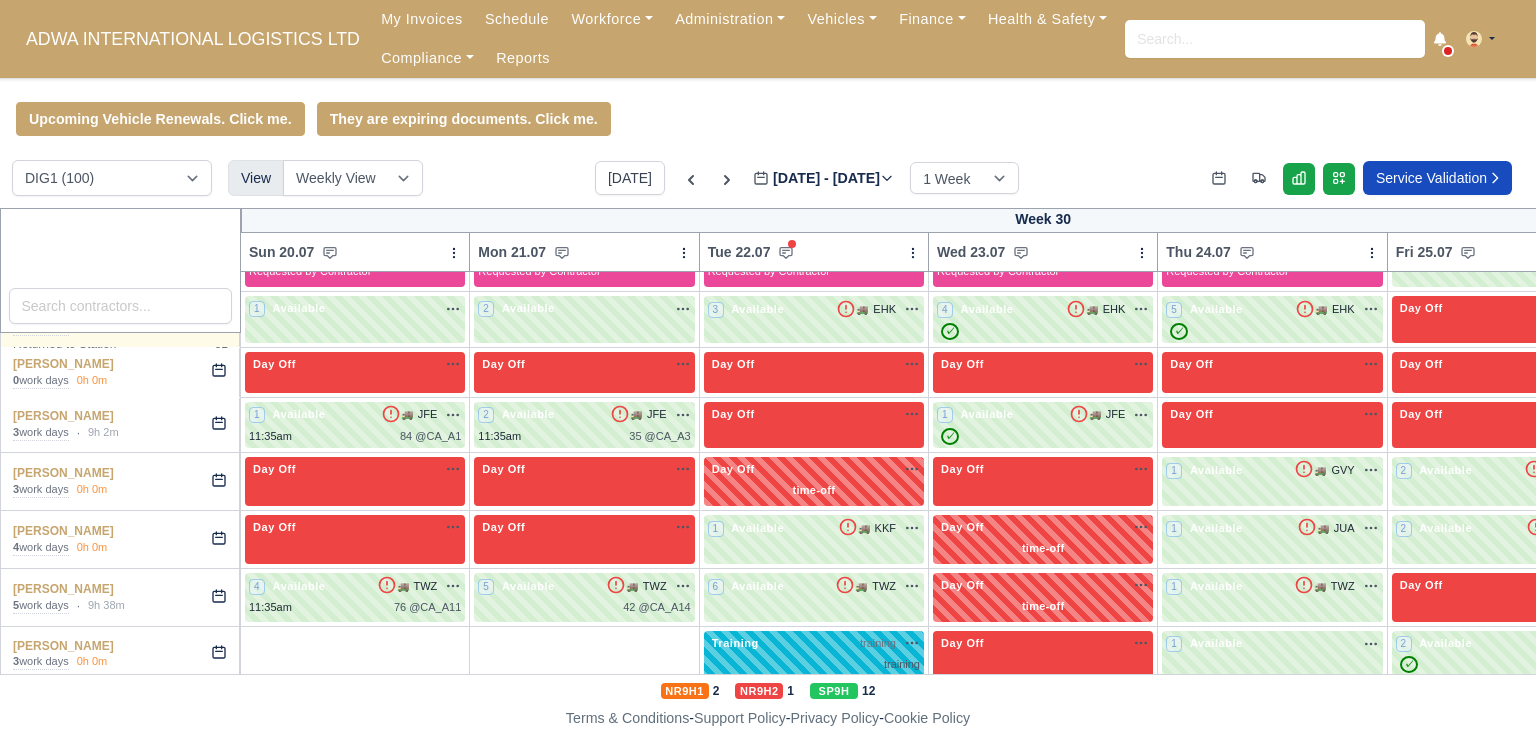scroll, scrollTop: 1628, scrollLeft: 0, axis: vertical 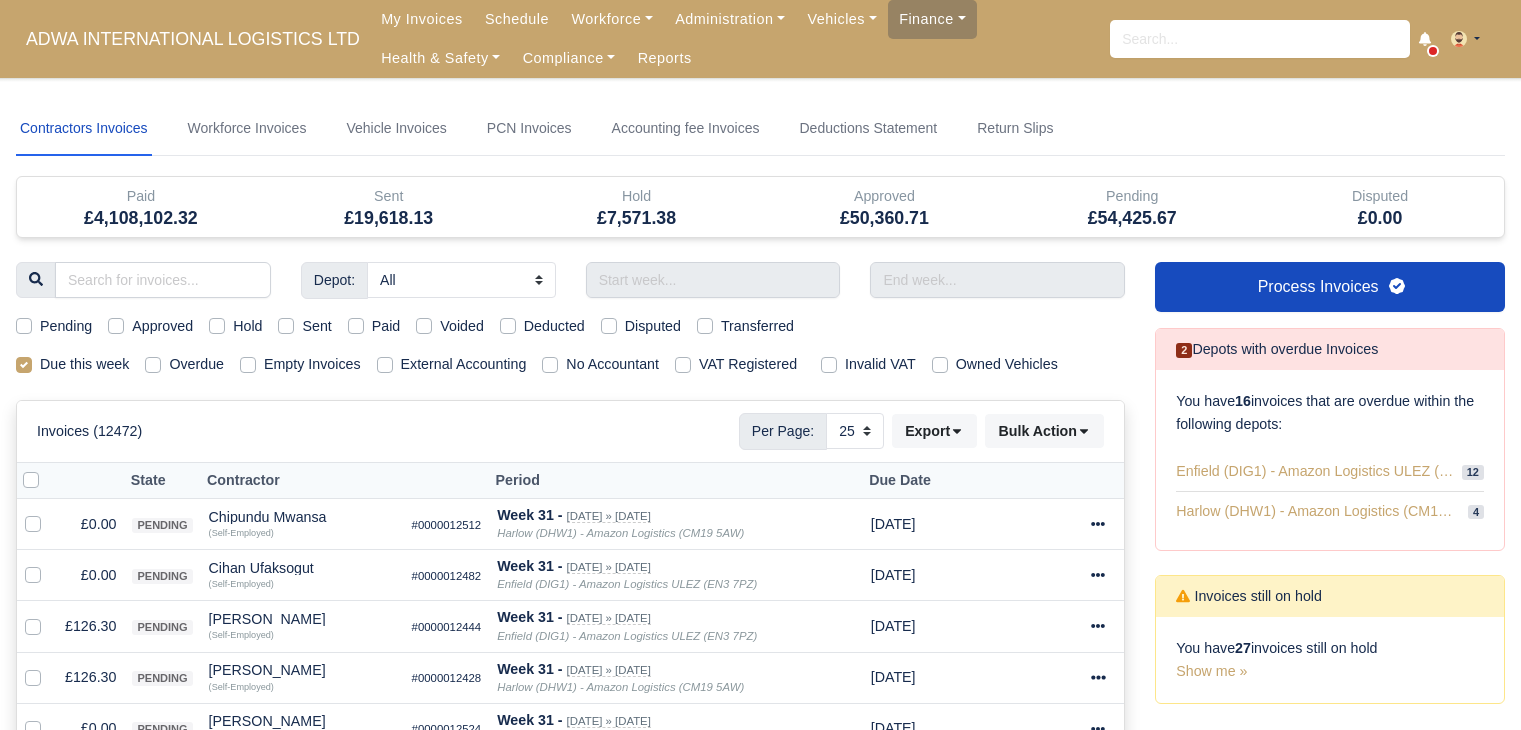 select on "25" 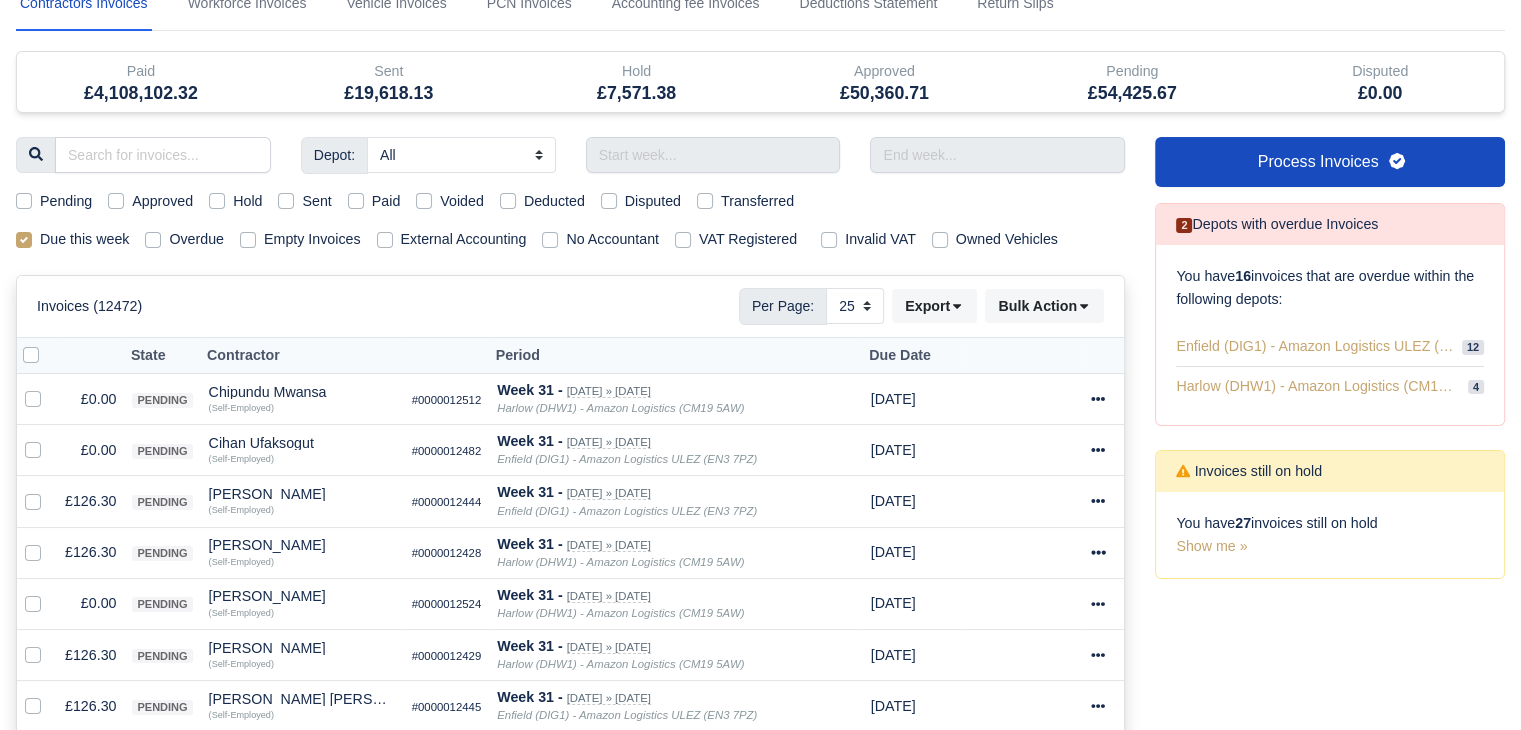scroll, scrollTop: 124, scrollLeft: 0, axis: vertical 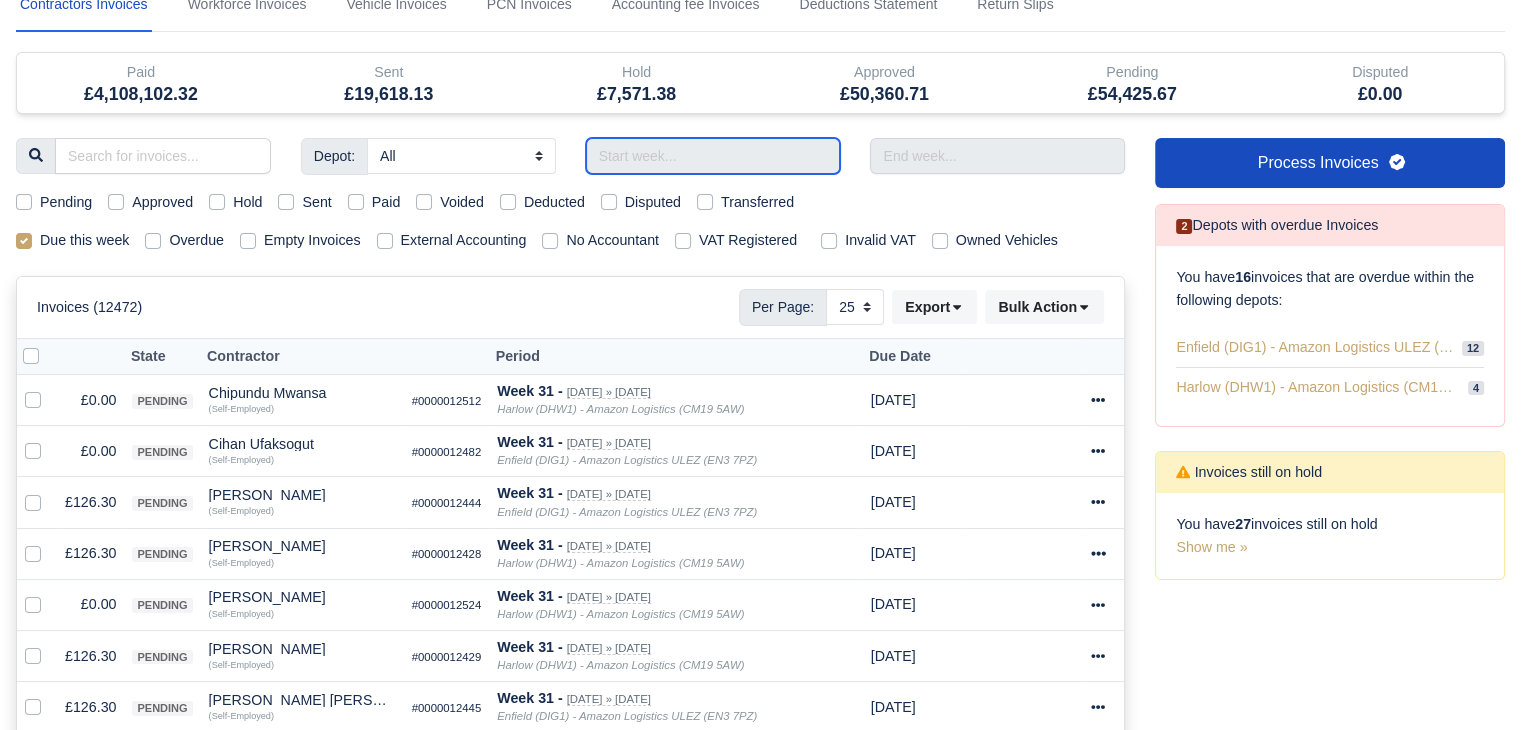 click at bounding box center (713, 156) 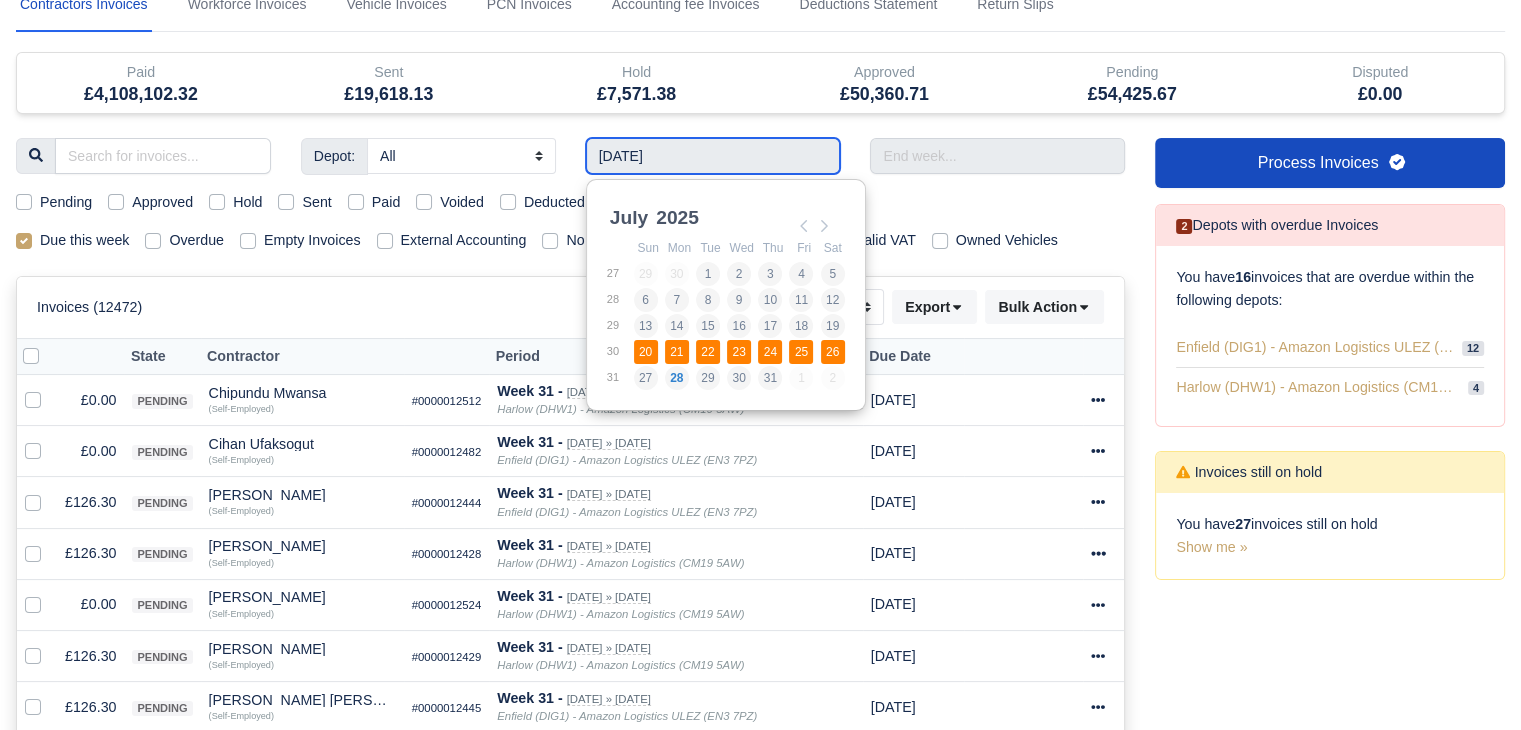 type on "[DATE] - [DATE]" 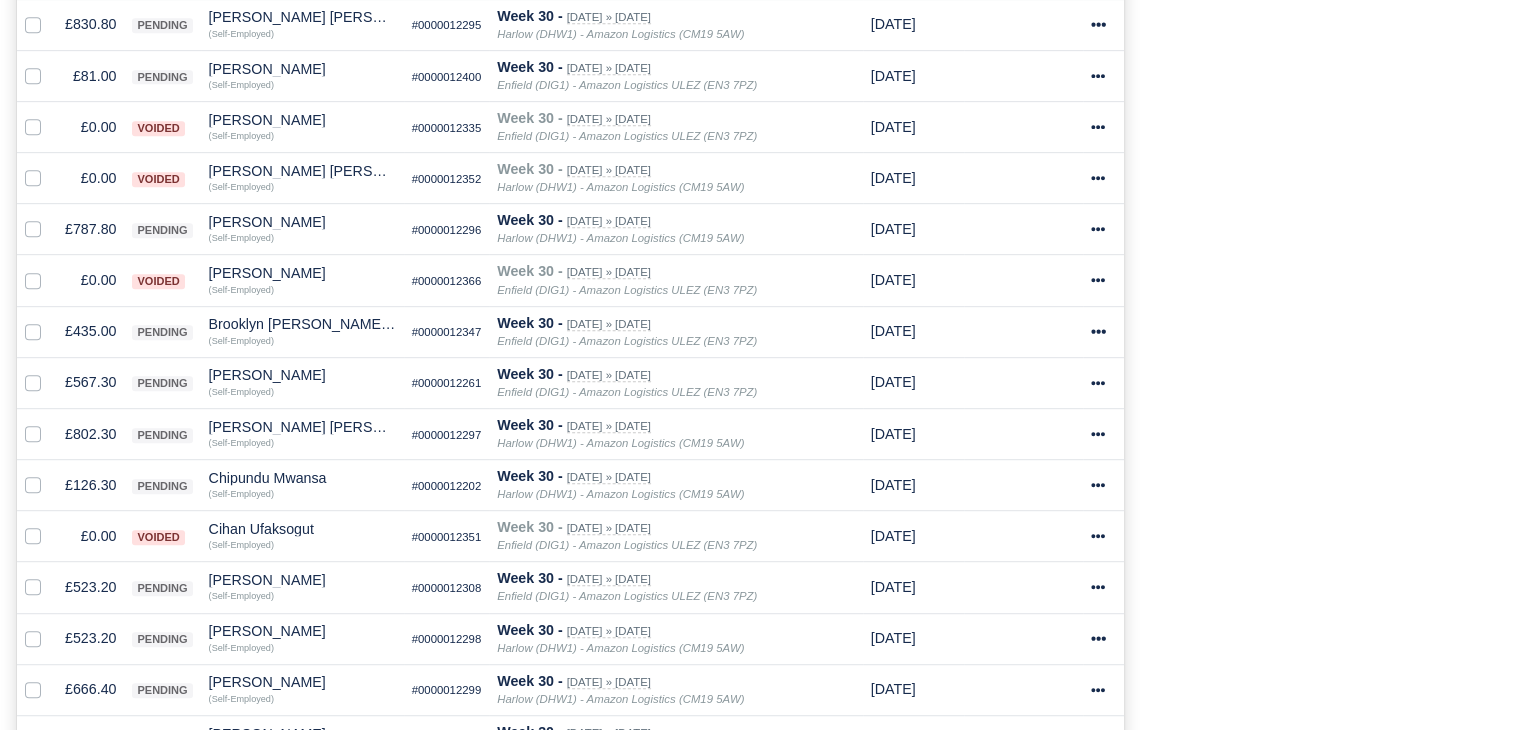 scroll, scrollTop: 1298, scrollLeft: 0, axis: vertical 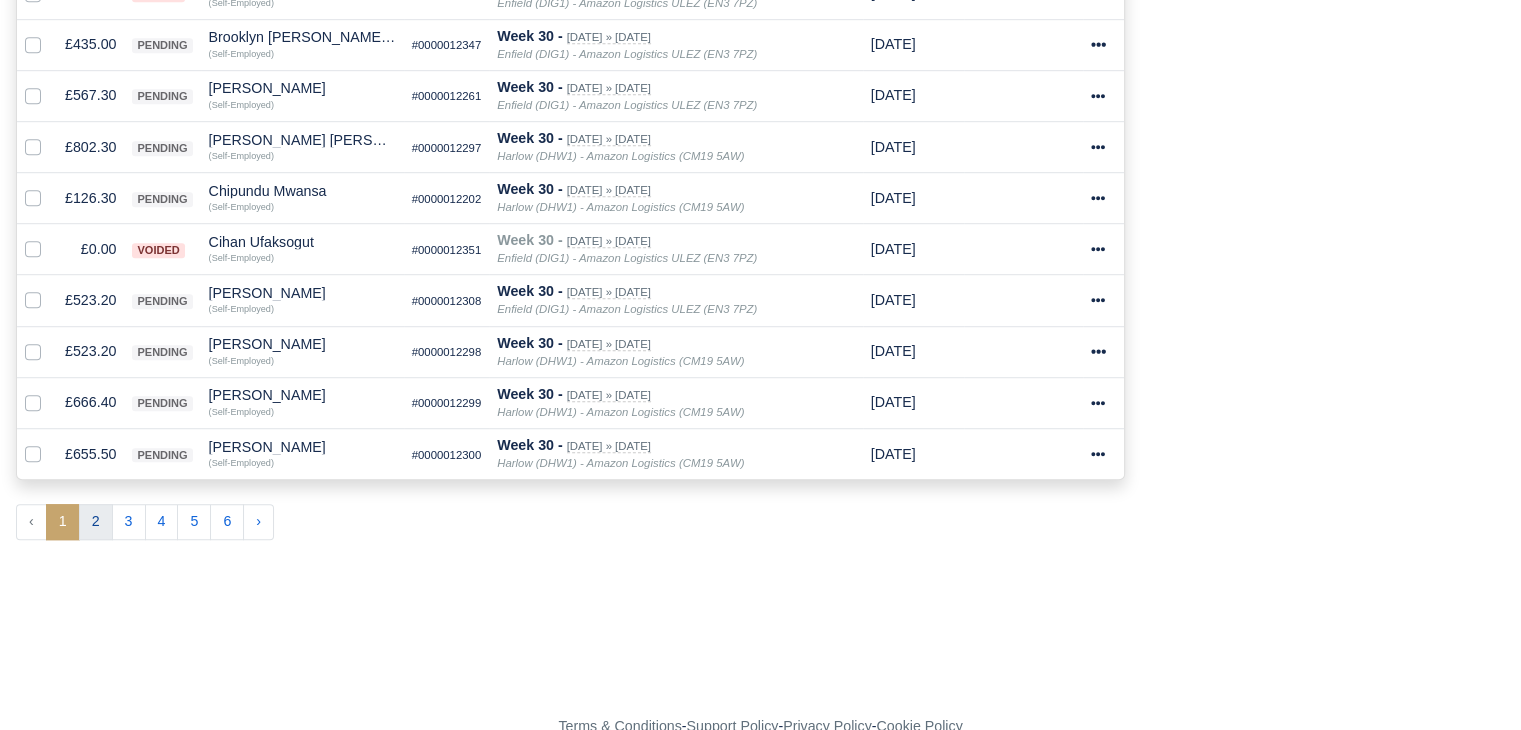 click on "2" at bounding box center (96, 522) 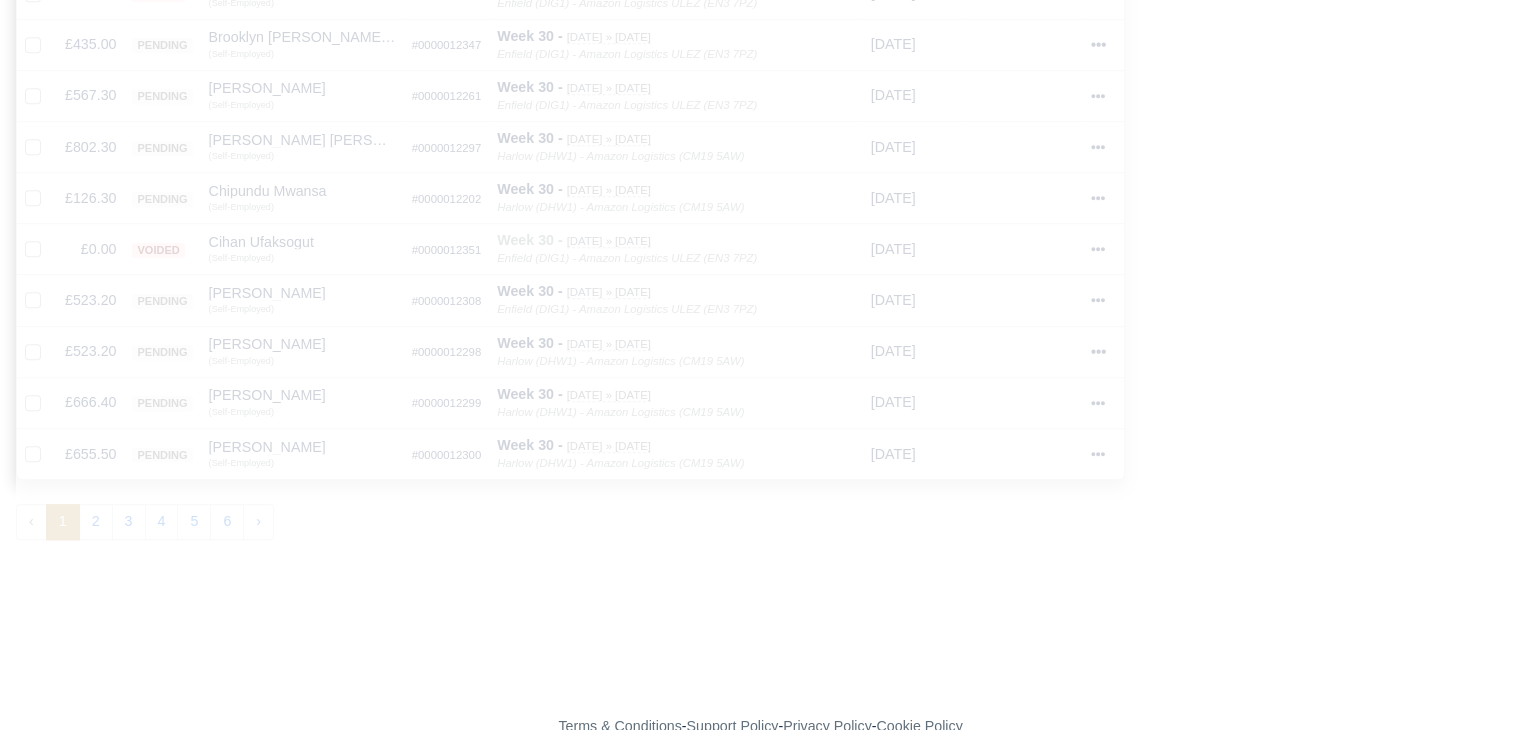 type 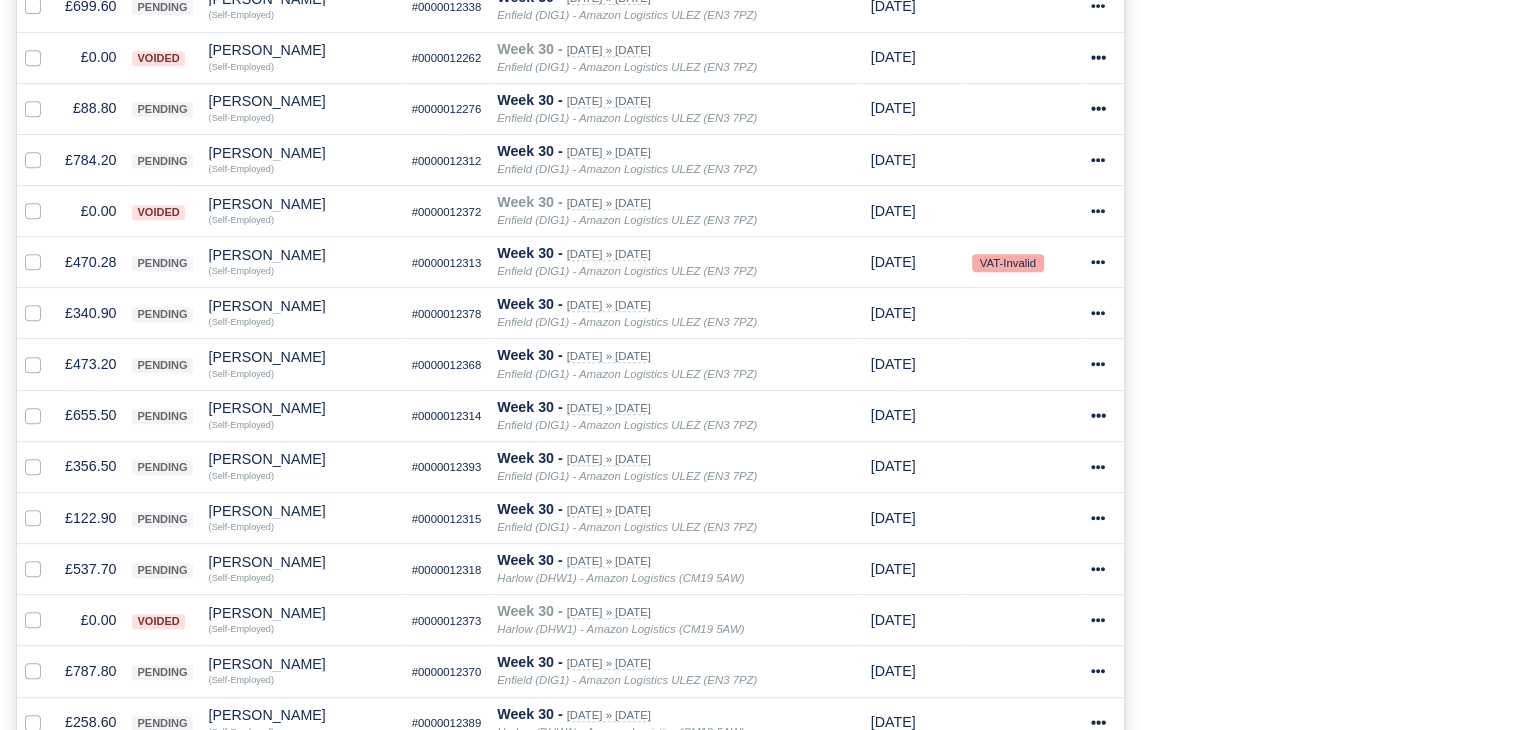 scroll, scrollTop: 926, scrollLeft: 0, axis: vertical 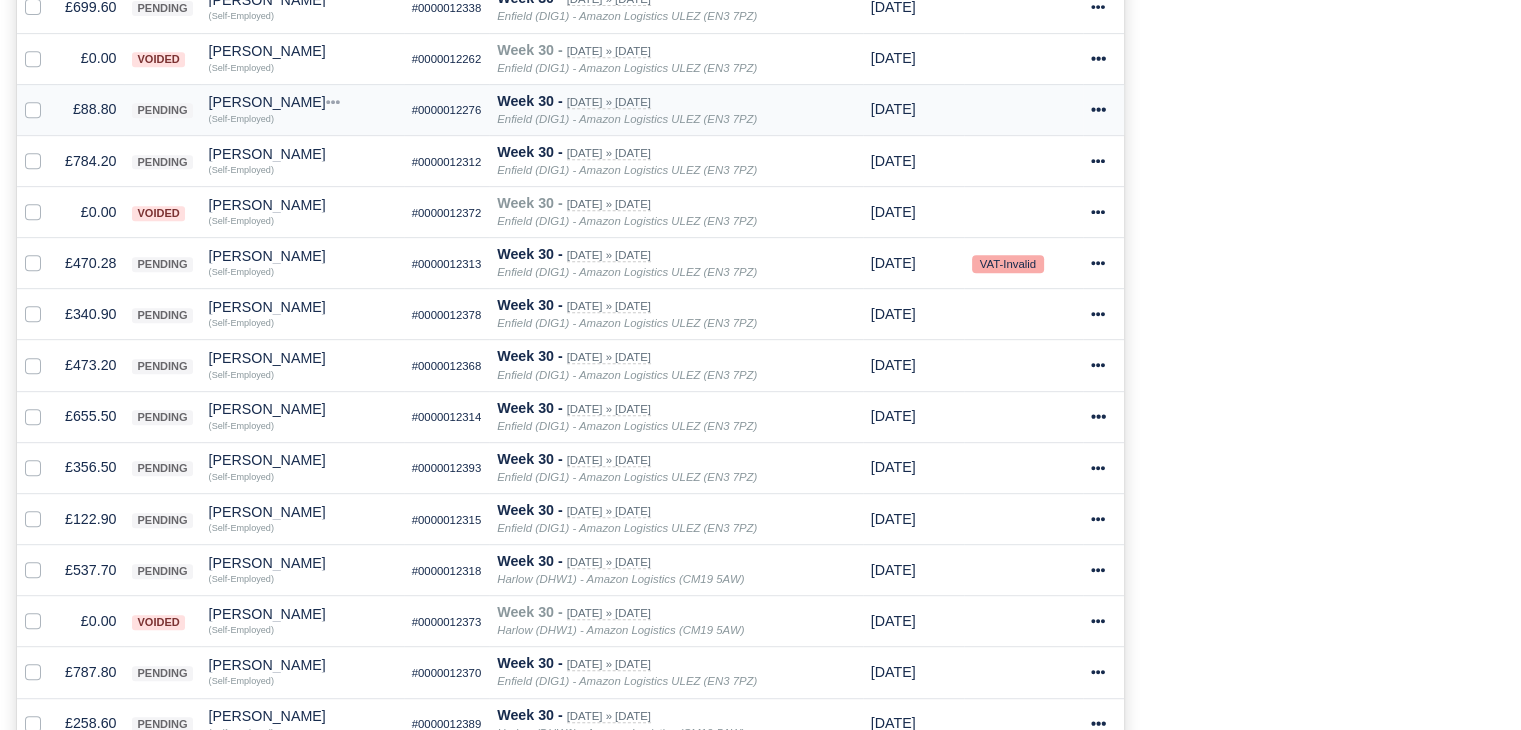 click on "[PERSON_NAME]
Quick Actions
Other Invoices
Wallet
(Self-Employed)" at bounding box center [302, 109] 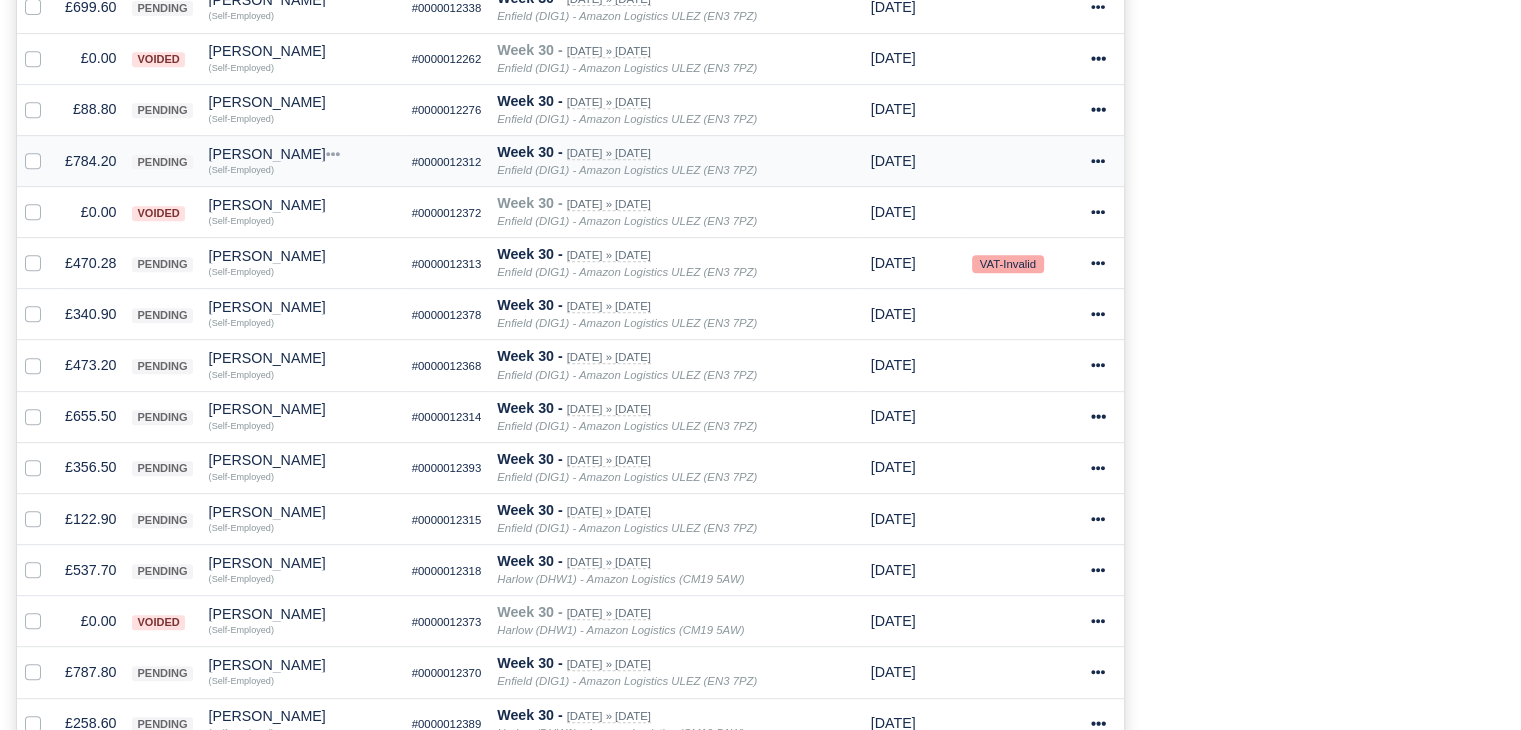 click on "(Self-Employed)" at bounding box center [241, 170] 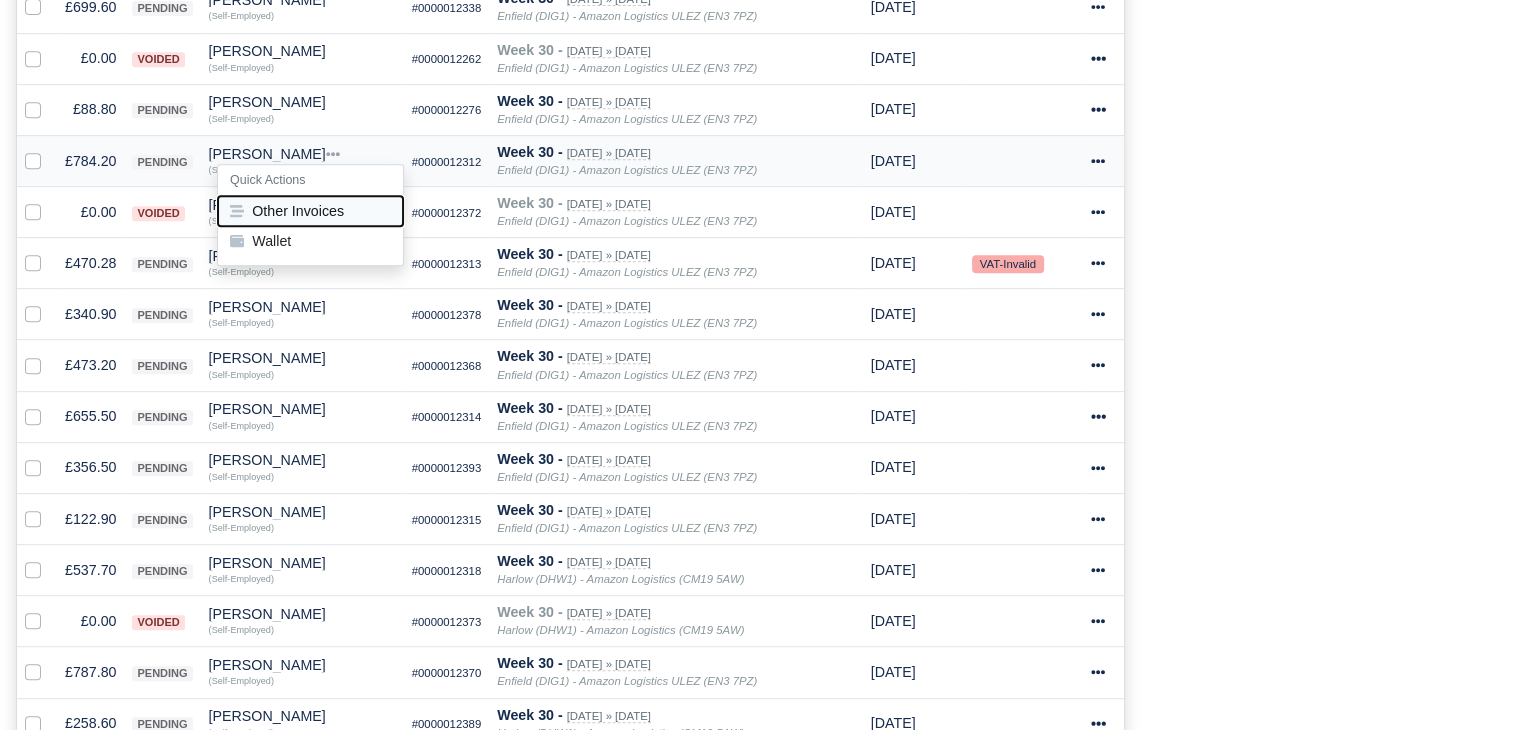 click on "Other Invoices" at bounding box center (310, 210) 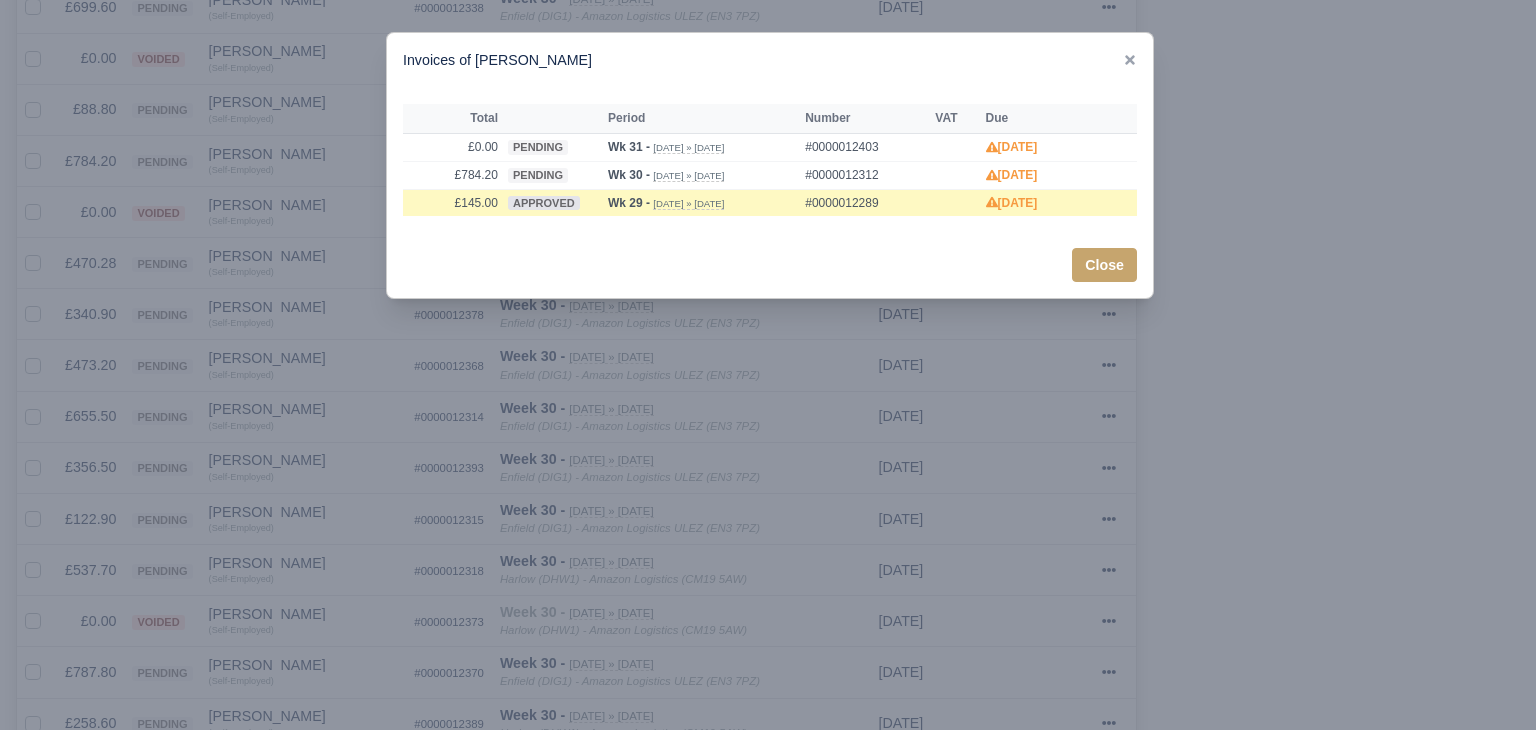 click at bounding box center (768, 365) 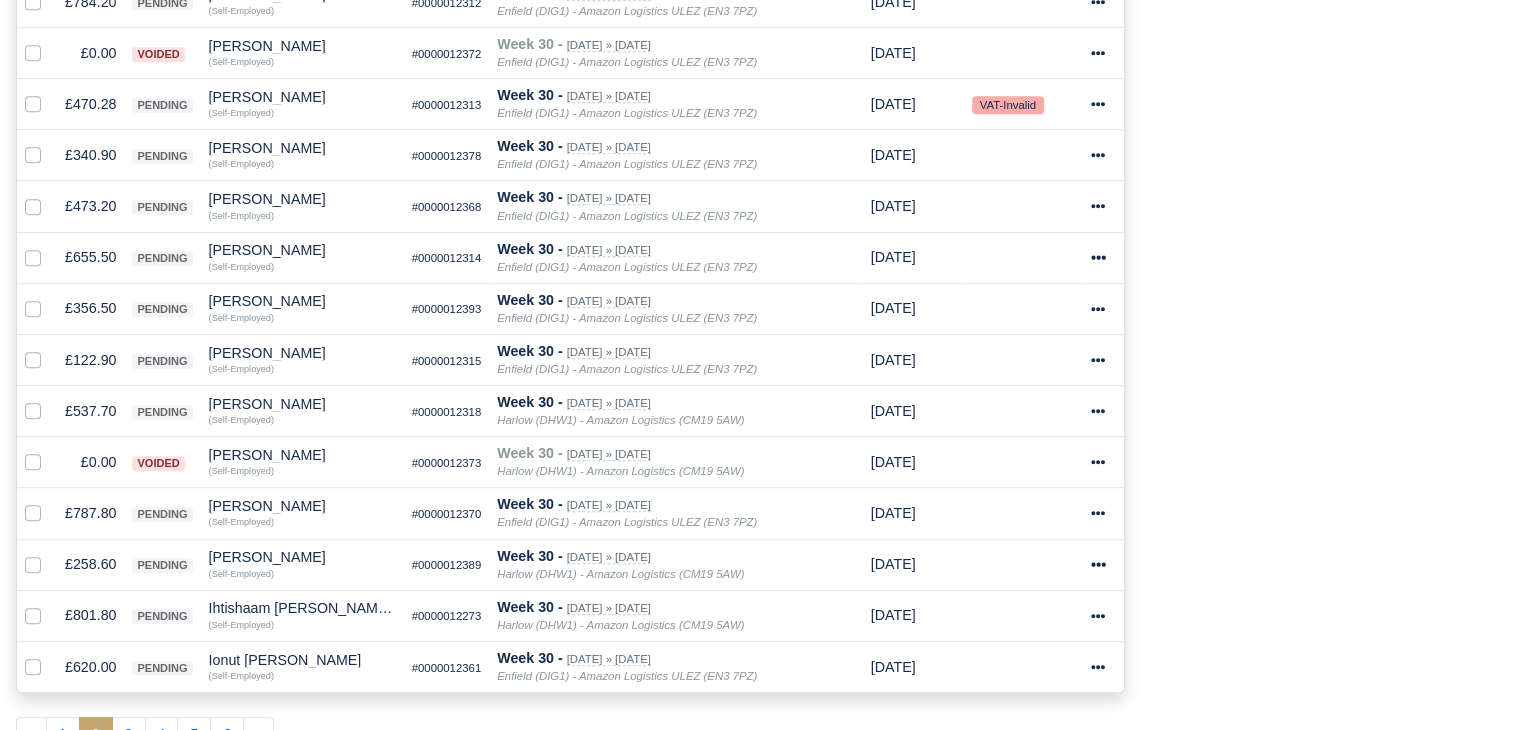 scroll, scrollTop: 1090, scrollLeft: 0, axis: vertical 